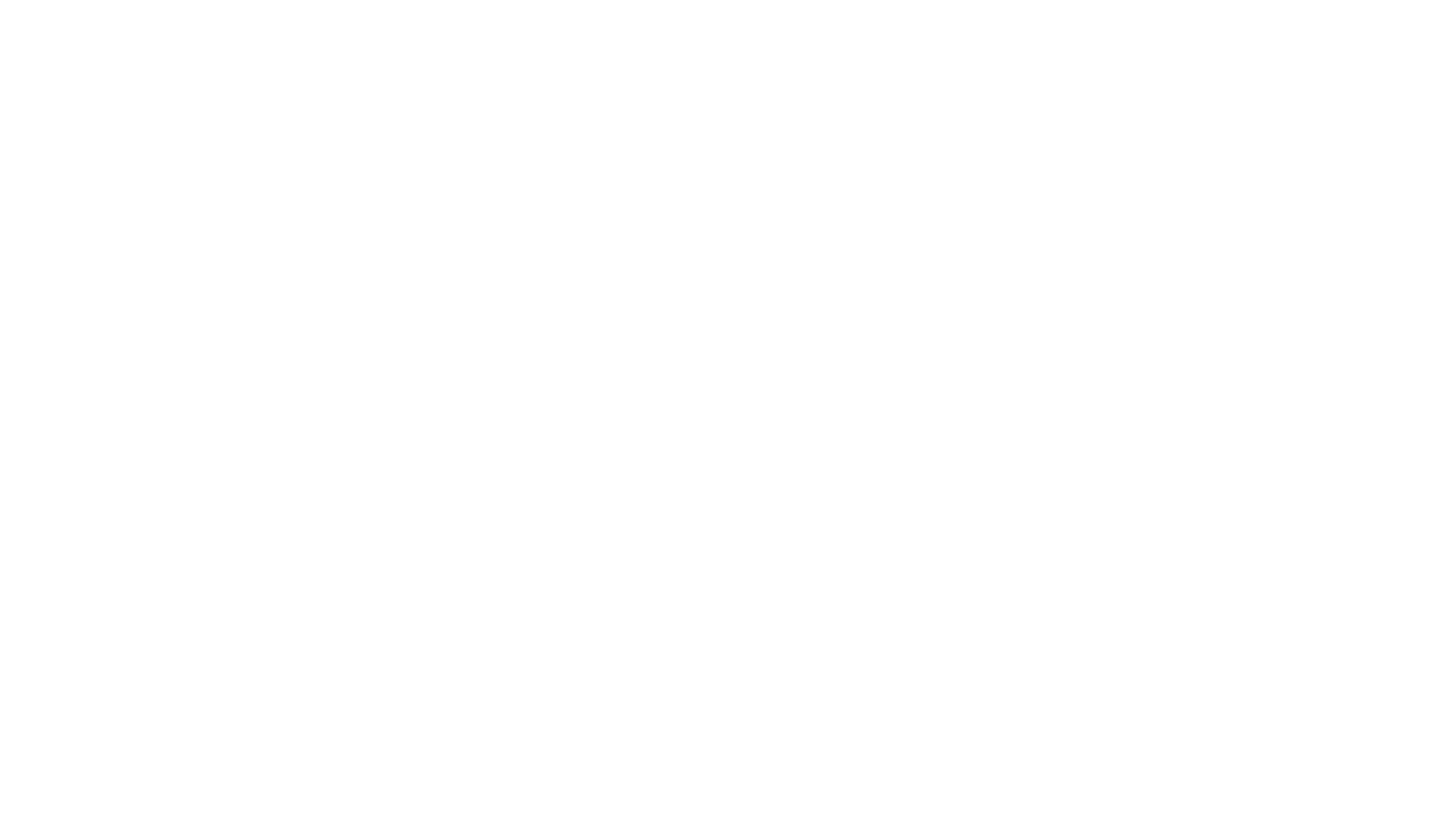 scroll, scrollTop: 0, scrollLeft: 0, axis: both 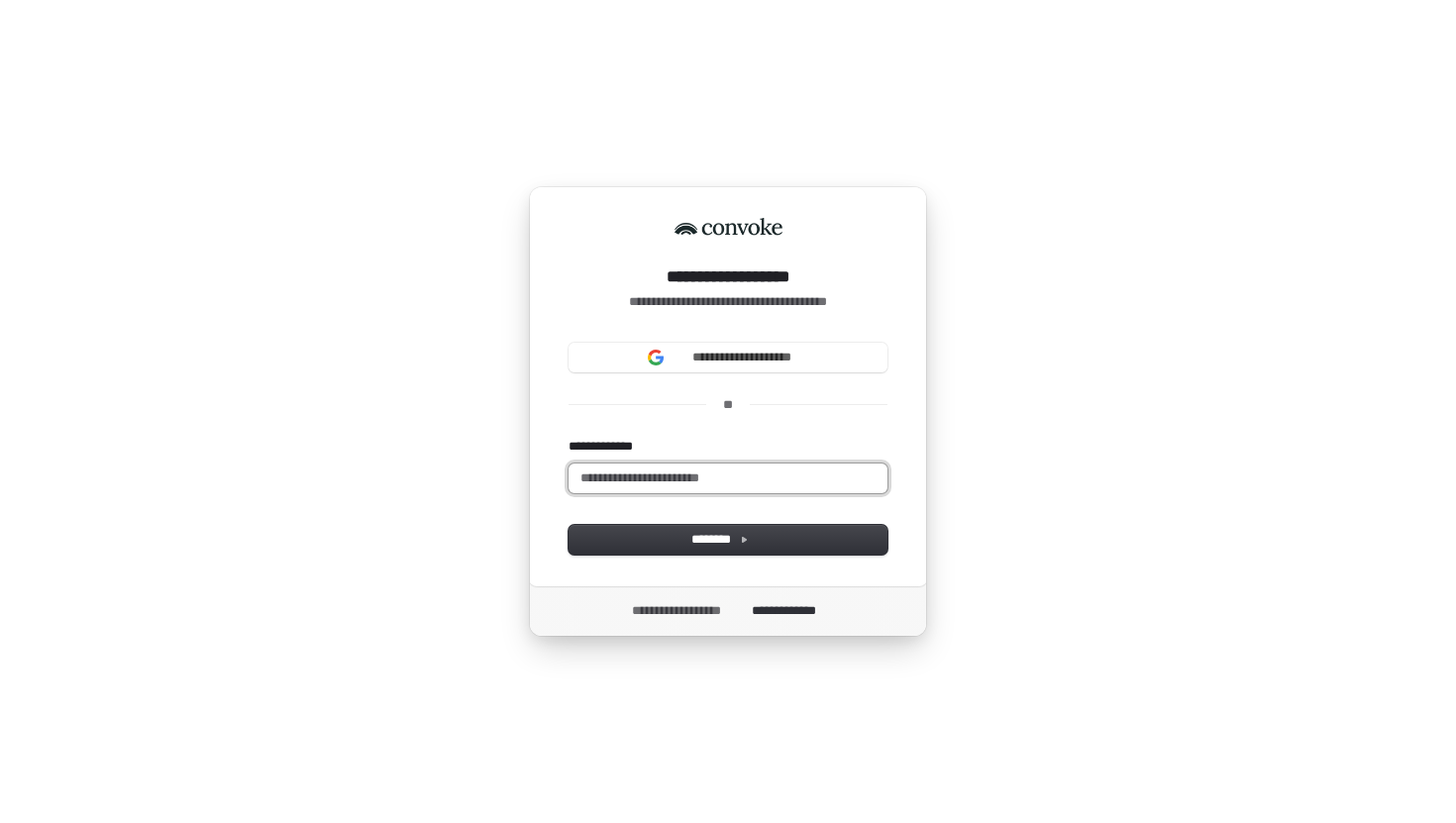 click on "**********" at bounding box center [728, 478] 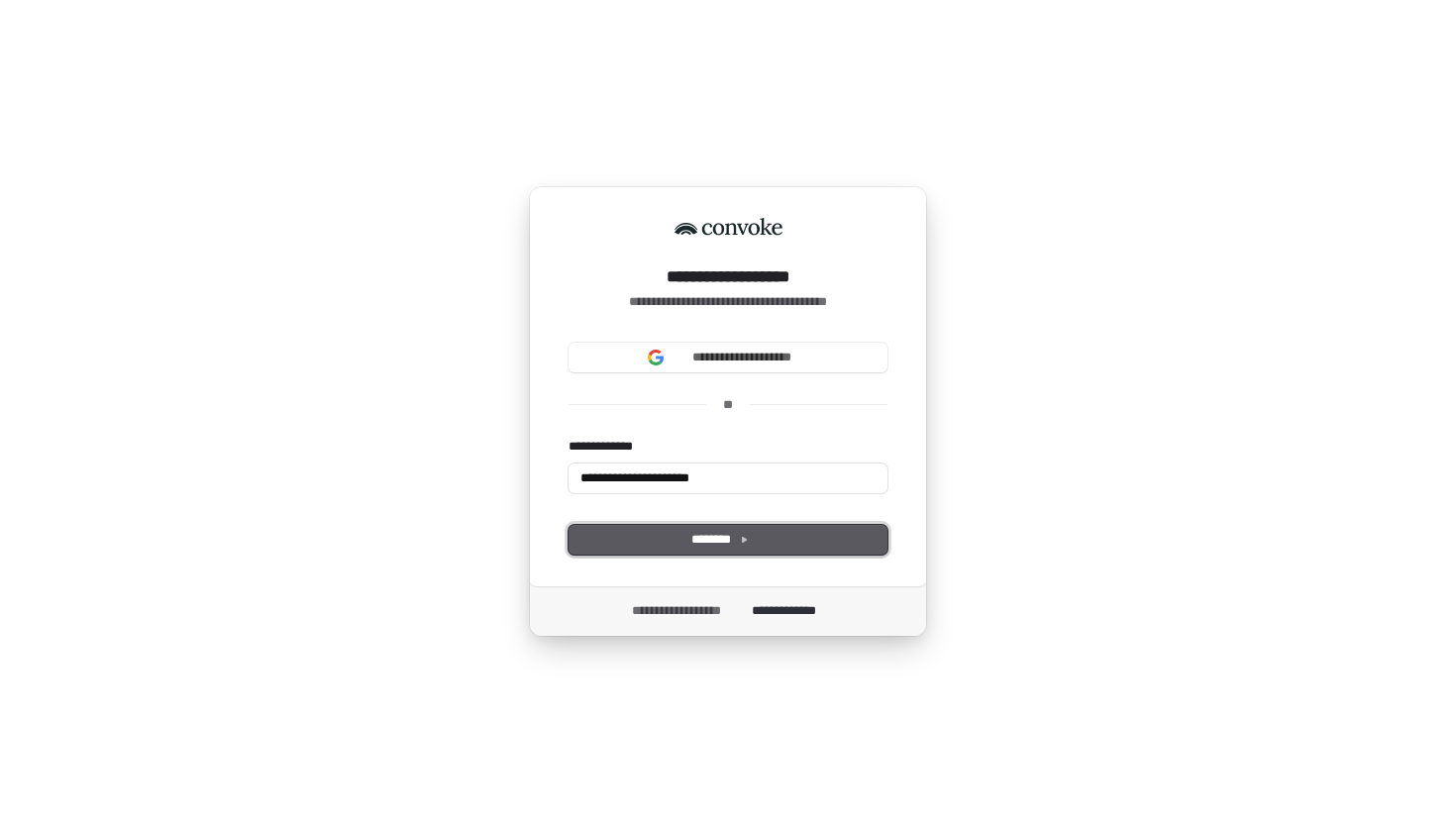 click on "********" at bounding box center (728, 540) 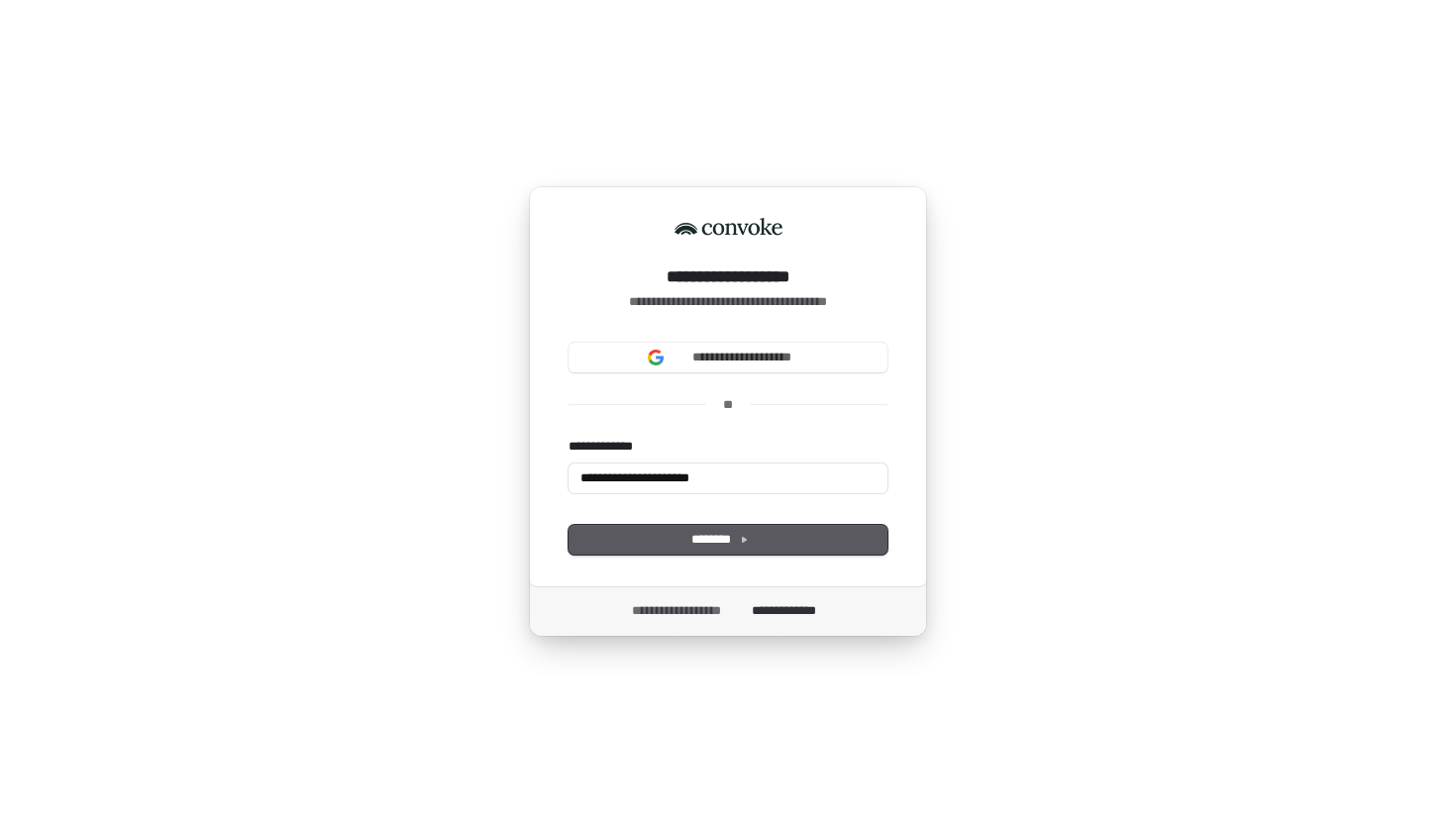 type on "**********" 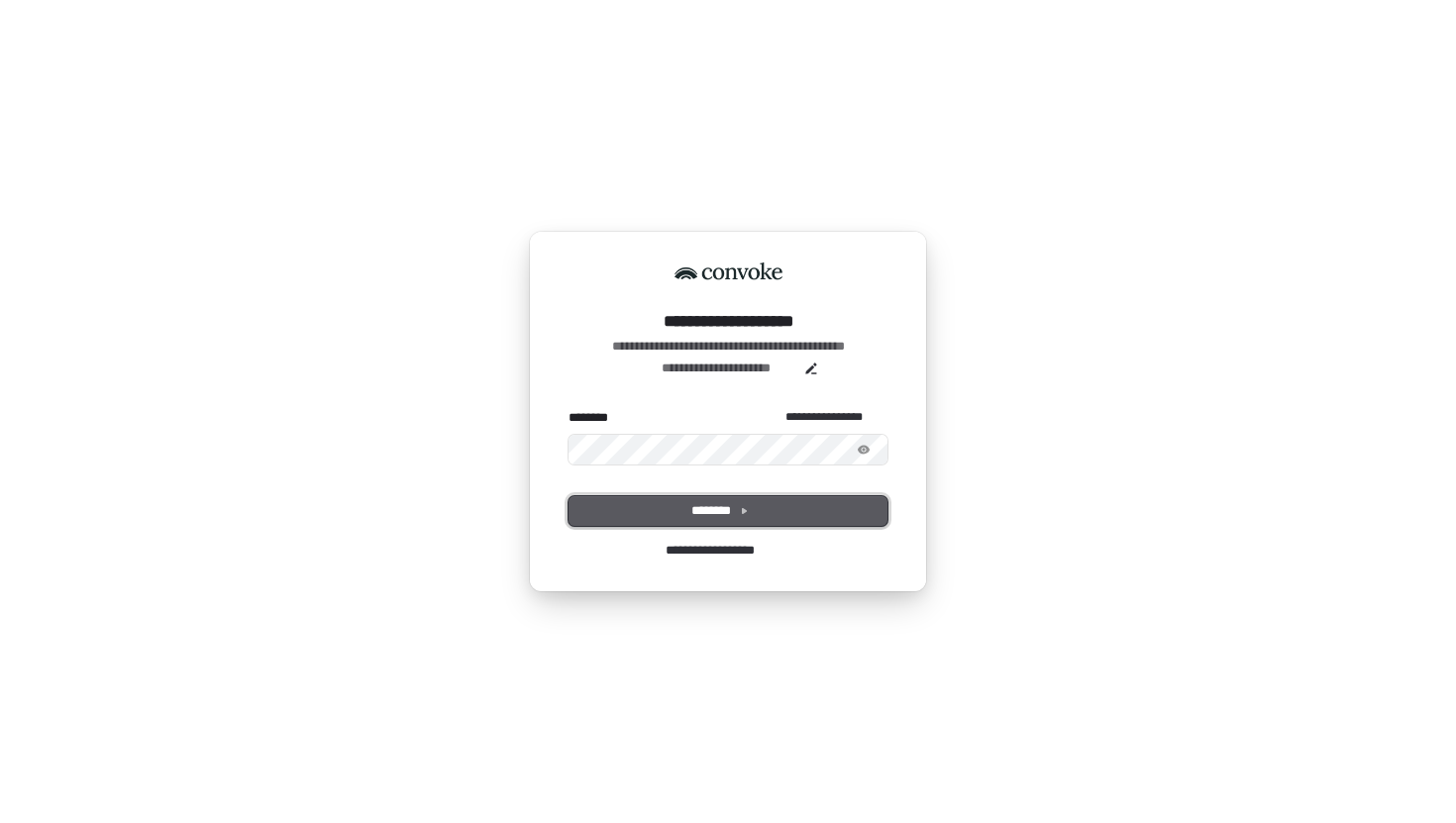 click on "********" at bounding box center [728, 511] 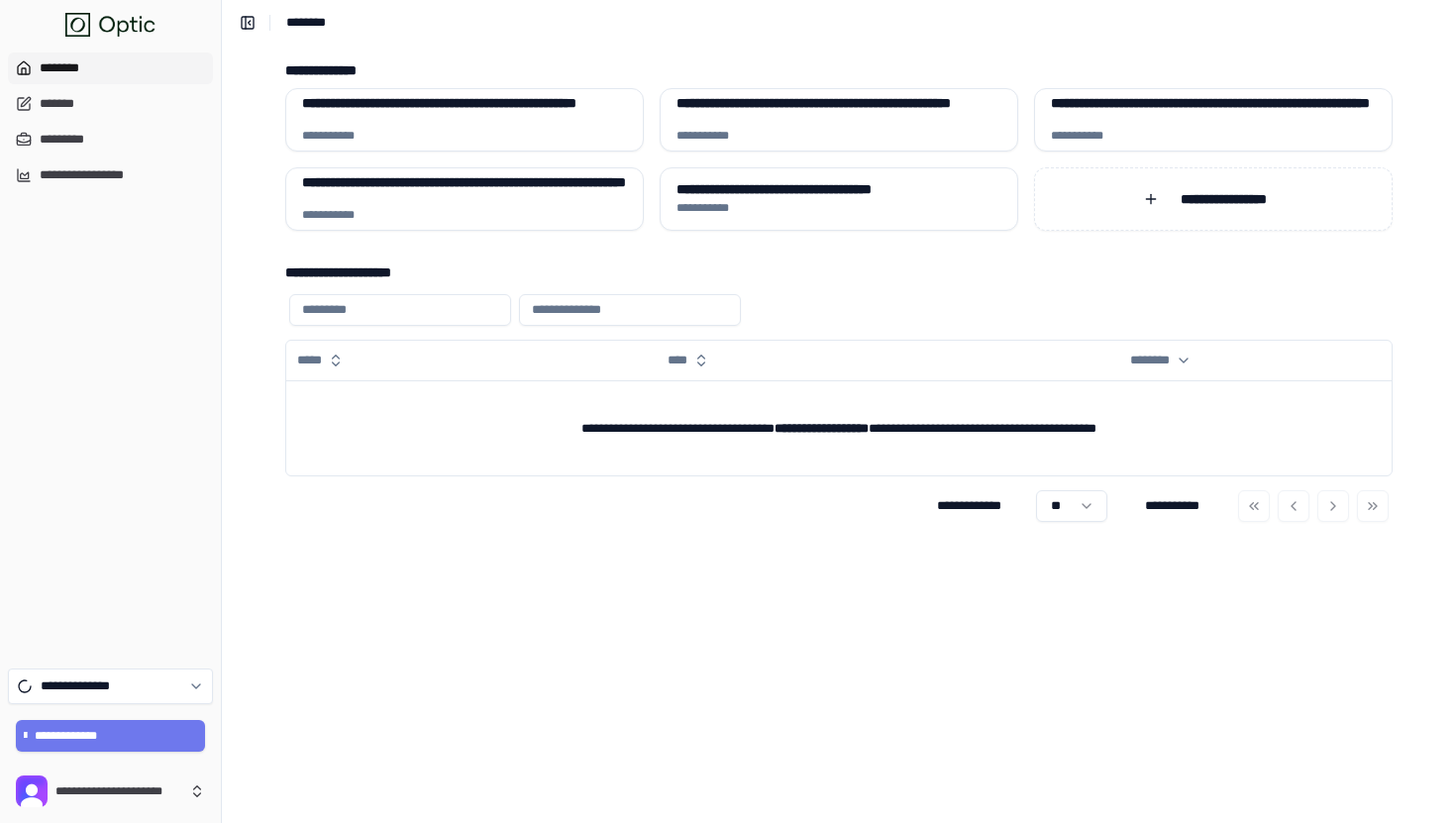 click on "**********" at bounding box center [839, 22] 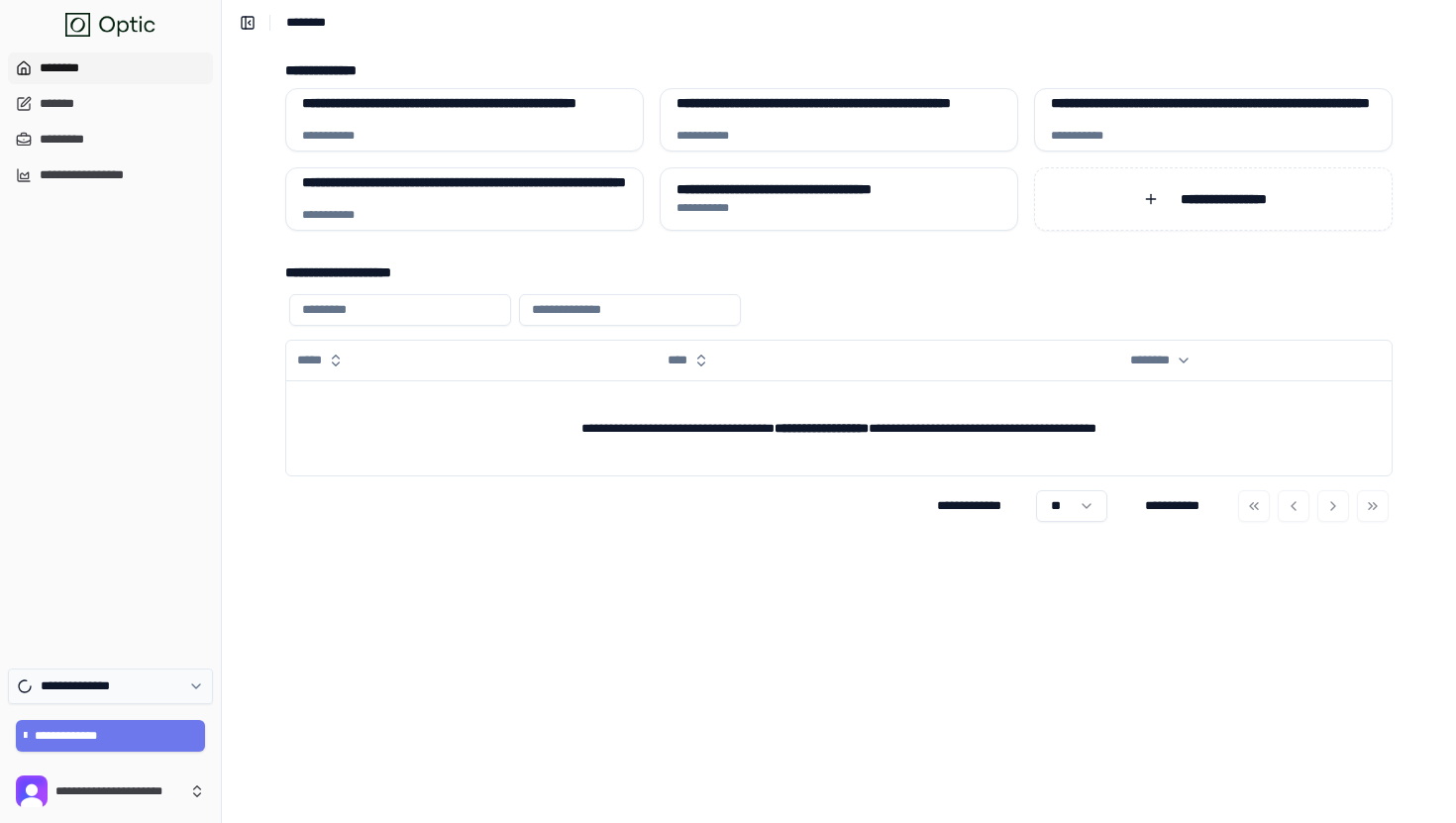 click on "**********" at bounding box center (110, 686) 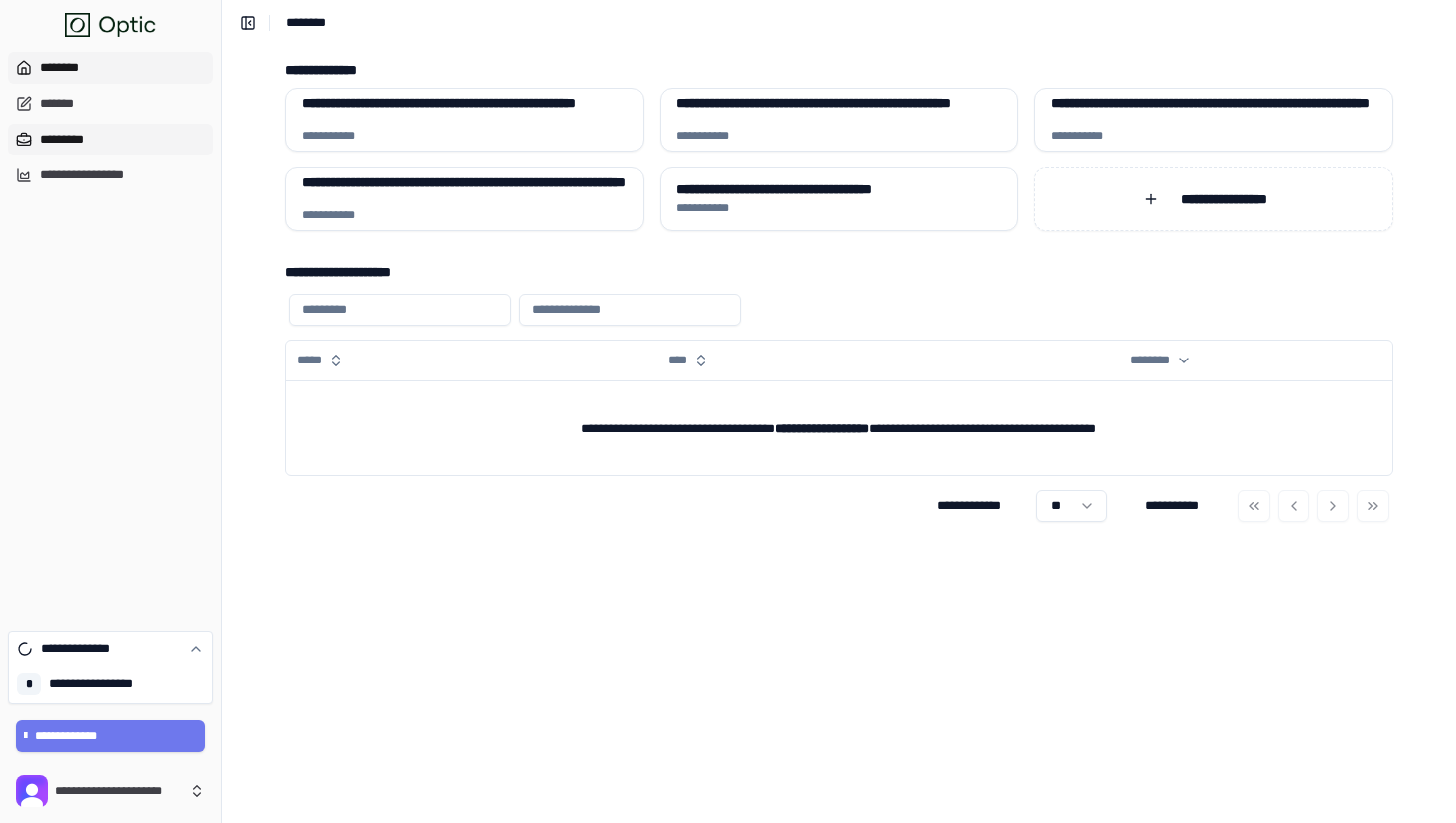 click on "*********" at bounding box center [110, 140] 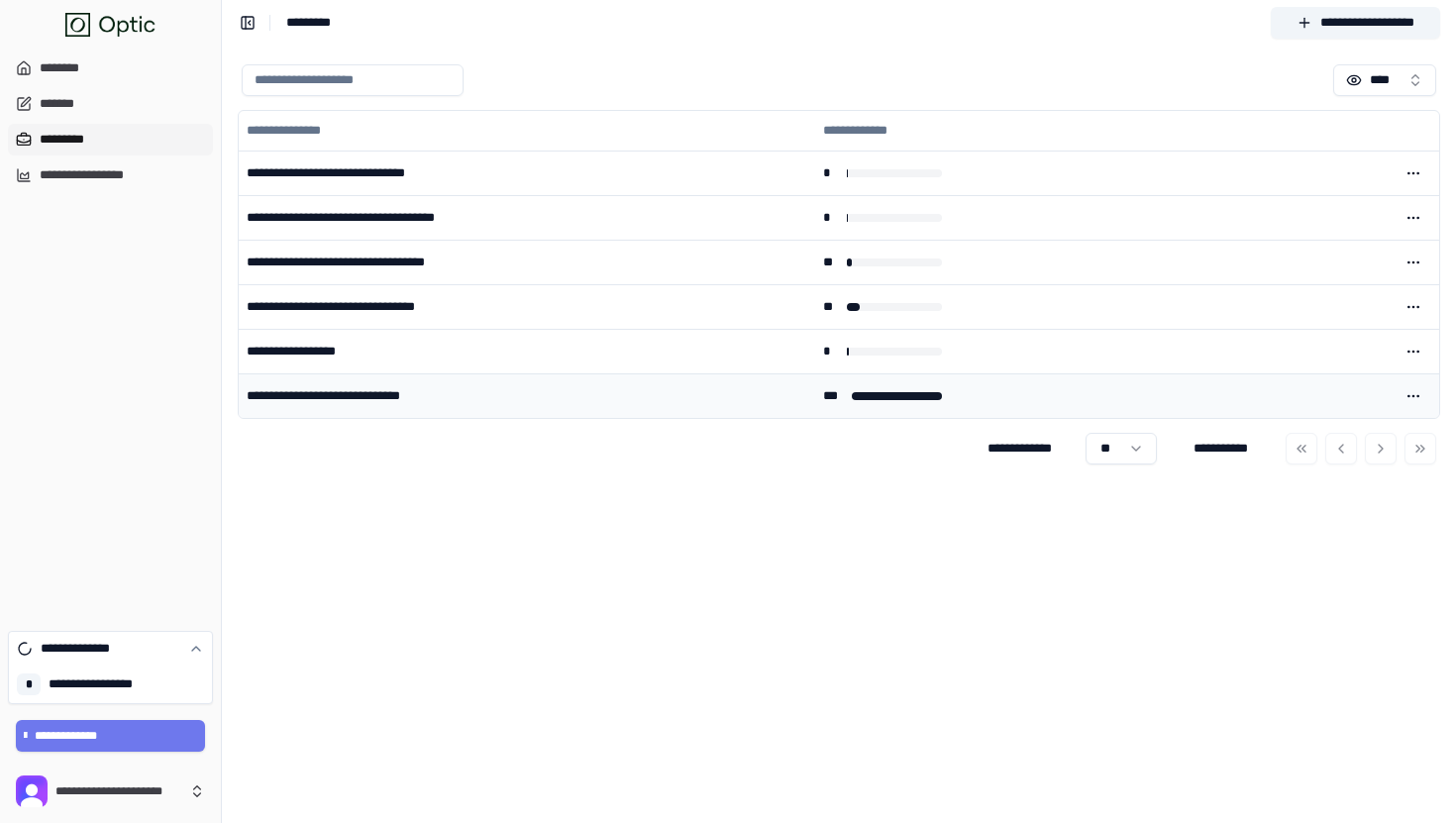 click on "**********" at bounding box center [527, 395] 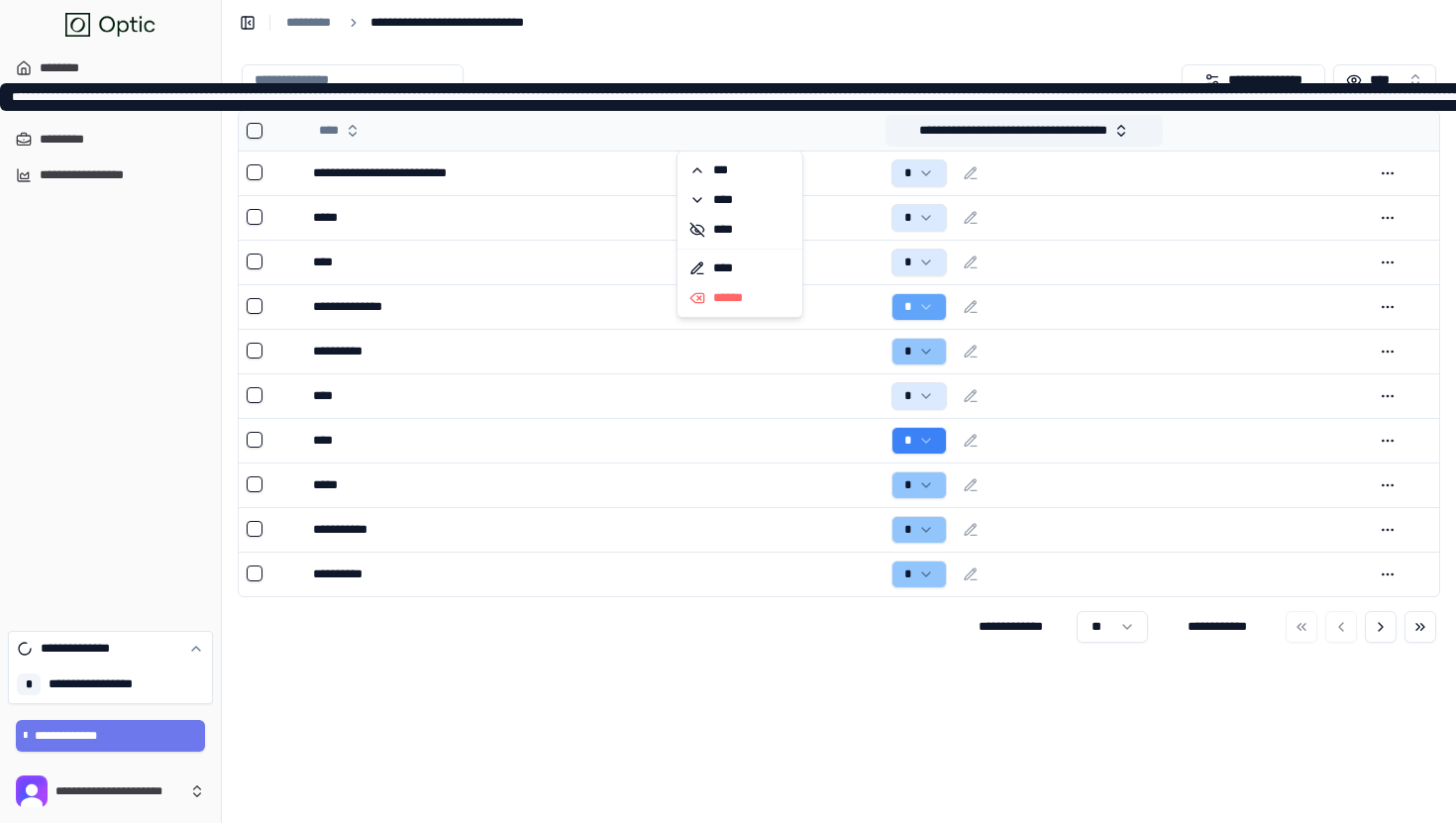 click on "**********" at bounding box center (1024, 131) 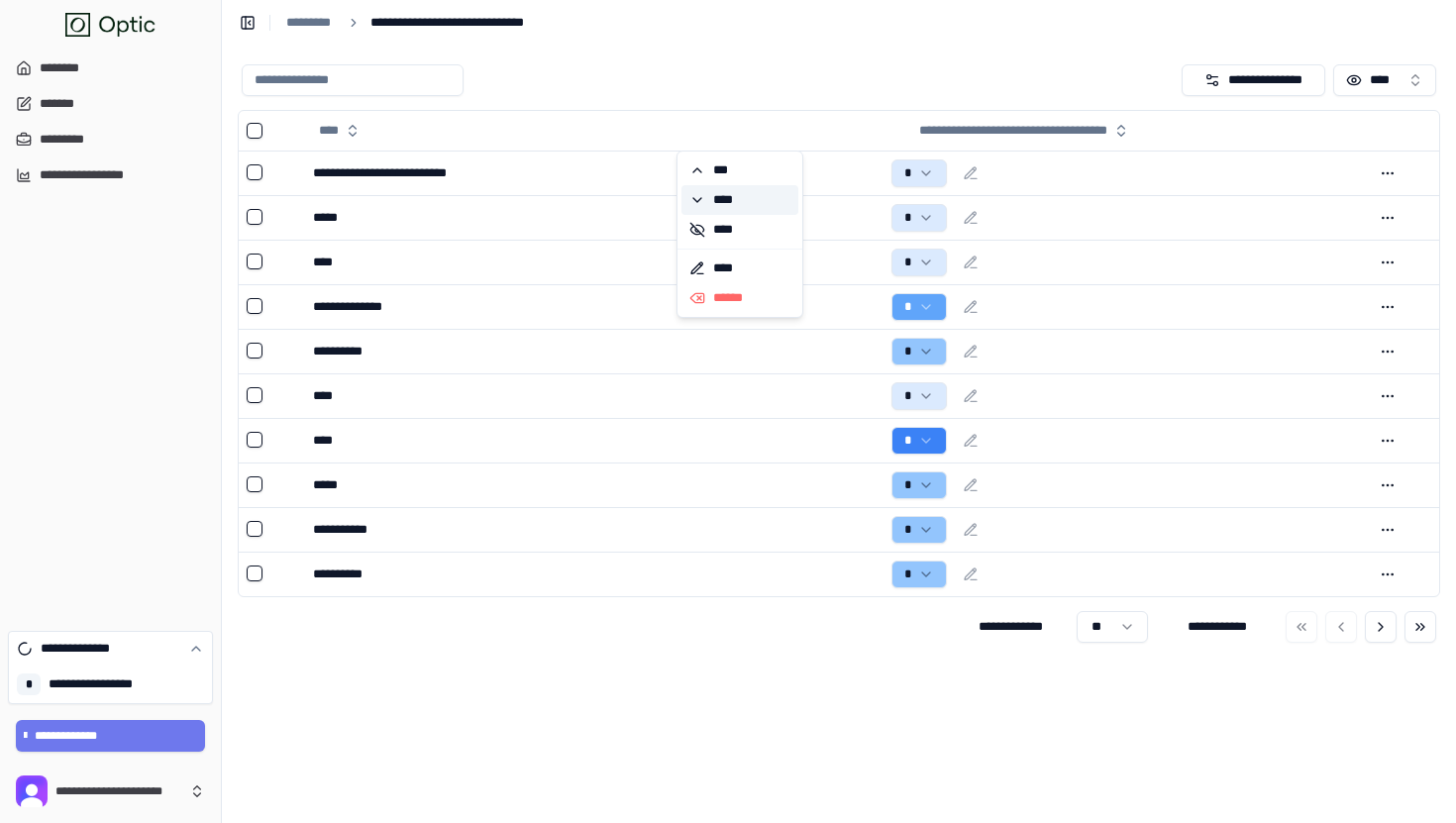 click on "****" at bounding box center [740, 200] 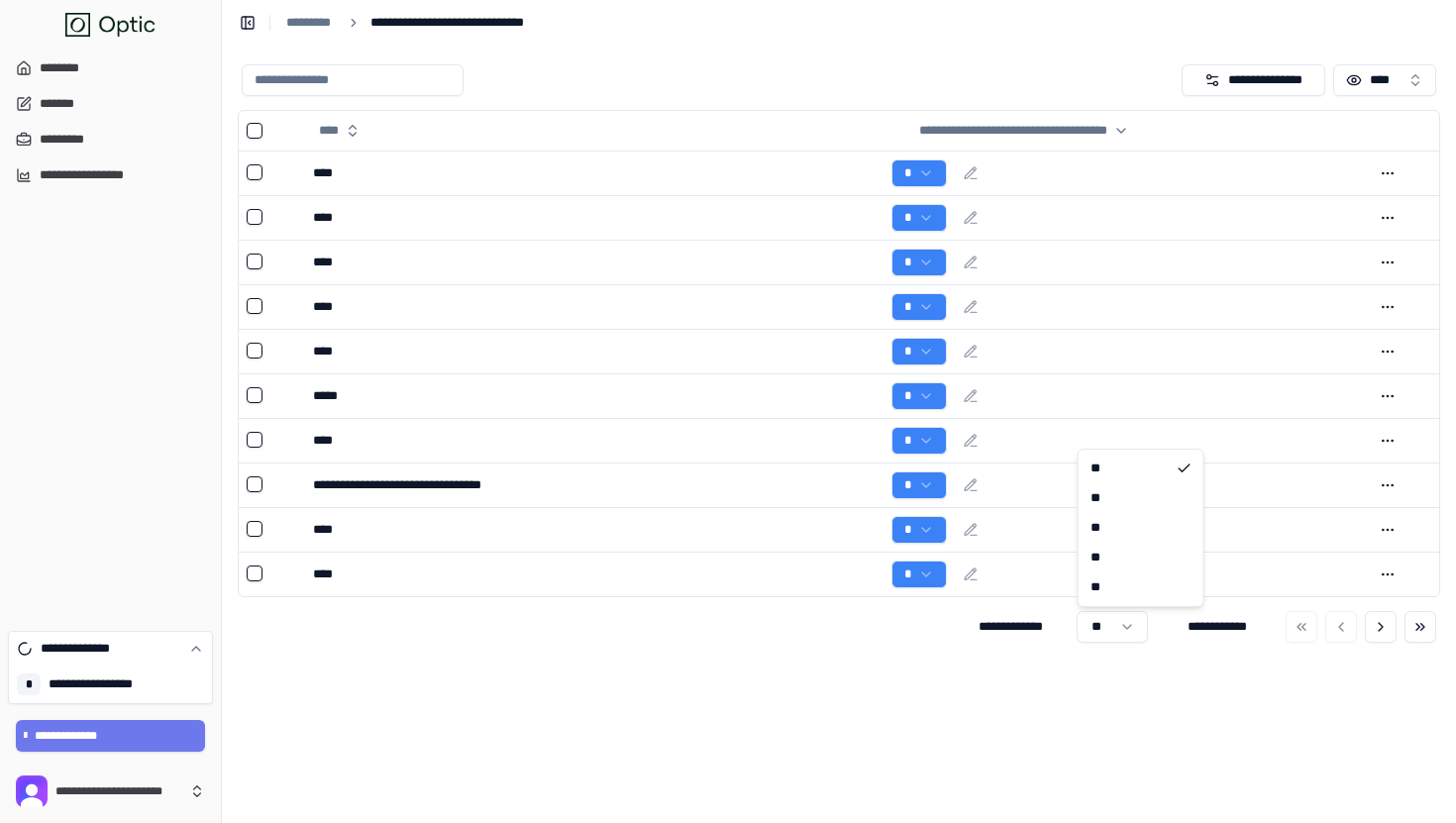click on "**********" at bounding box center [728, 411] 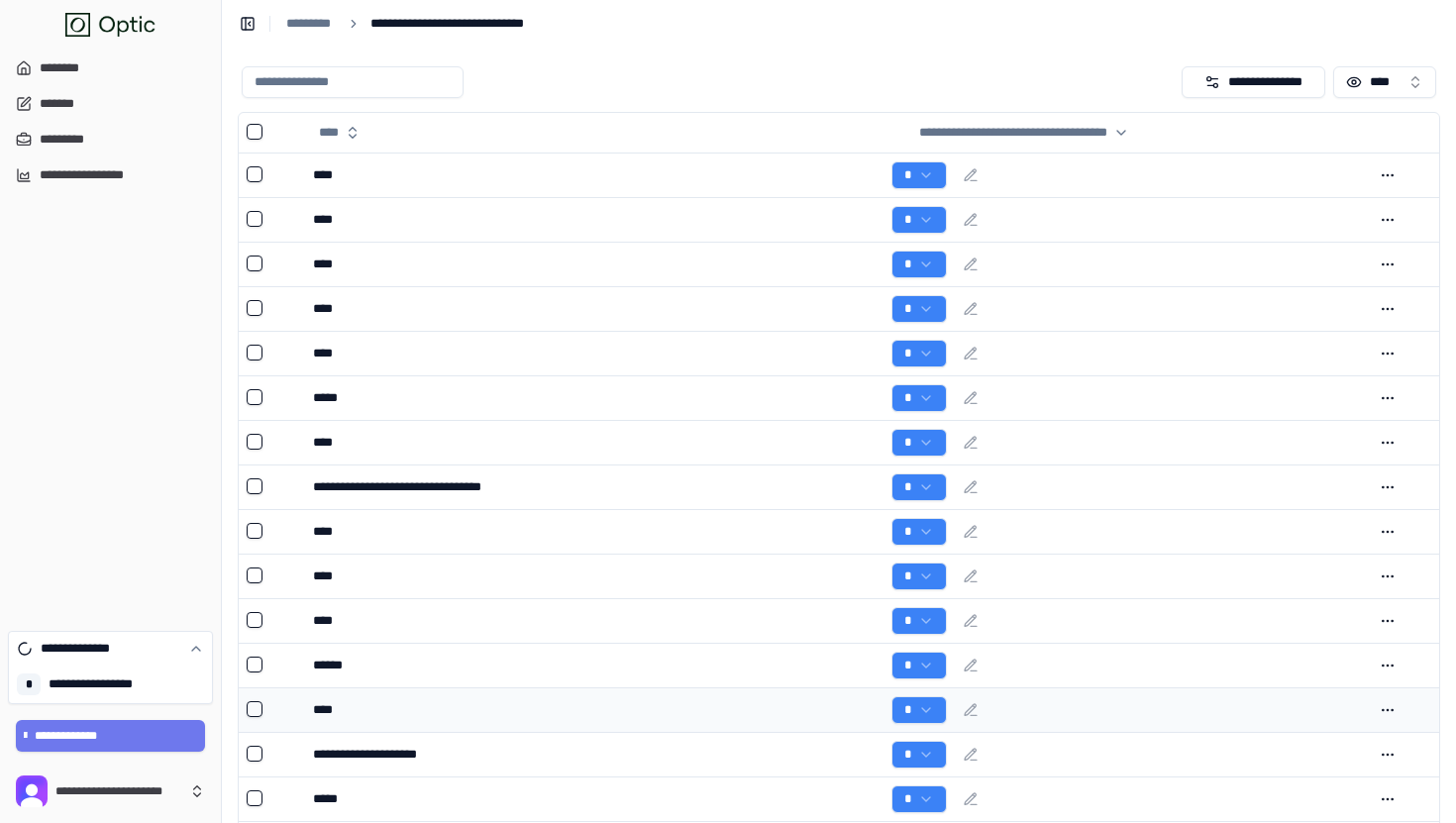scroll, scrollTop: 1624, scrollLeft: 0, axis: vertical 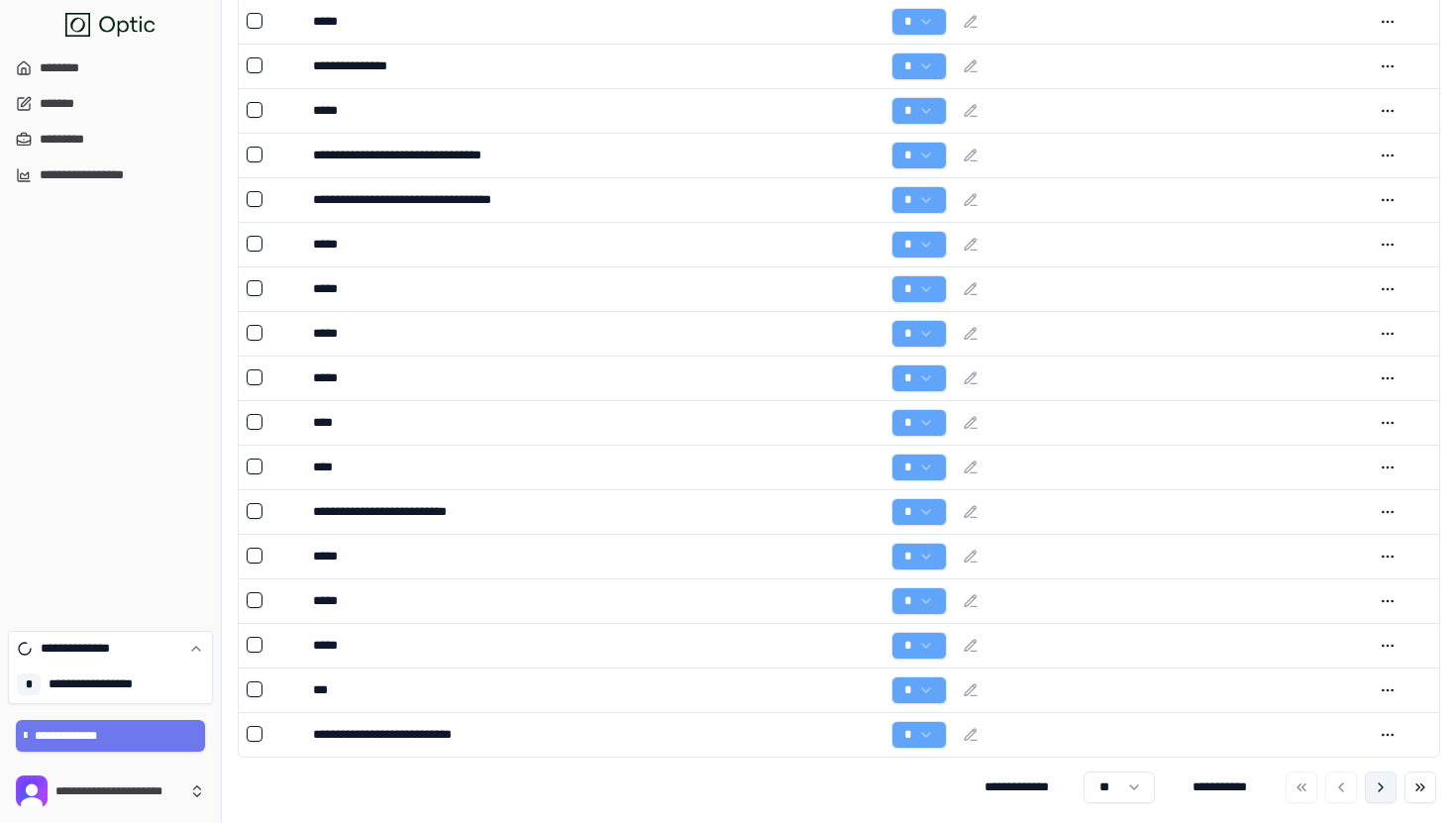 click at bounding box center [1381, 787] 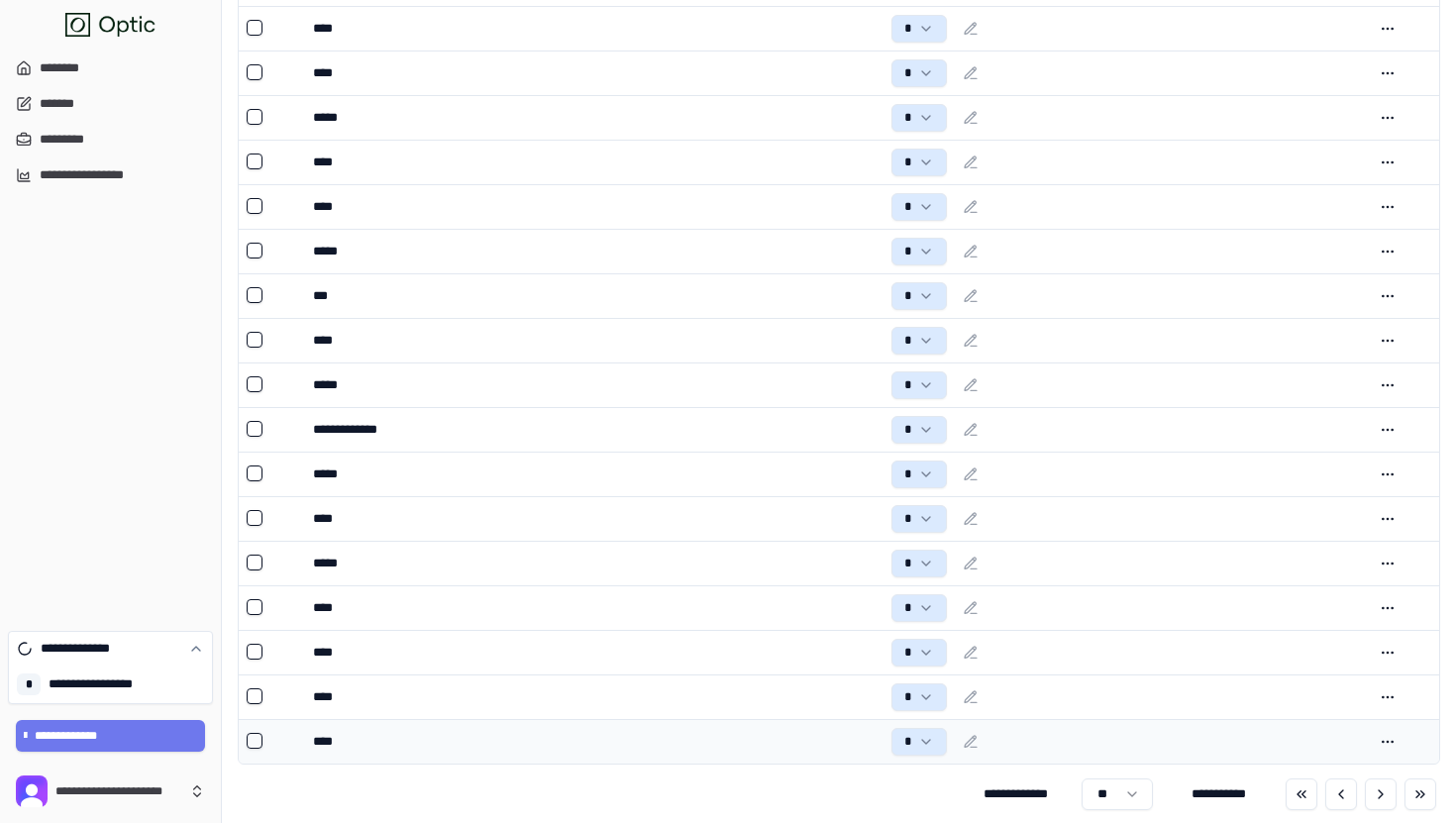 scroll, scrollTop: 1624, scrollLeft: 0, axis: vertical 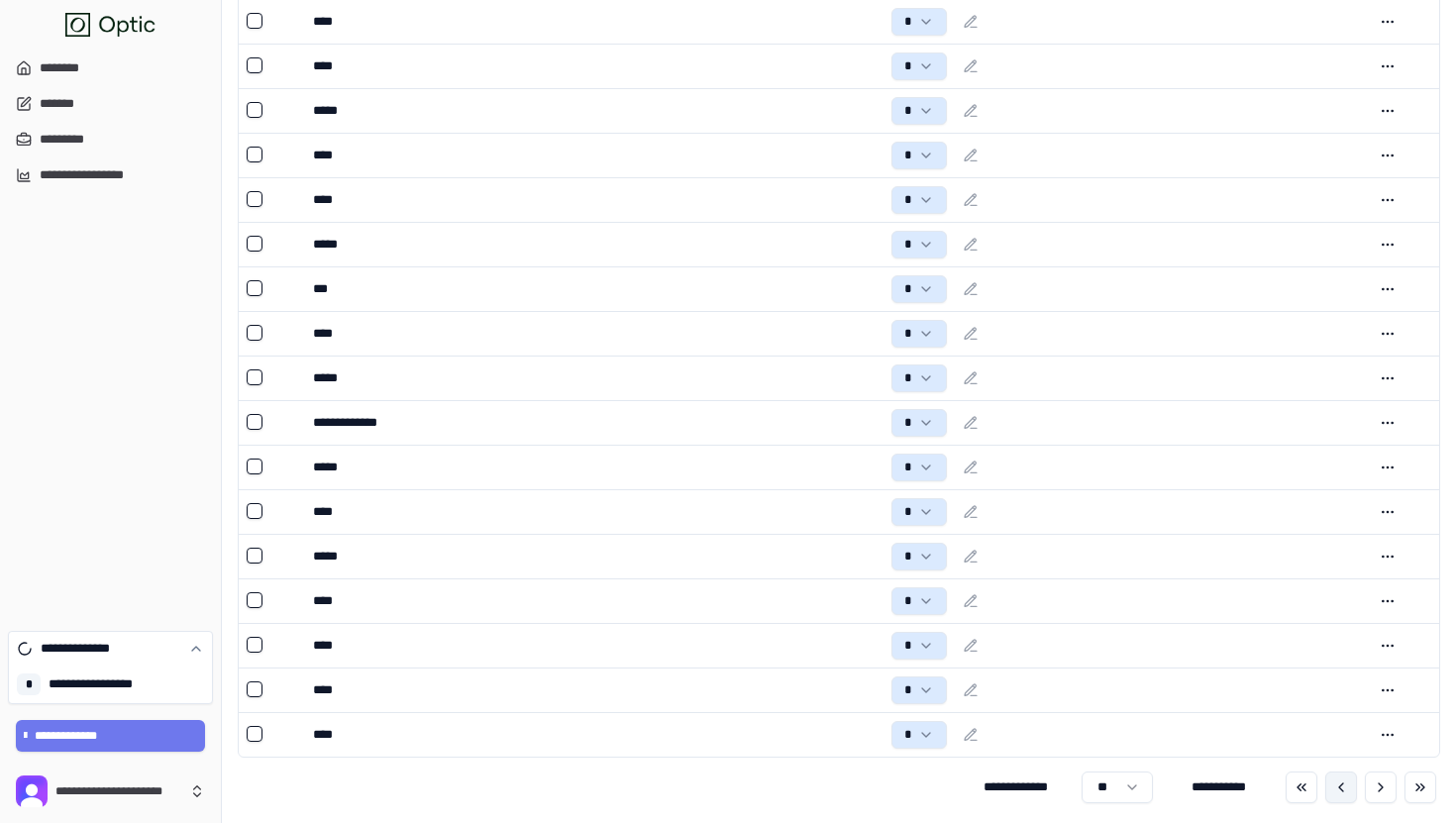 click at bounding box center [1341, 787] 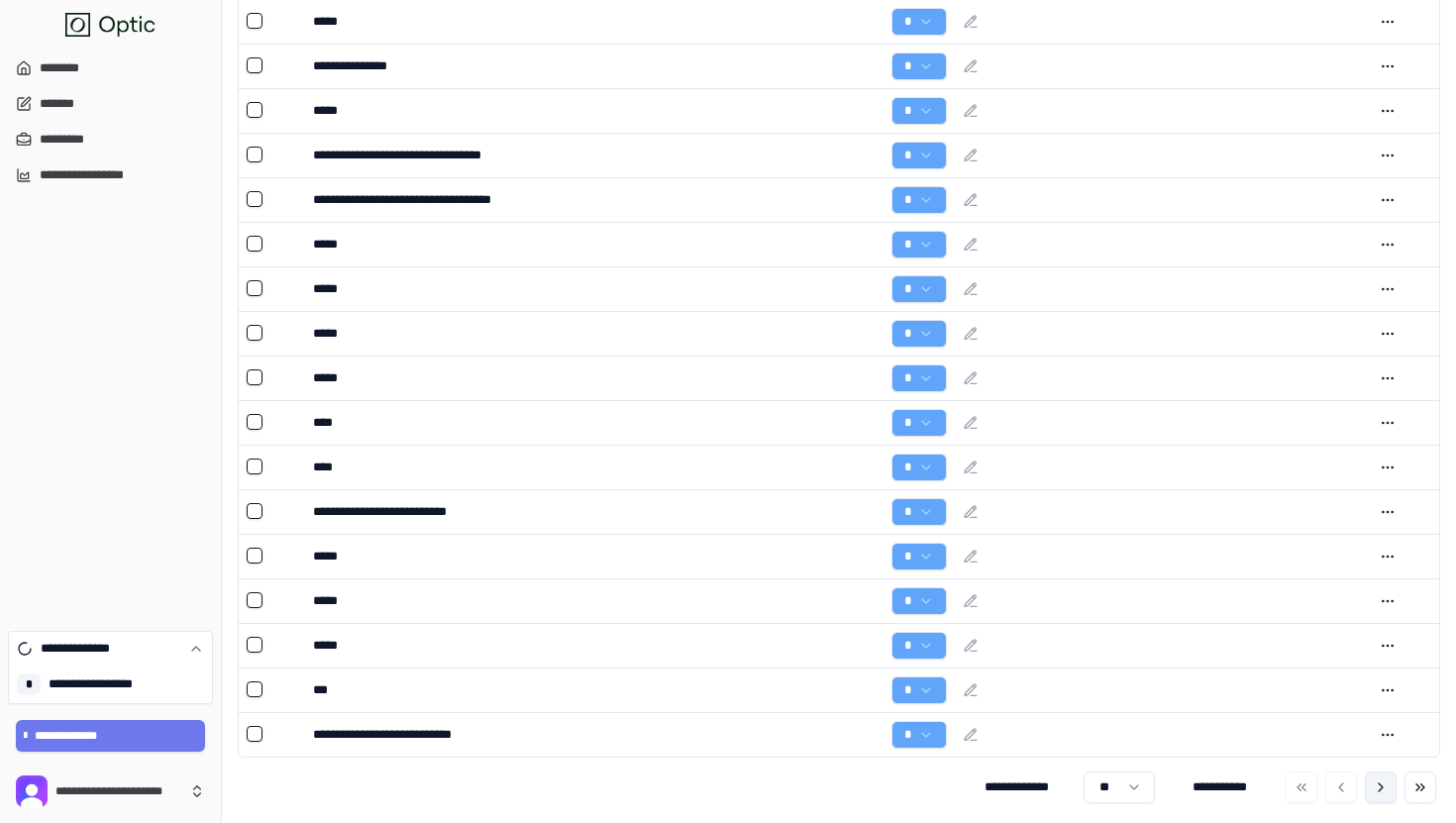 click at bounding box center [1381, 787] 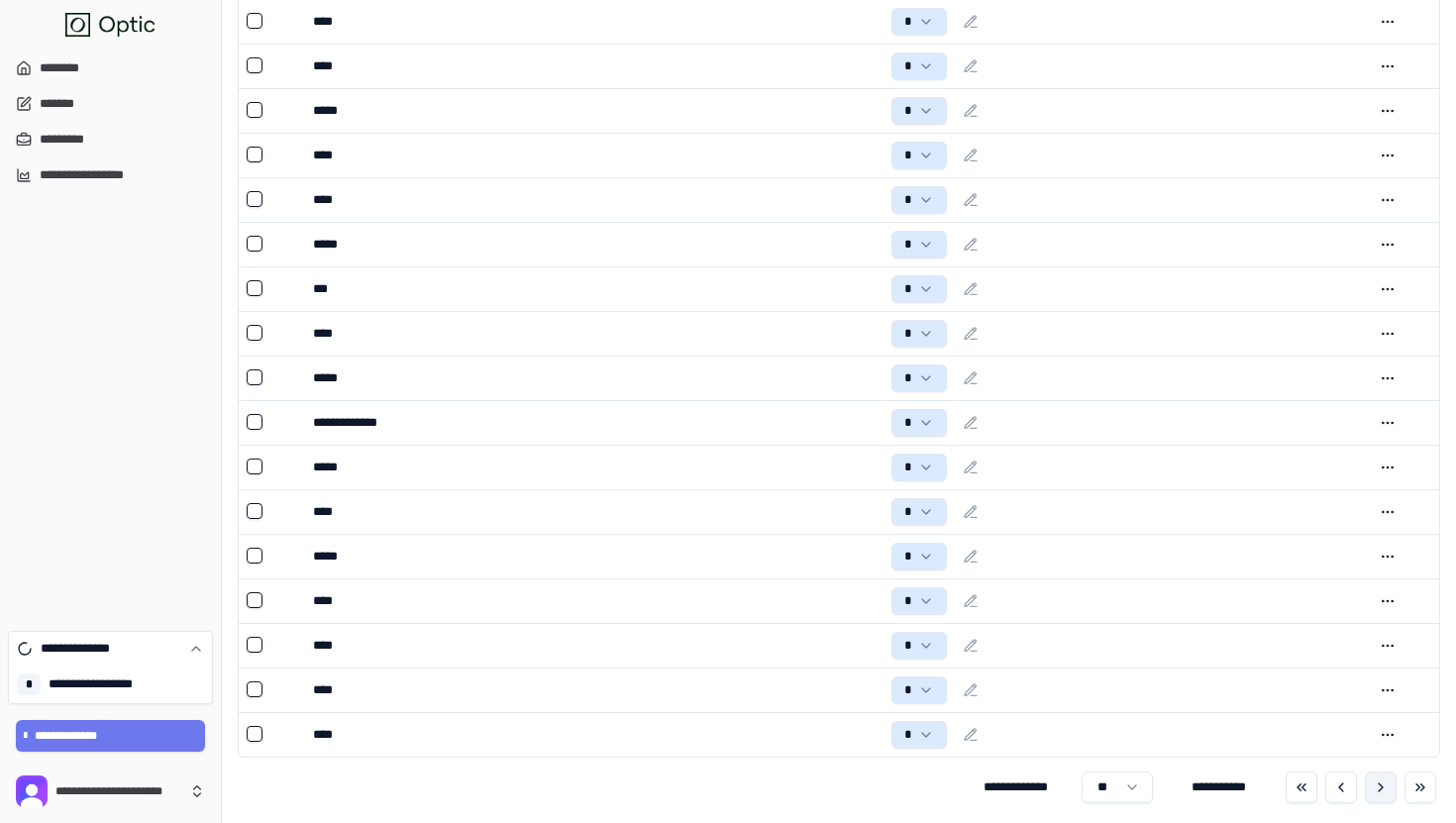click at bounding box center [1381, 787] 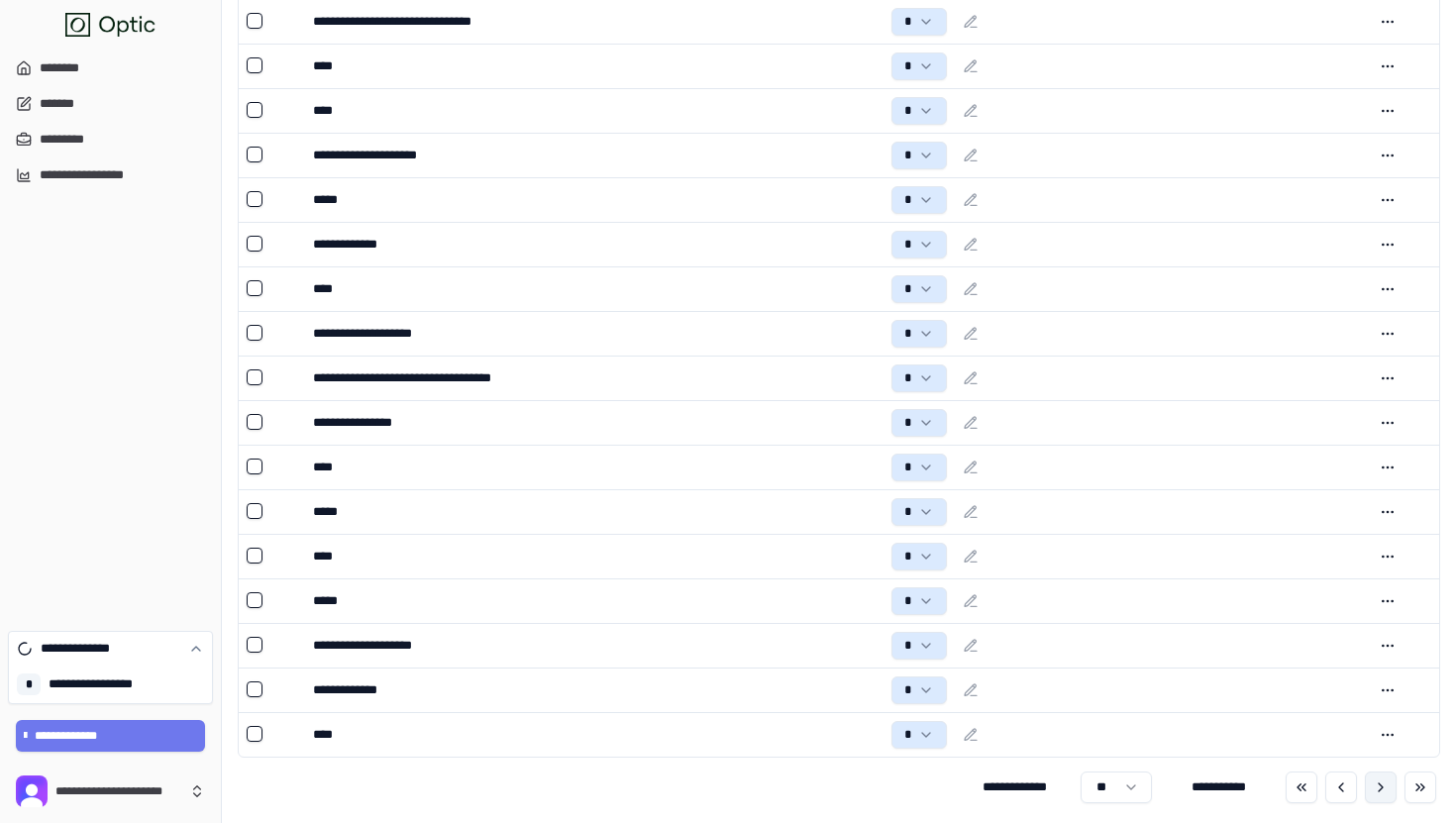 click at bounding box center [1381, 787] 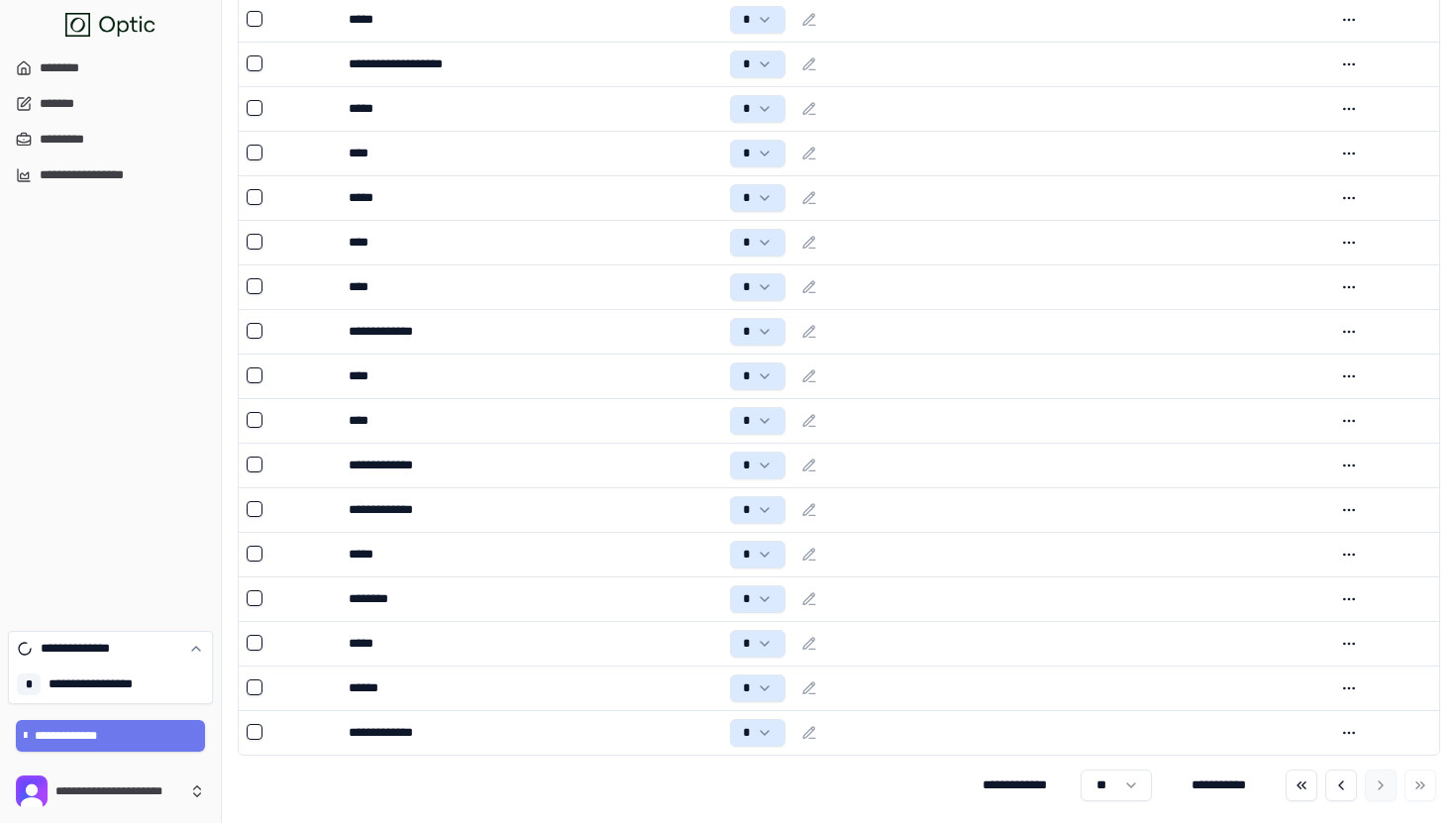 scroll, scrollTop: 376, scrollLeft: 0, axis: vertical 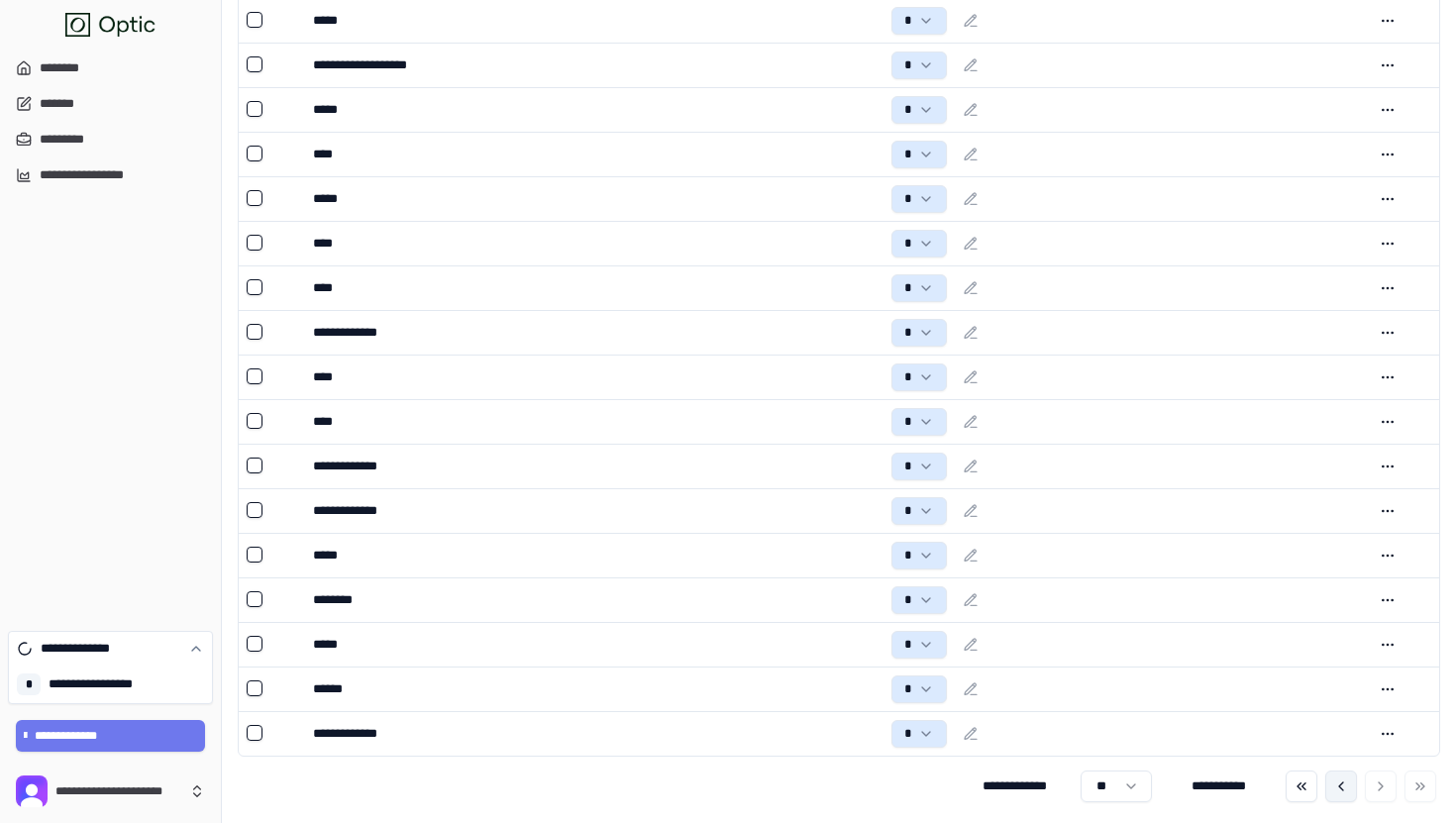 click at bounding box center [1341, 786] 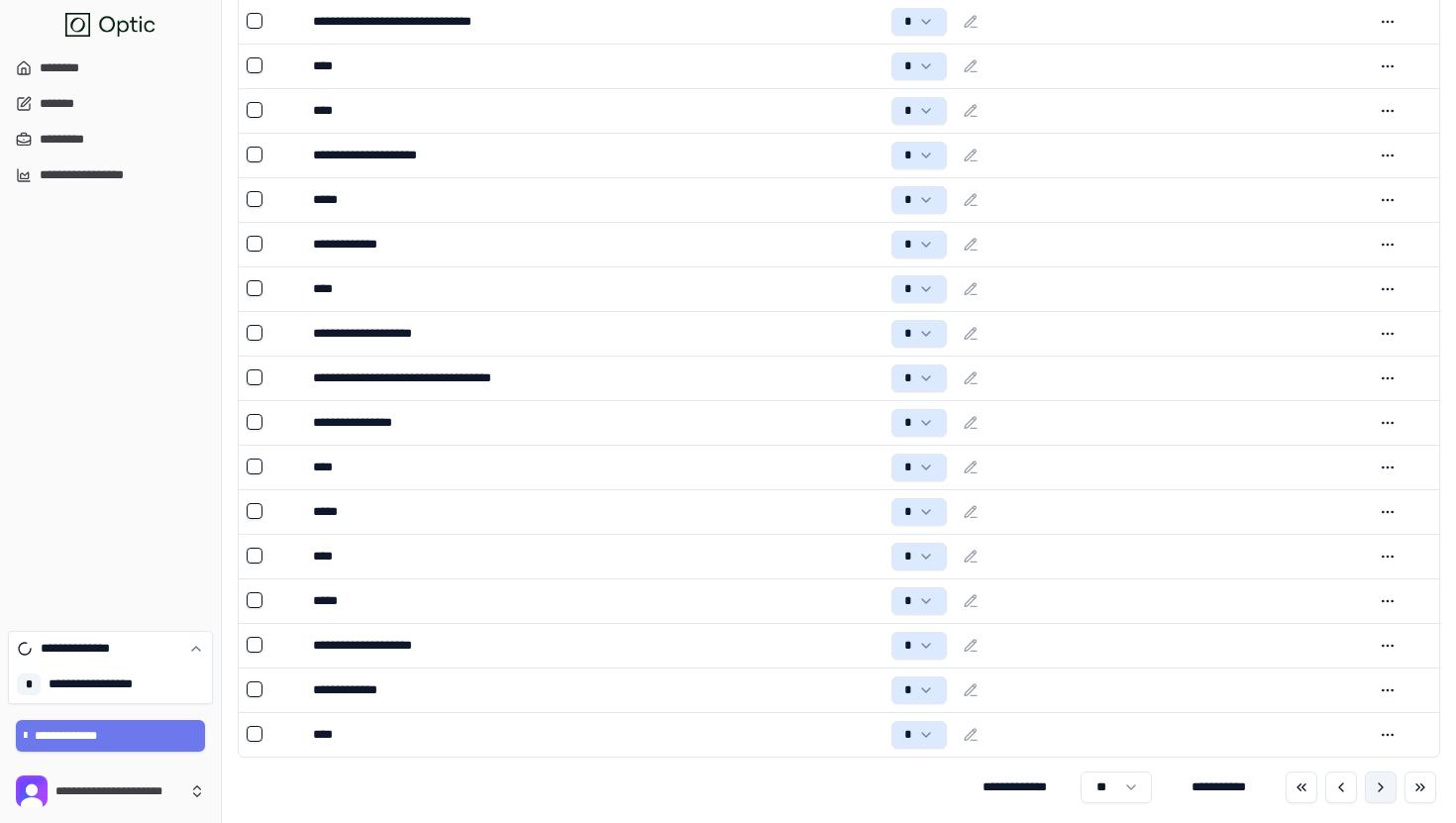 click at bounding box center [1381, 787] 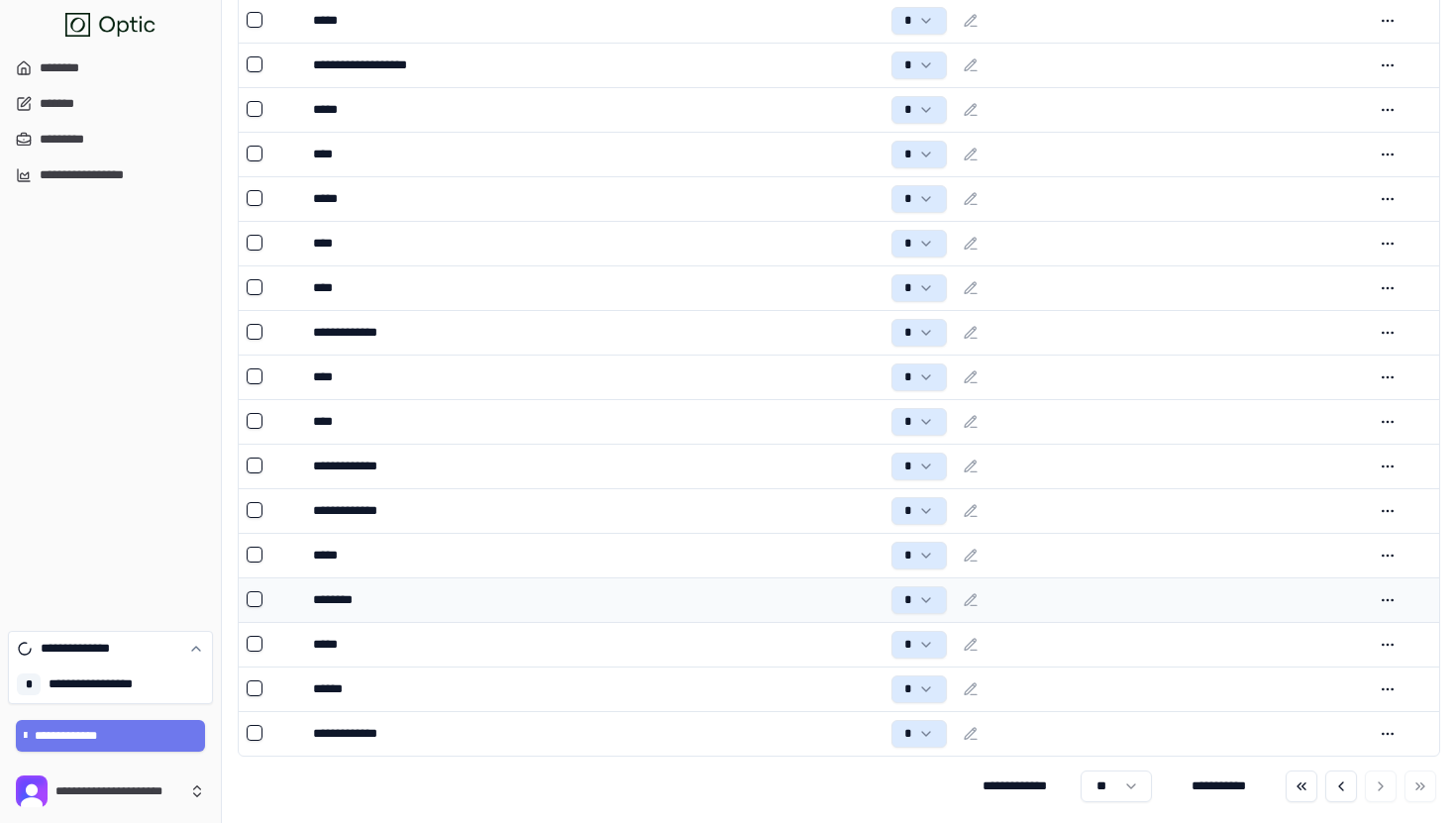 click on "*" at bounding box center (1124, 600) 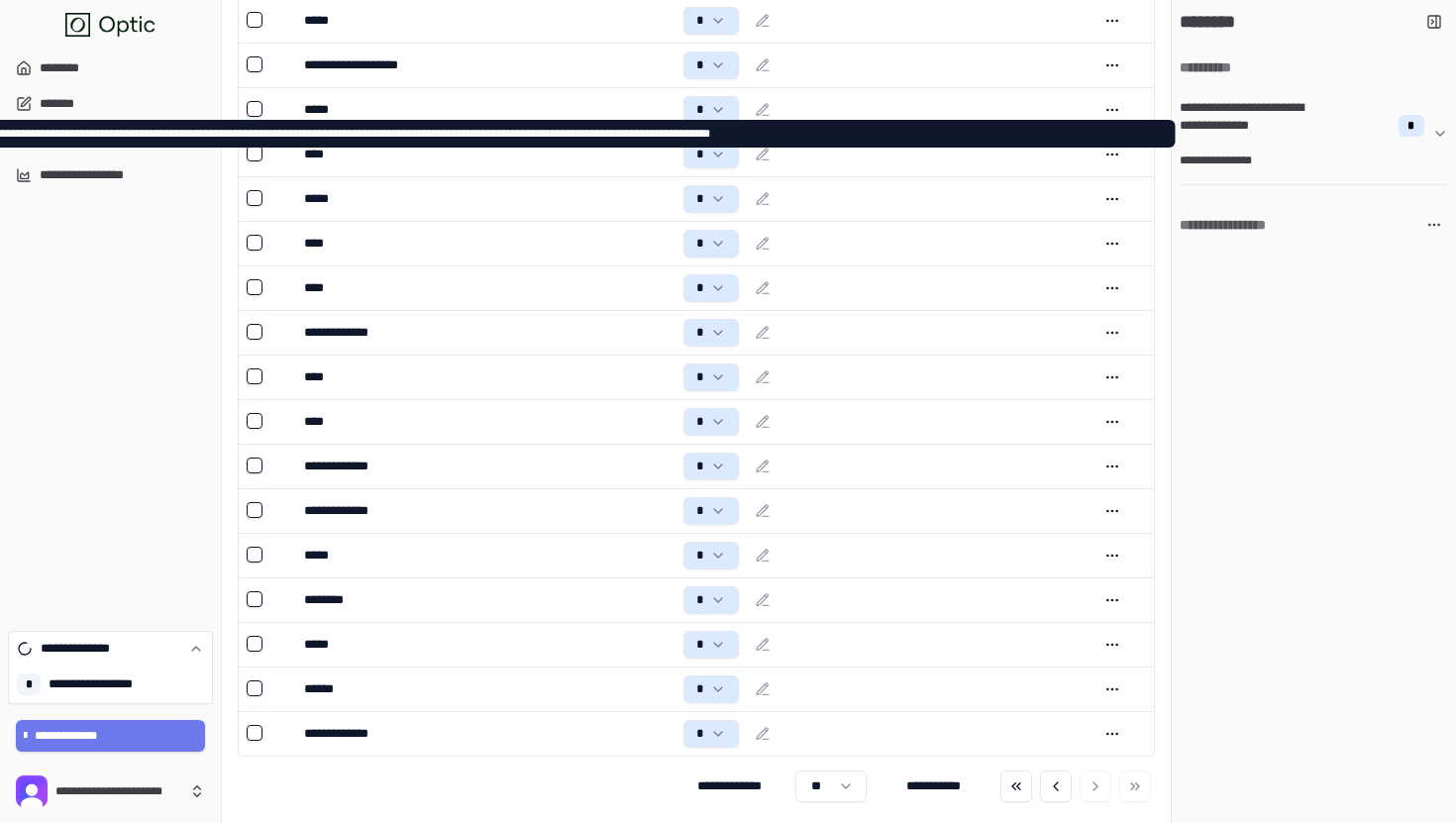 click on "**********" at bounding box center (1251, 126) 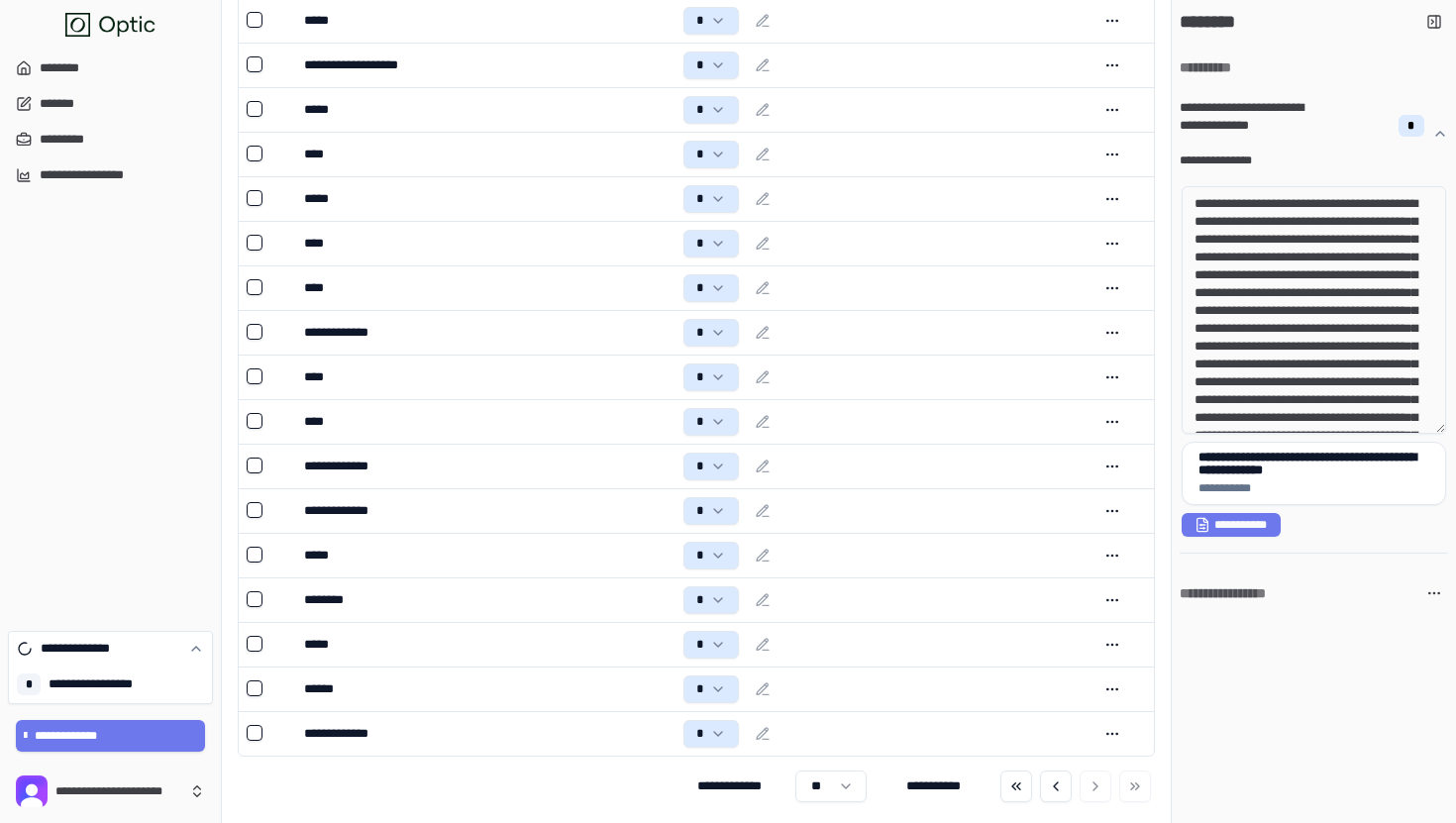 drag, startPoint x: 1239, startPoint y: 214, endPoint x: 1366, endPoint y: 356, distance: 190.50722 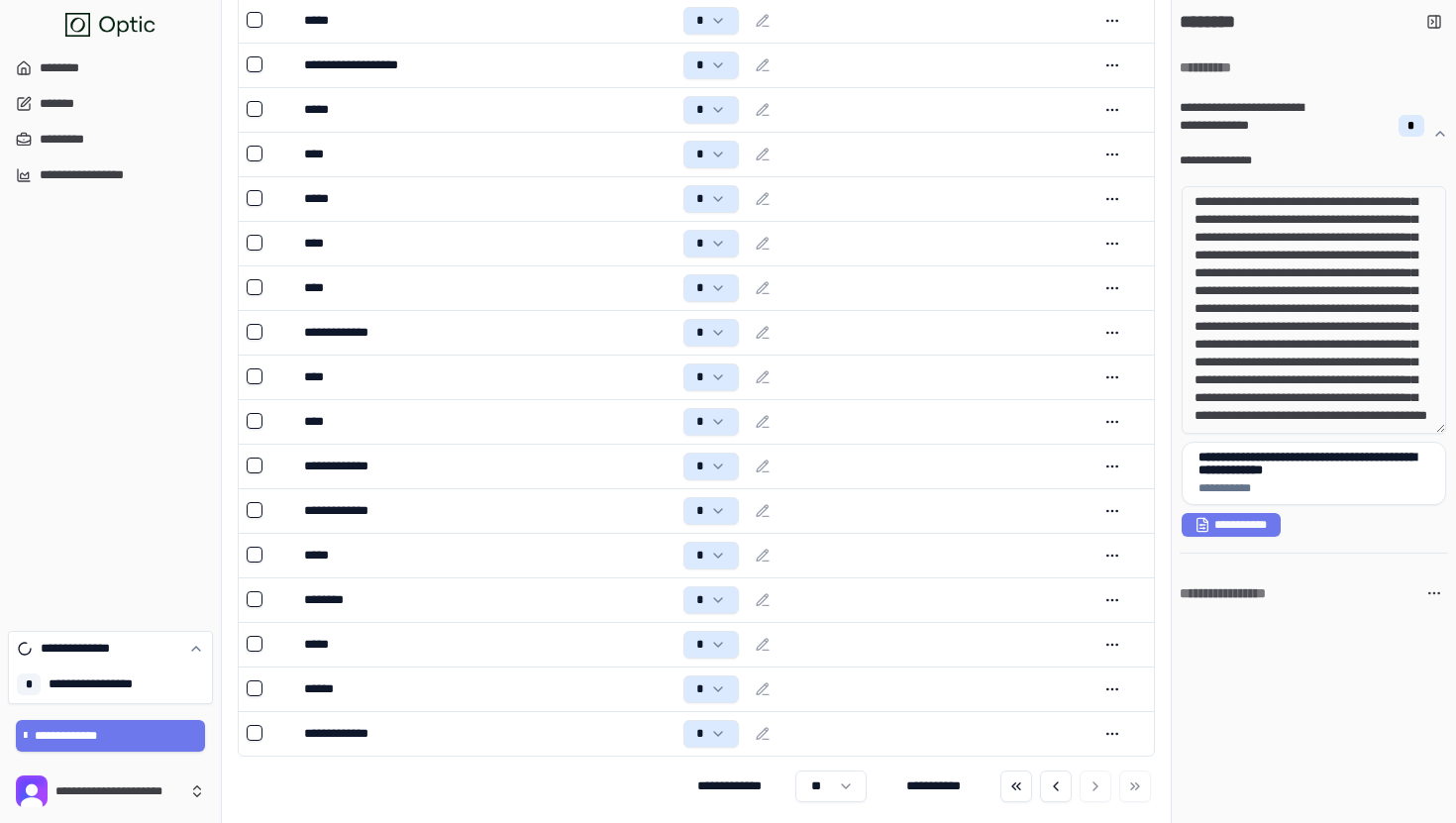 scroll, scrollTop: 269, scrollLeft: 0, axis: vertical 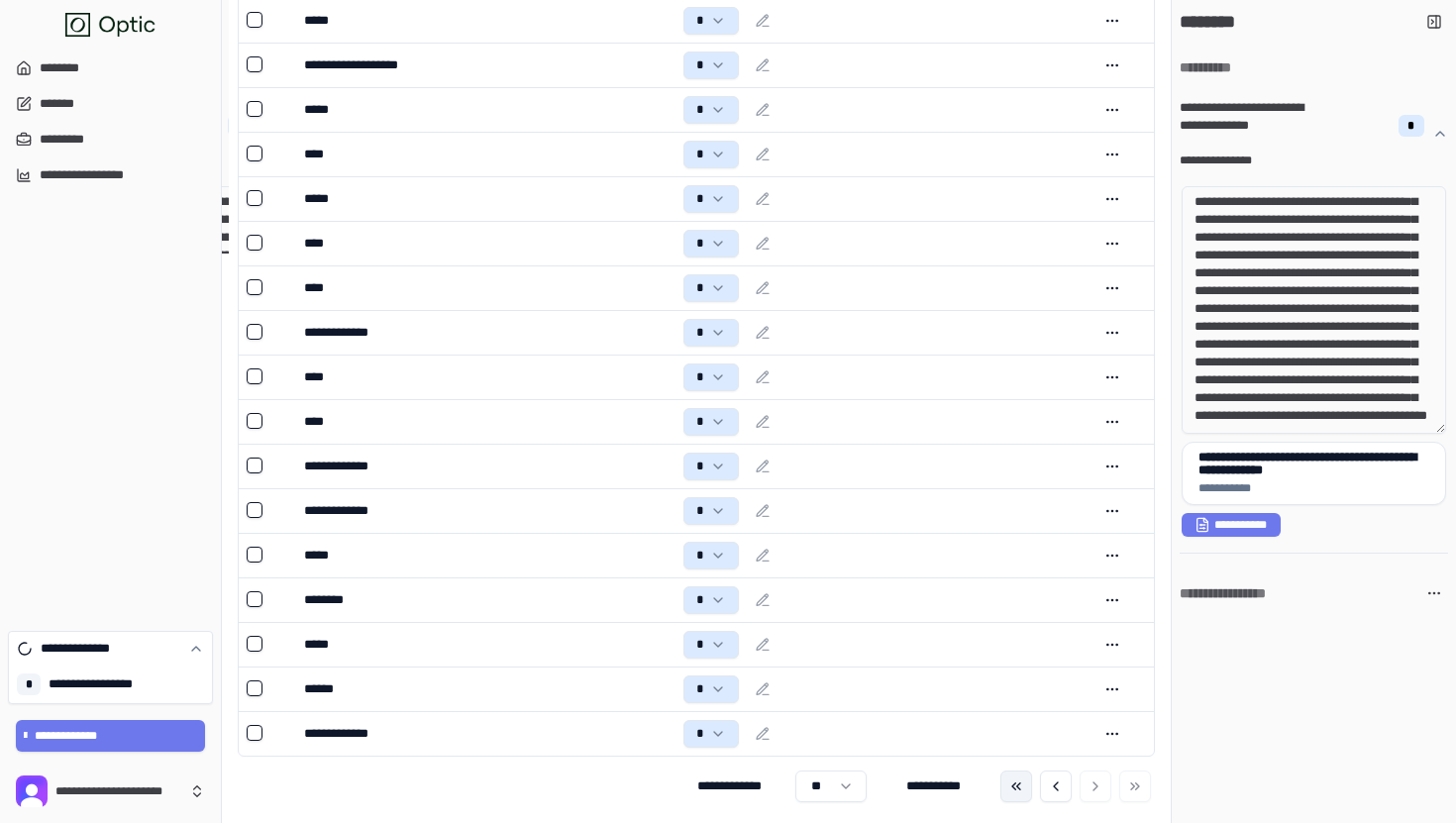 click at bounding box center [1016, 786] 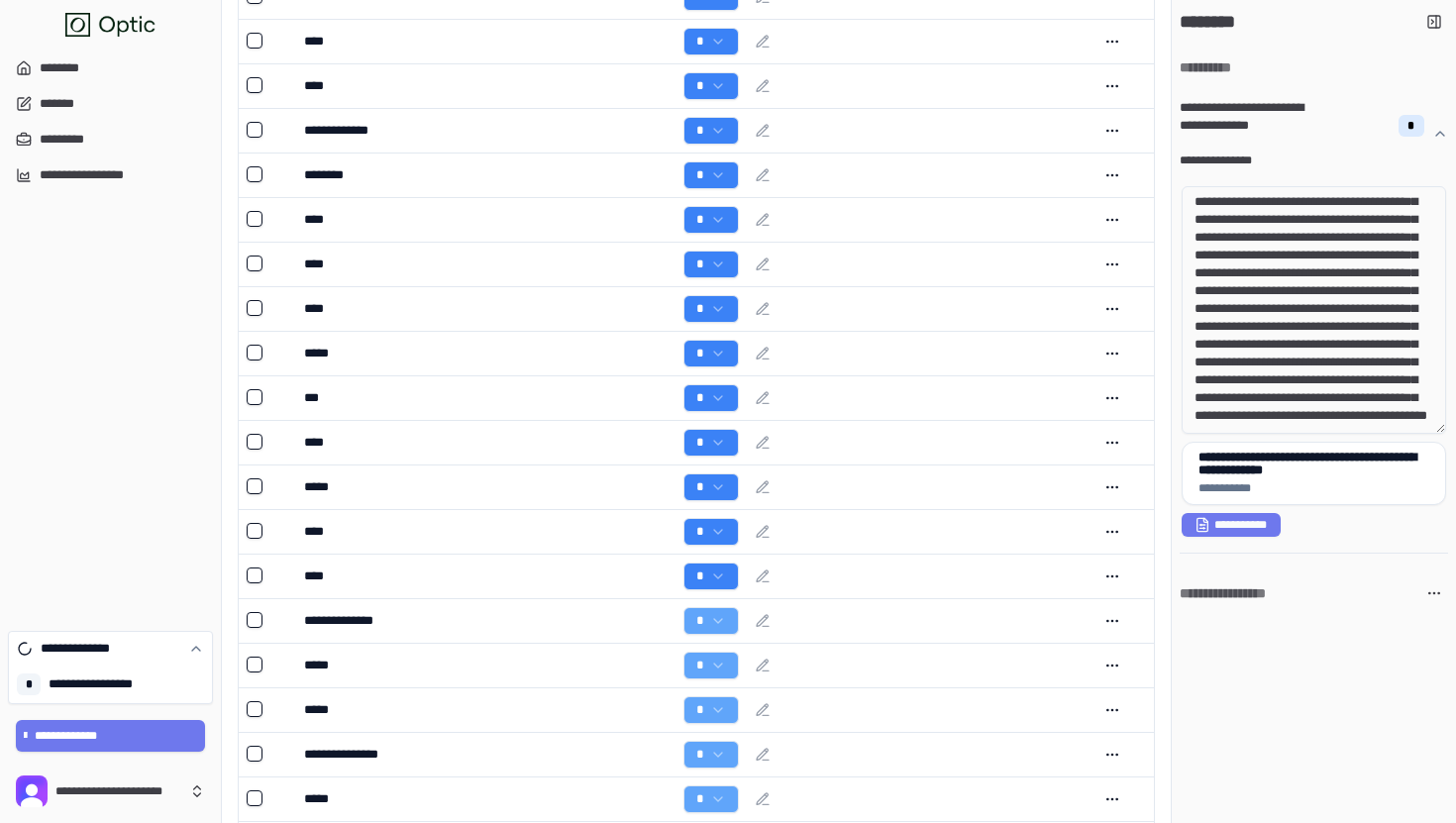 scroll, scrollTop: 1624, scrollLeft: 0, axis: vertical 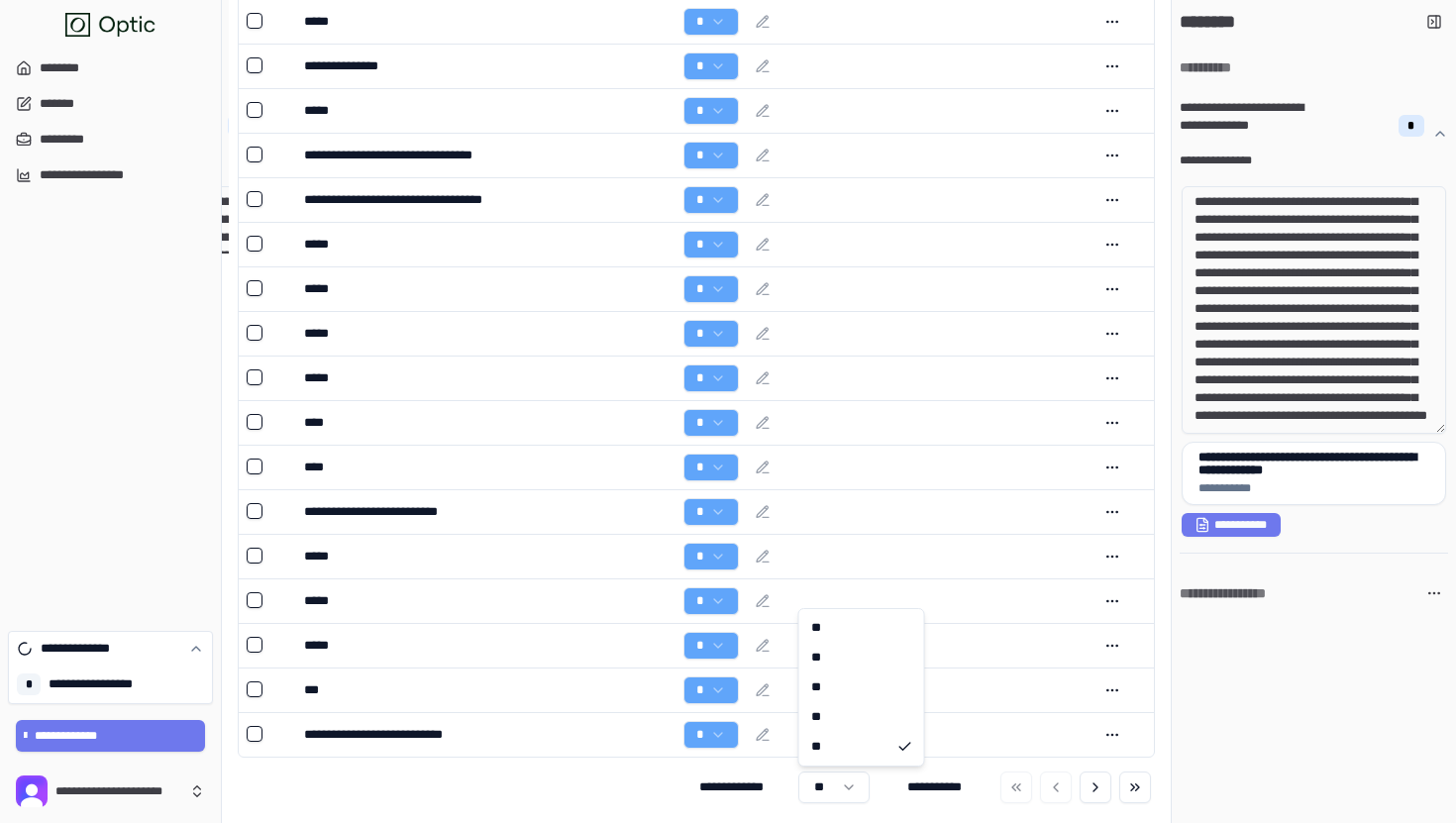 click on "**********" at bounding box center [728, -400] 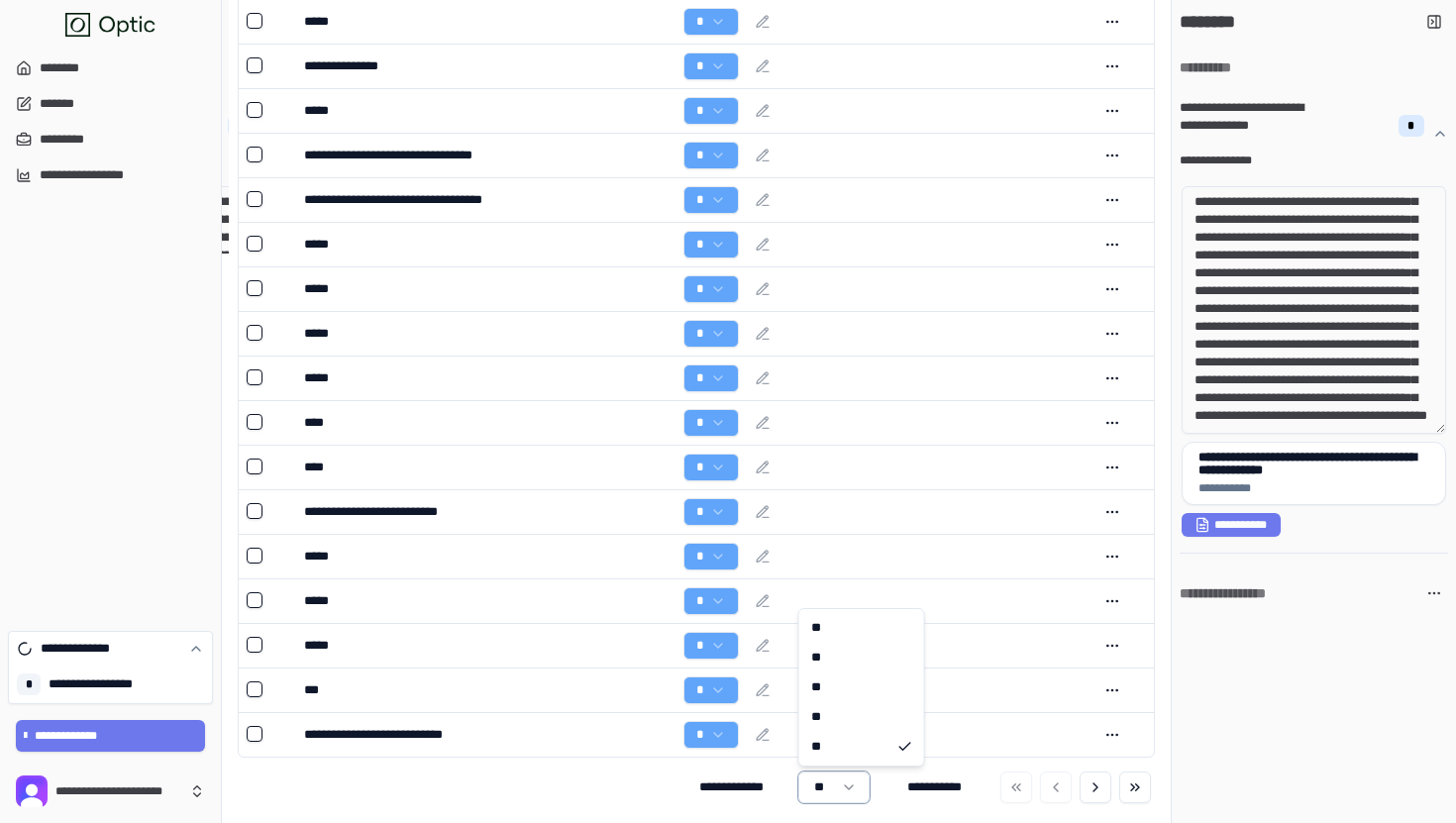 click on "**********" at bounding box center (728, -400) 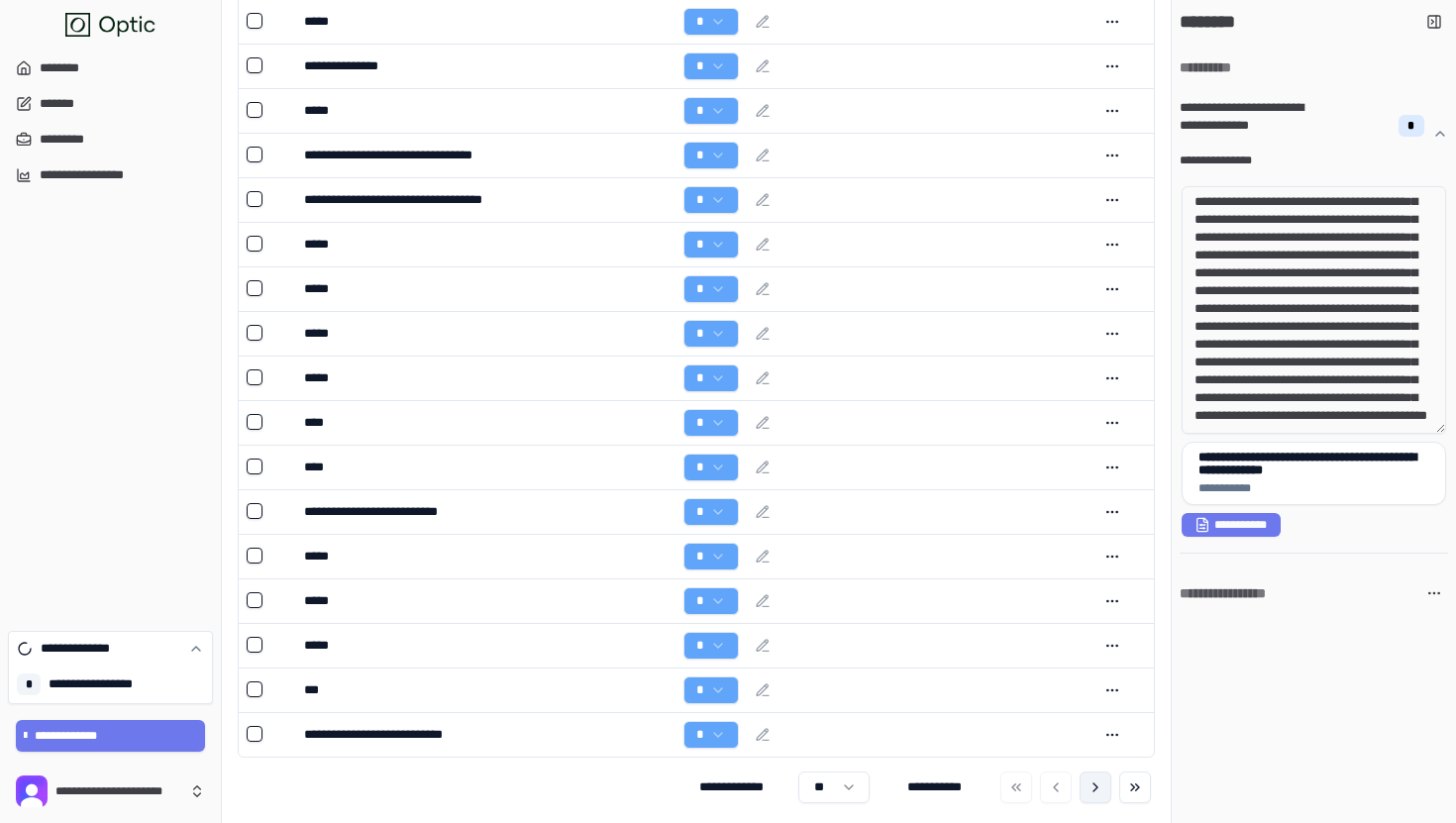 click at bounding box center [1095, 787] 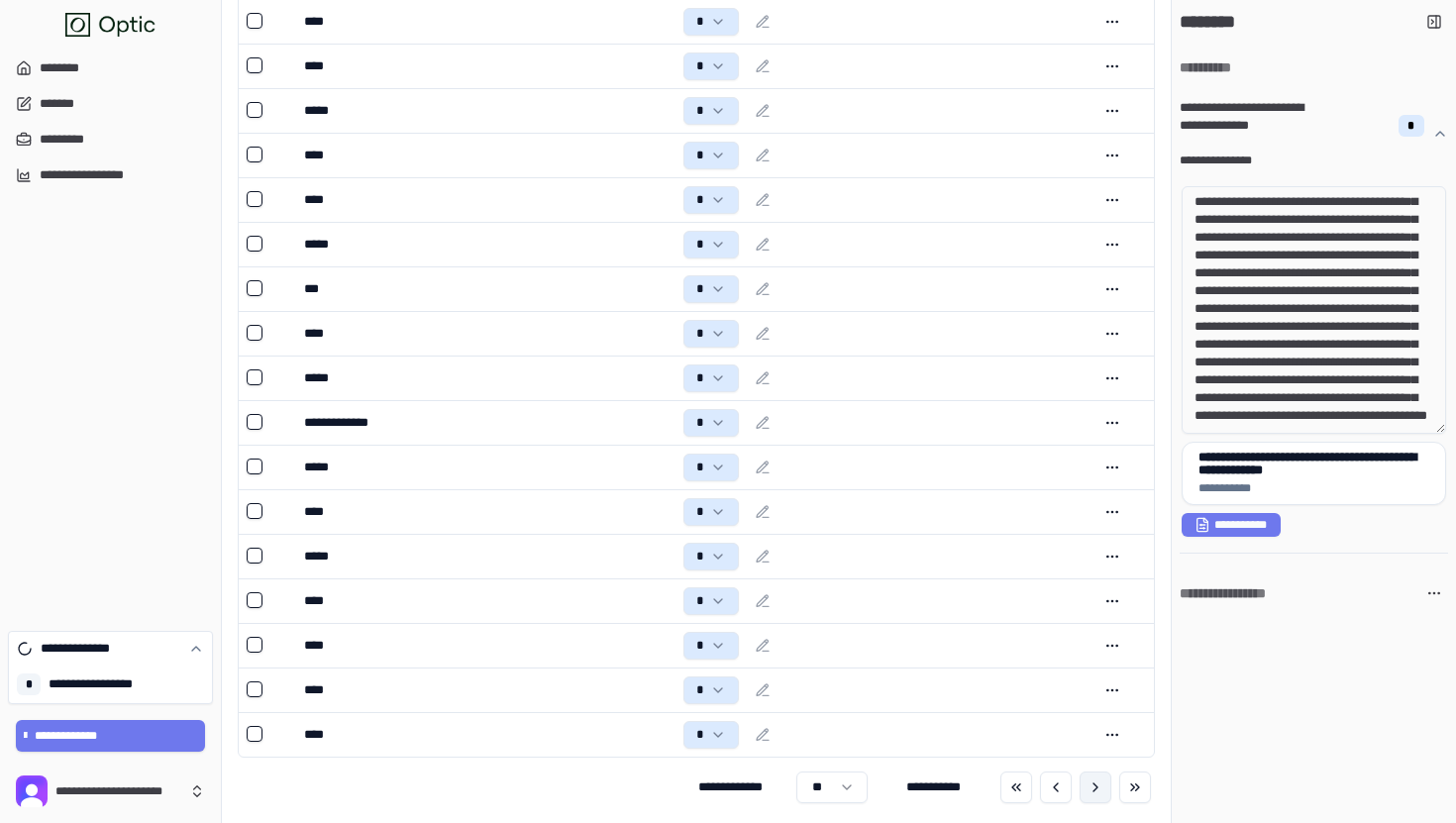 click at bounding box center (1095, 787) 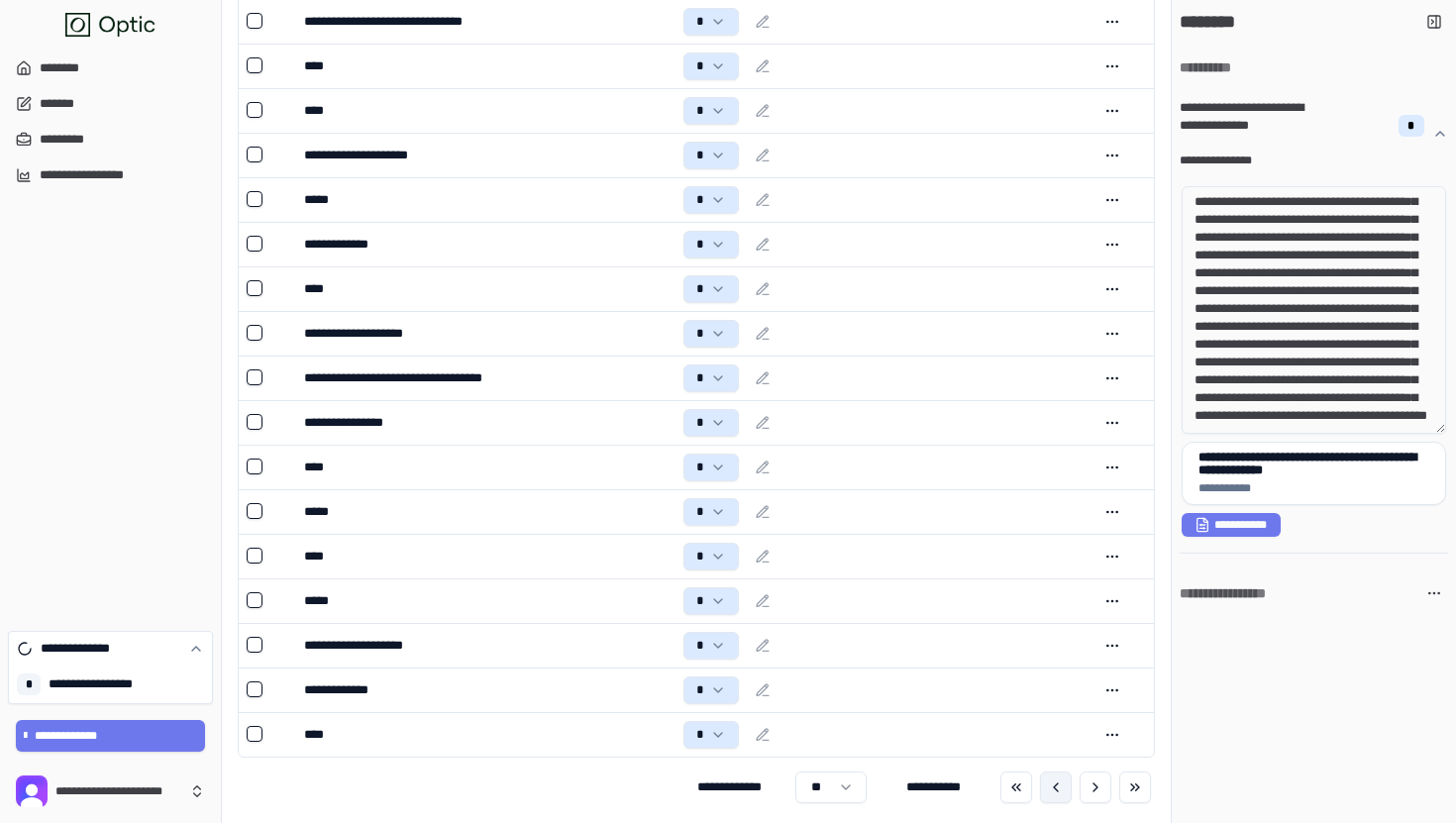 click at bounding box center [1056, 787] 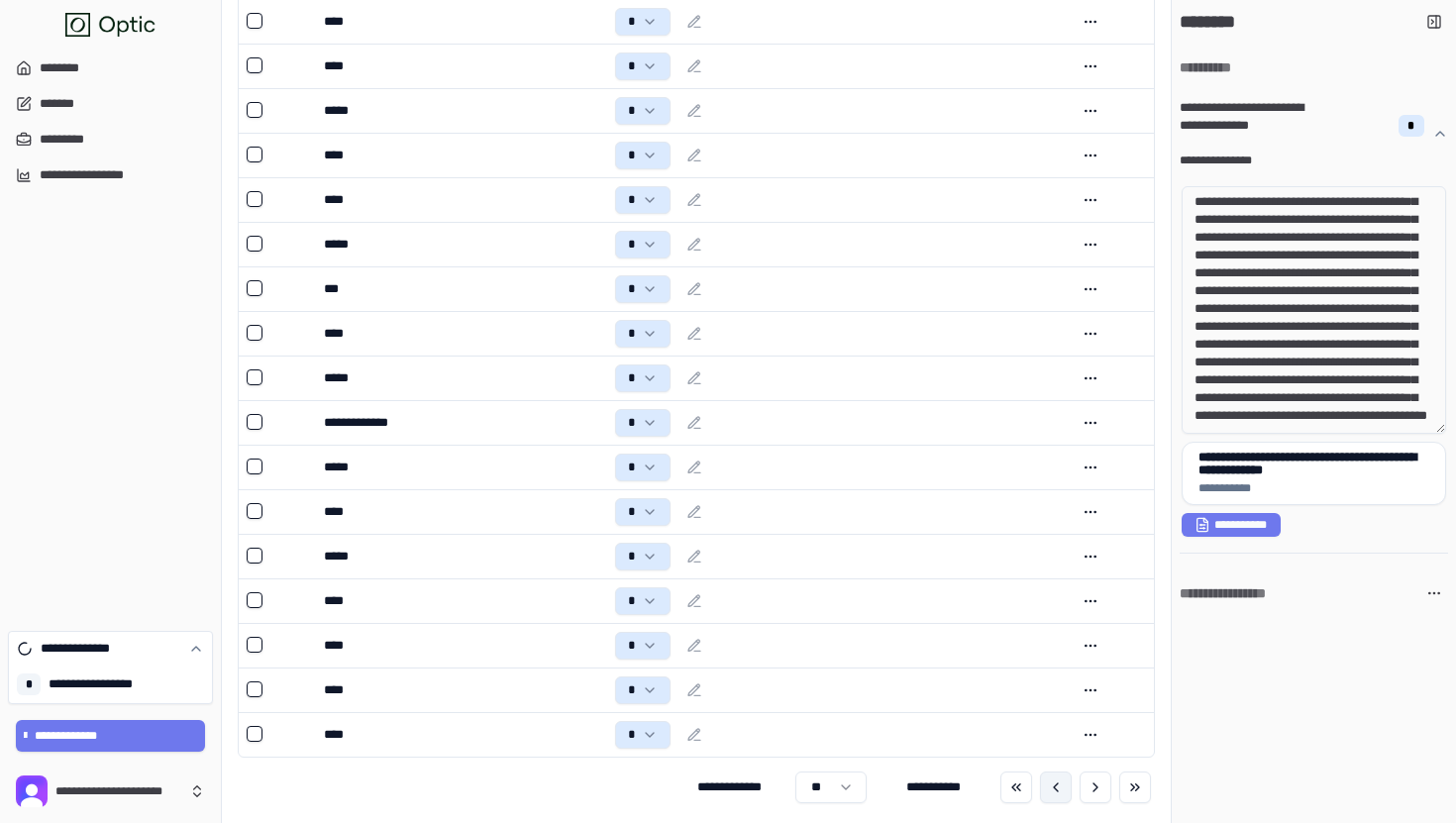click at bounding box center [1056, 787] 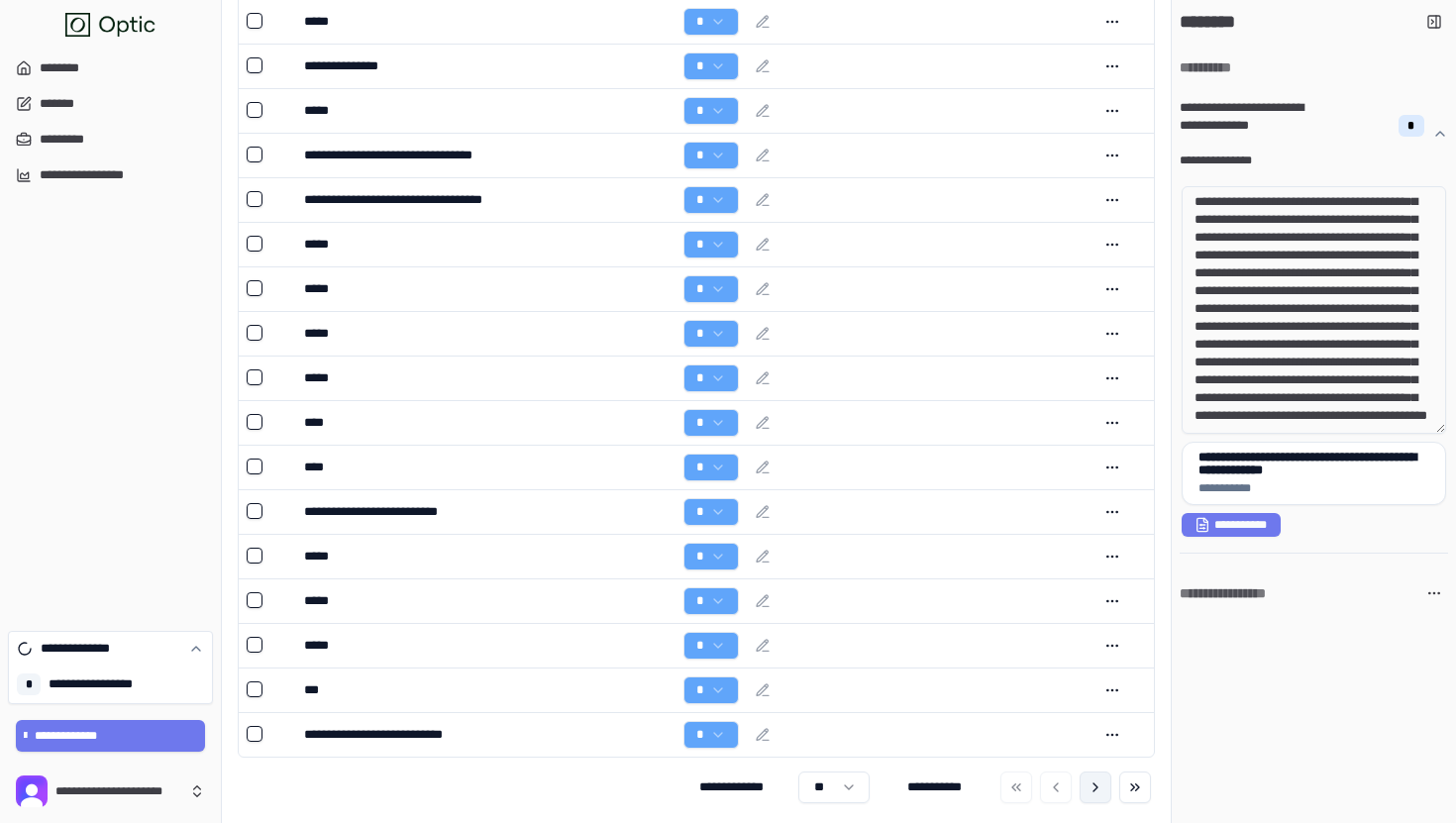 click at bounding box center (1095, 787) 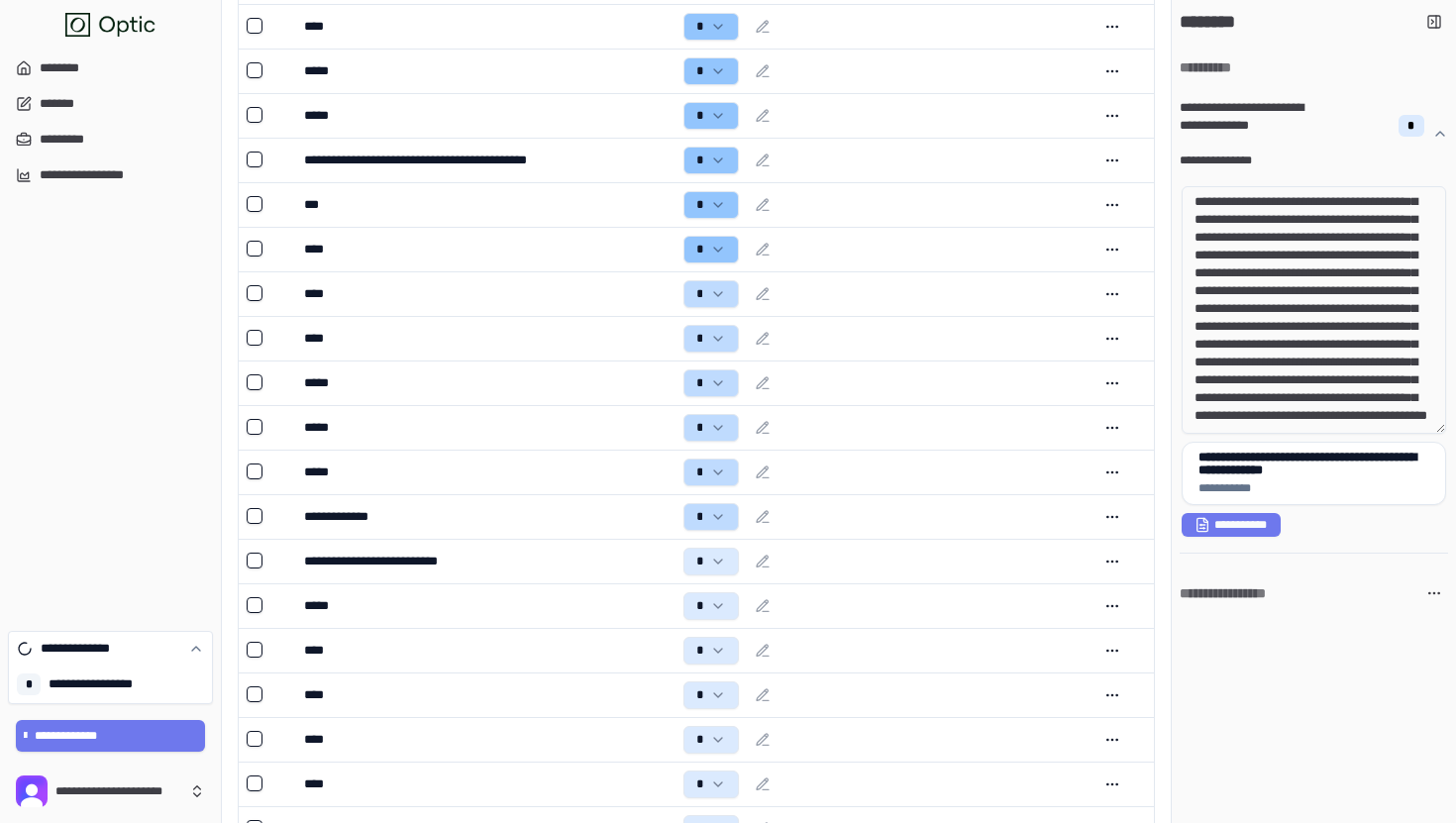 scroll, scrollTop: 1632, scrollLeft: 0, axis: vertical 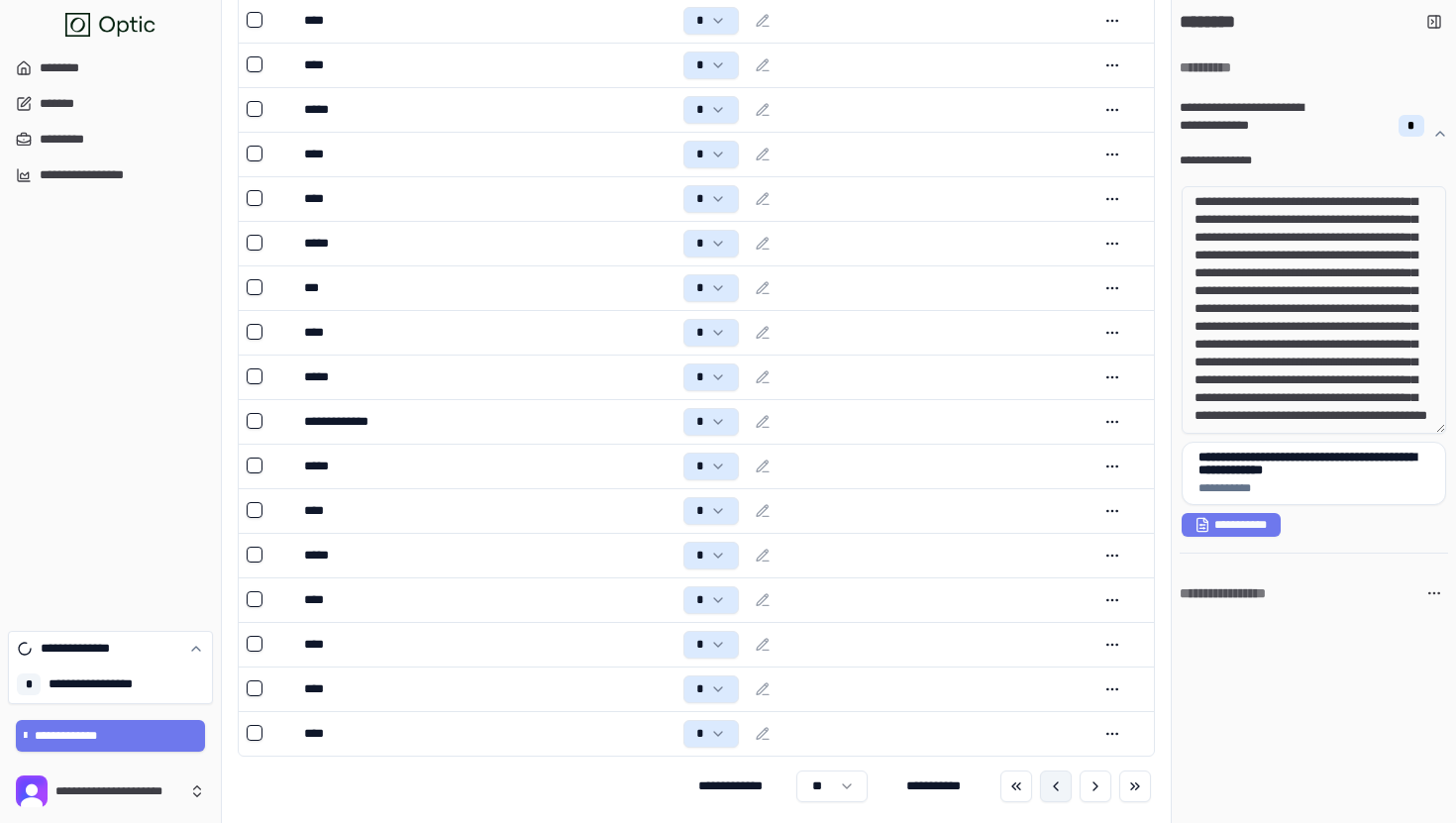 click at bounding box center (1056, 786) 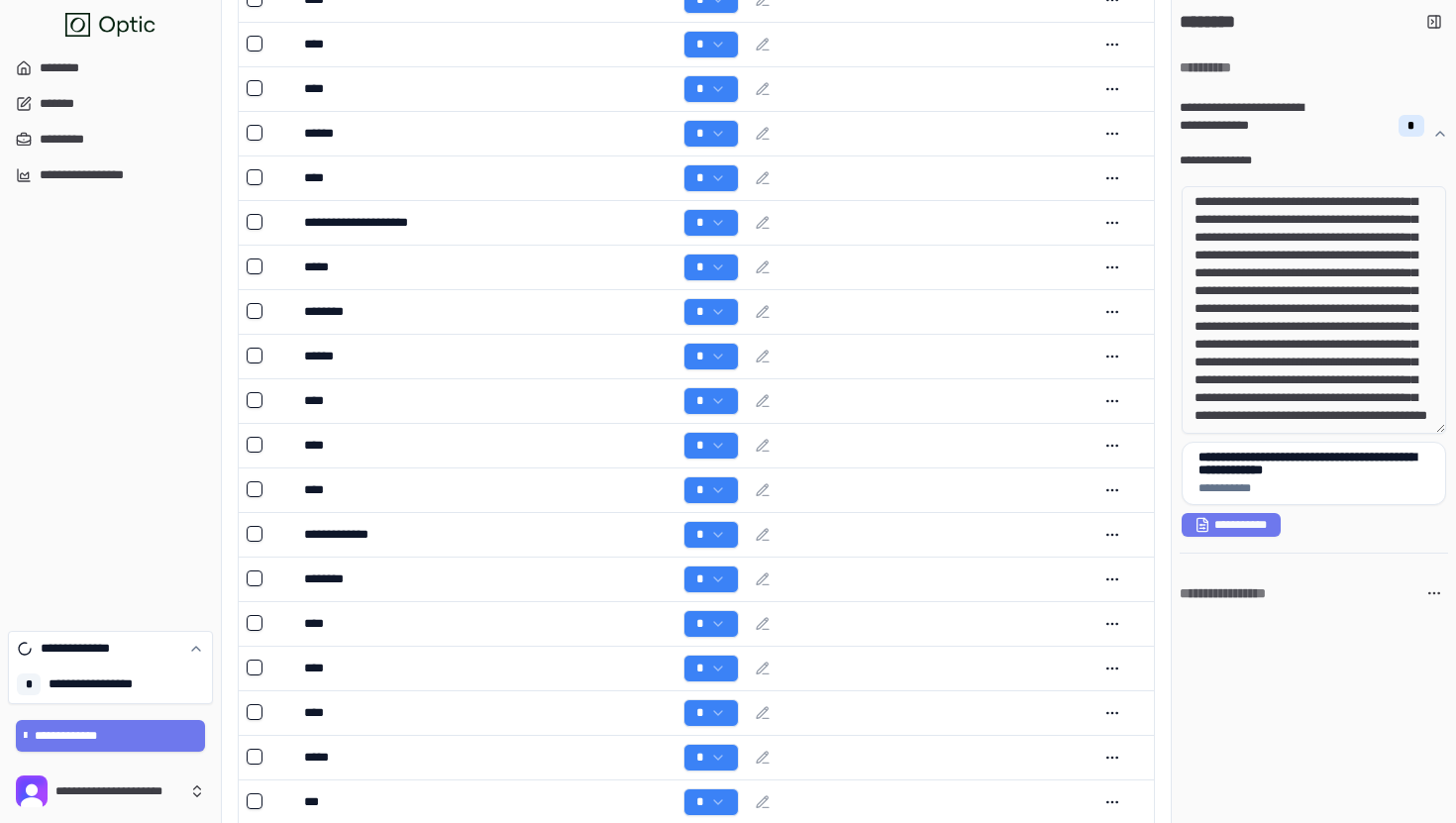 scroll, scrollTop: 0, scrollLeft: 0, axis: both 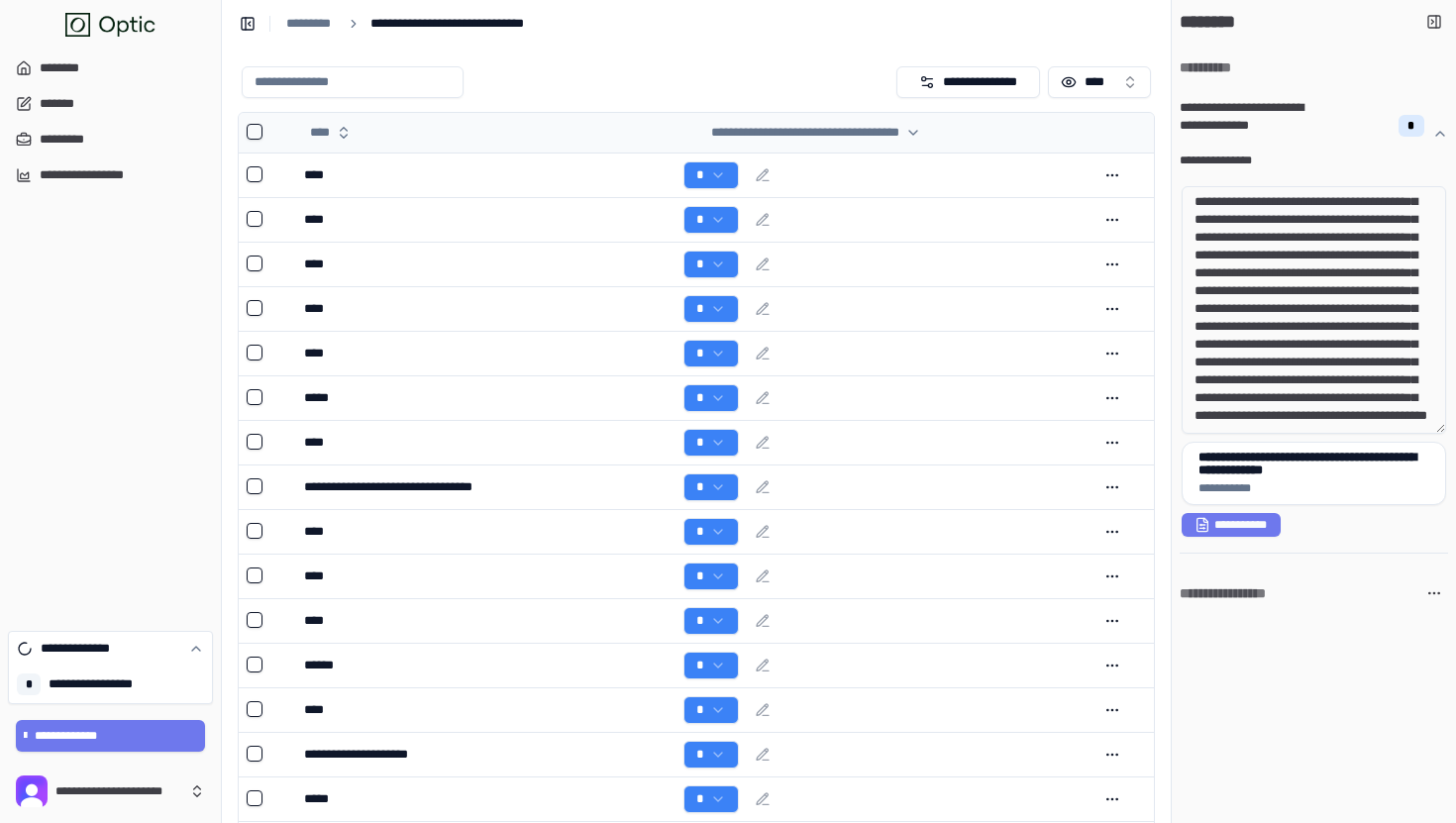 click at bounding box center [255, 132] 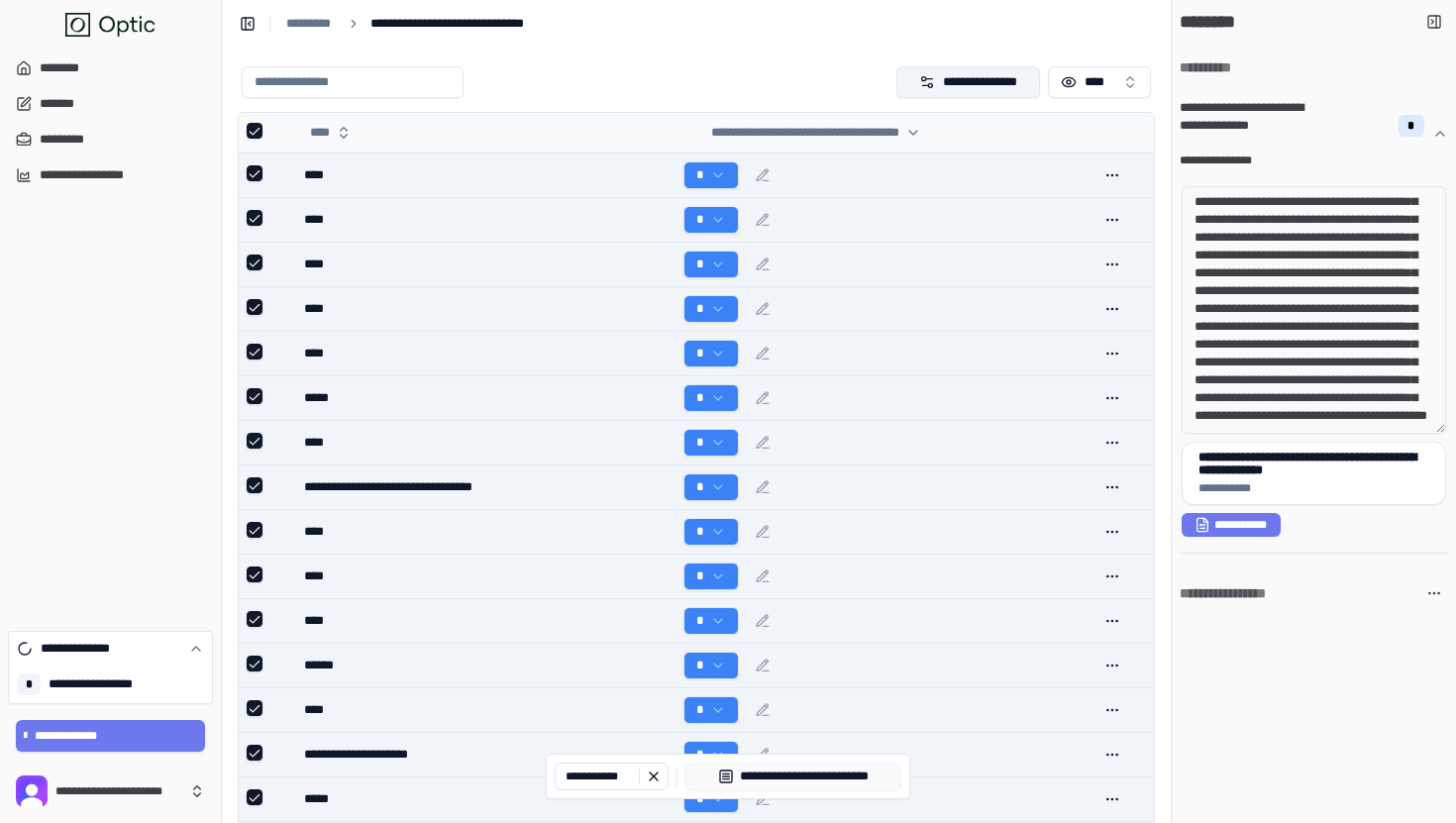 click on "**********" at bounding box center (969, 82) 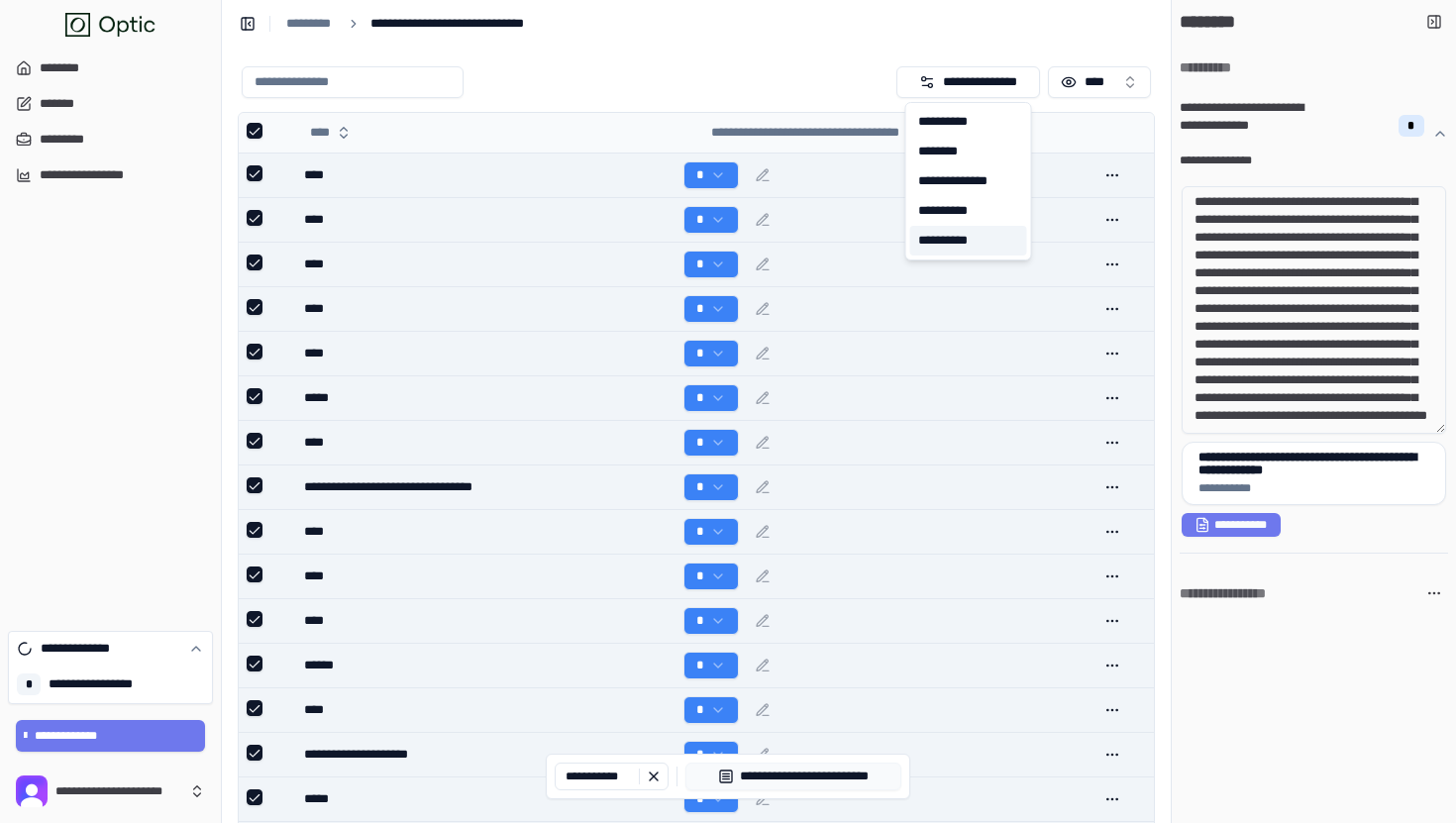 click on "**********" at bounding box center (969, 241) 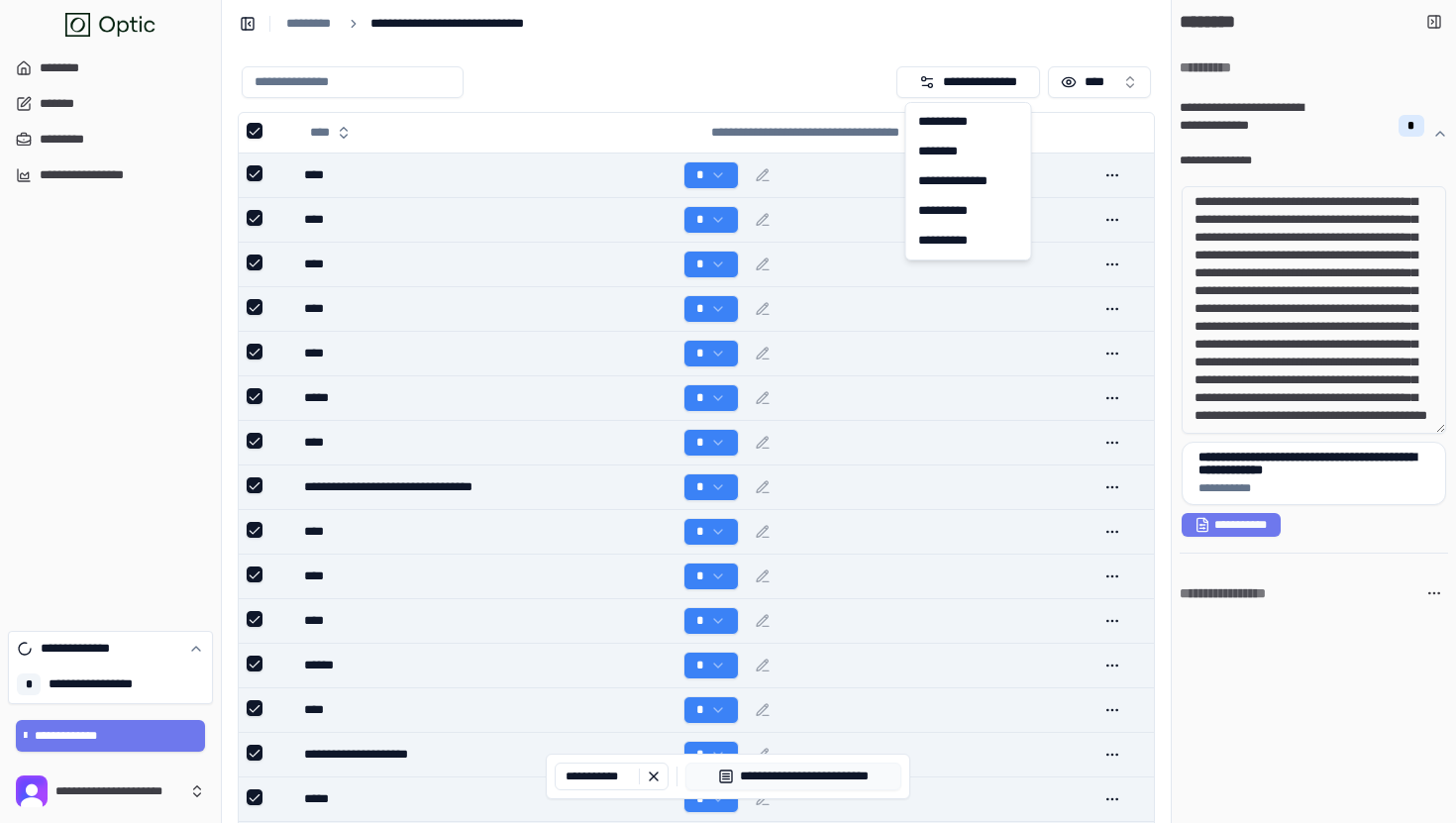 click on "**********" at bounding box center (696, 23) 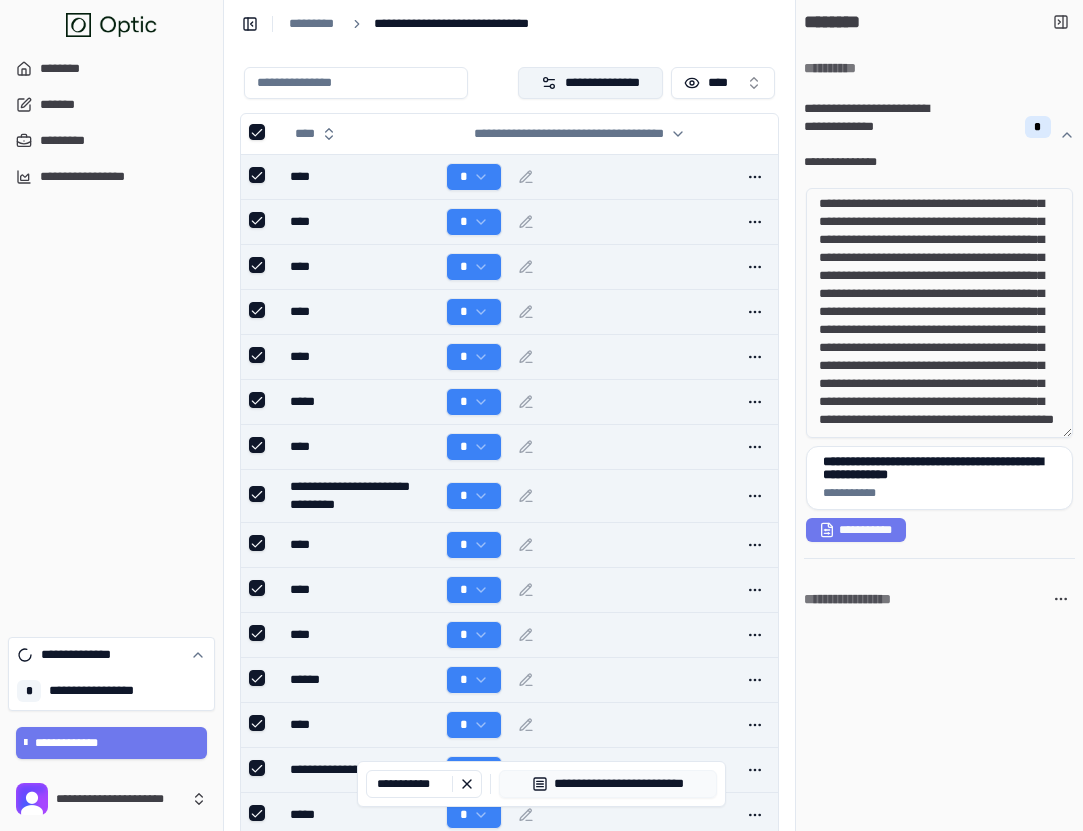 click on "**********" at bounding box center (591, 83) 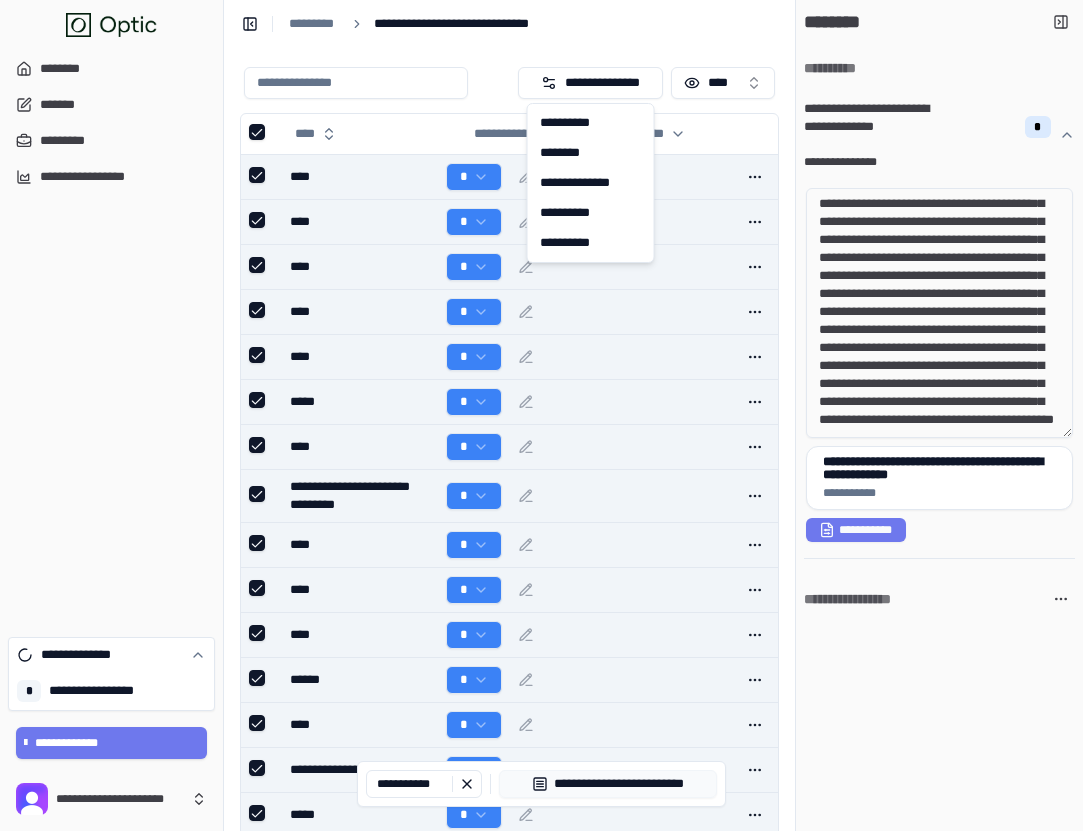 click on "**********" at bounding box center (509, 23) 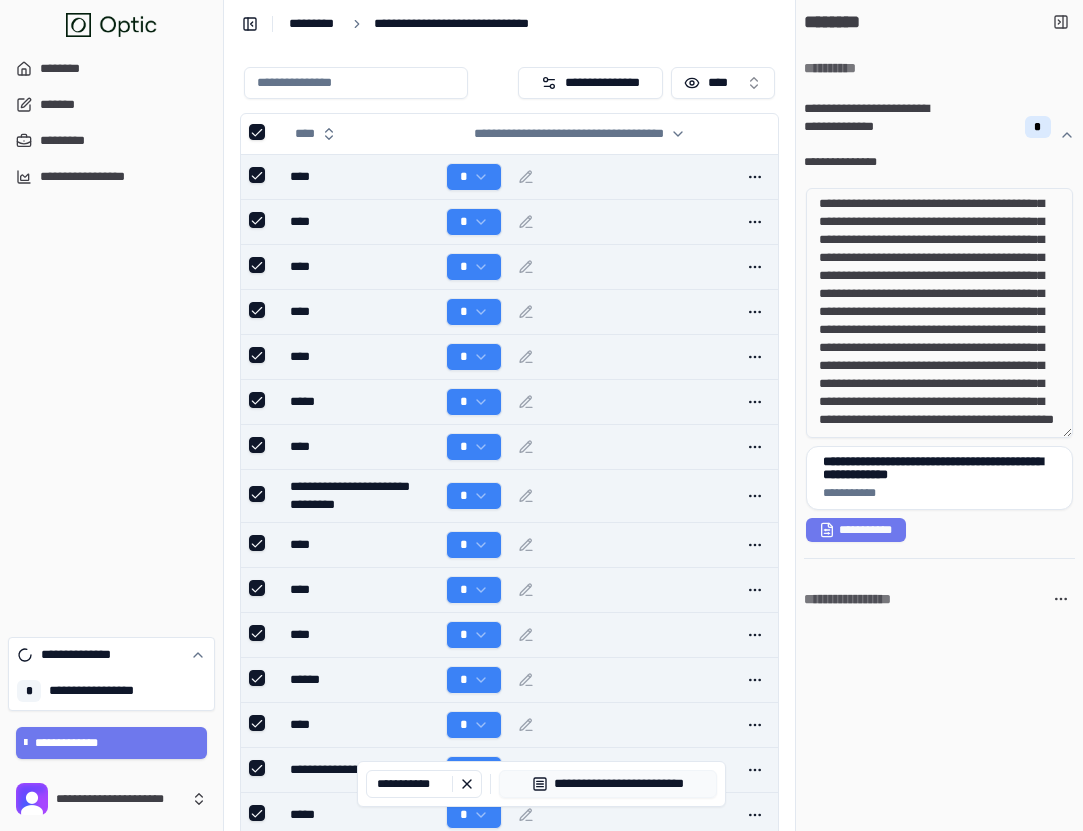 click on "*********" at bounding box center (314, 24) 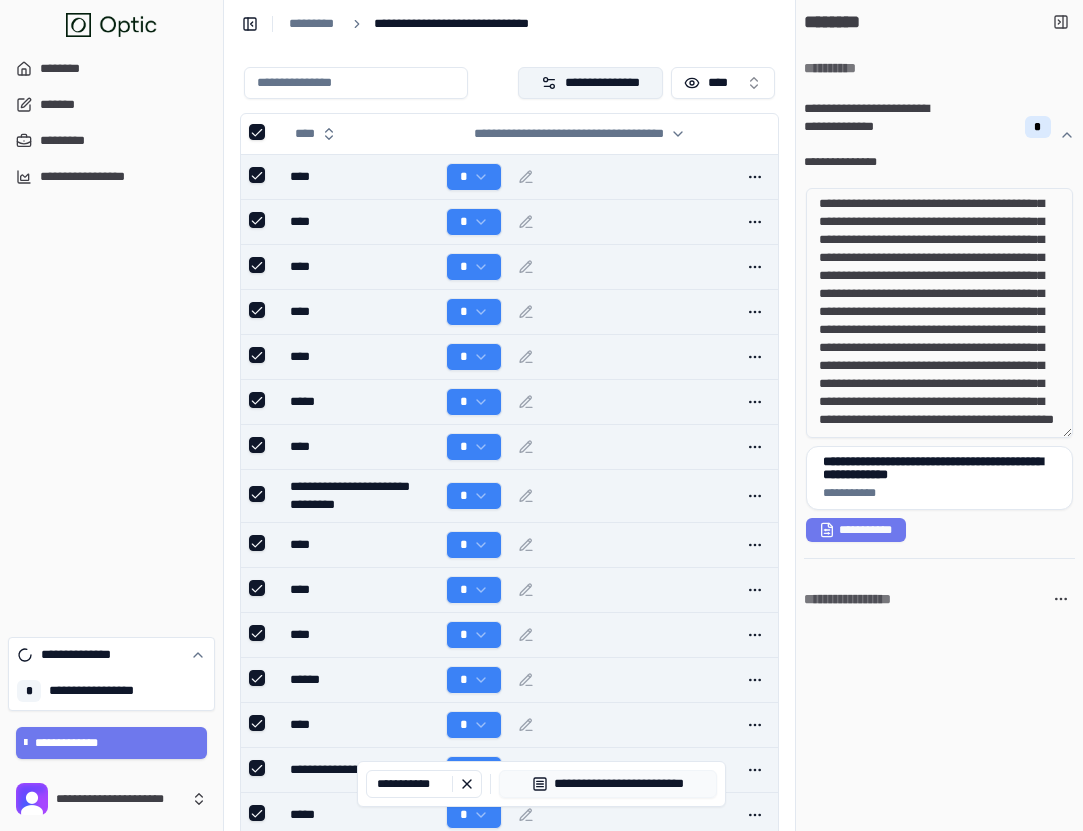click on "**********" at bounding box center [591, 83] 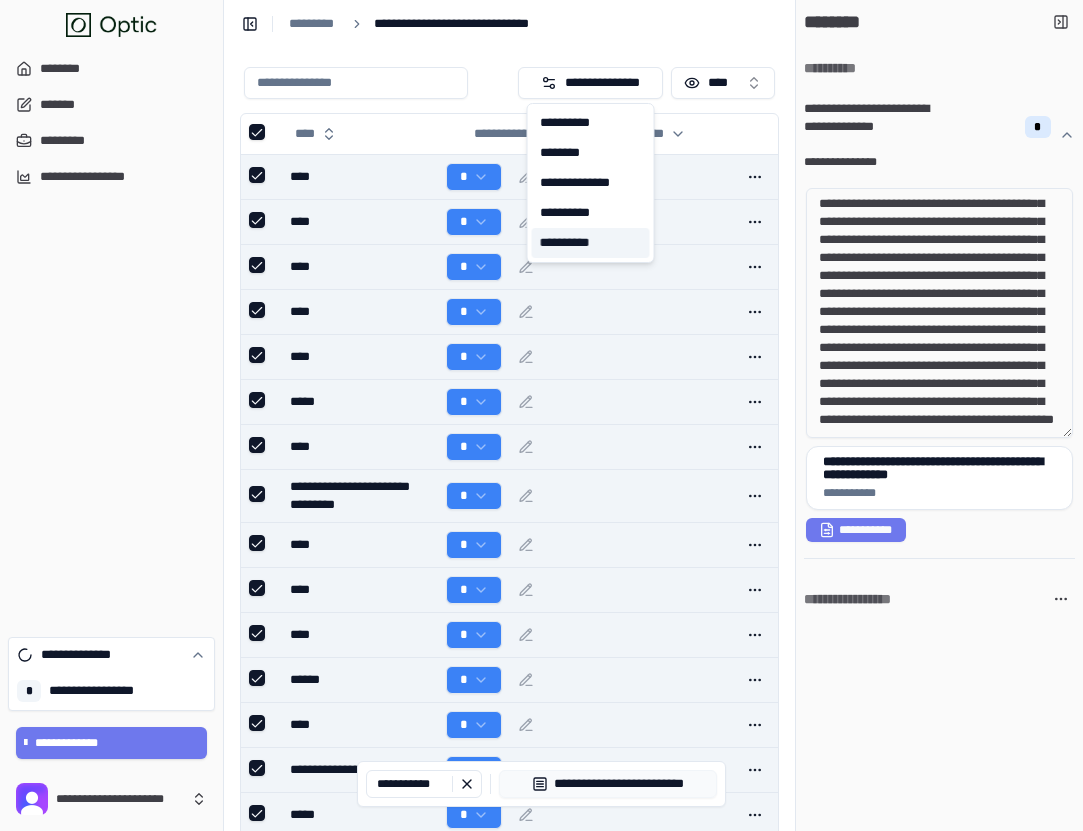 click on "**********" at bounding box center (591, 243) 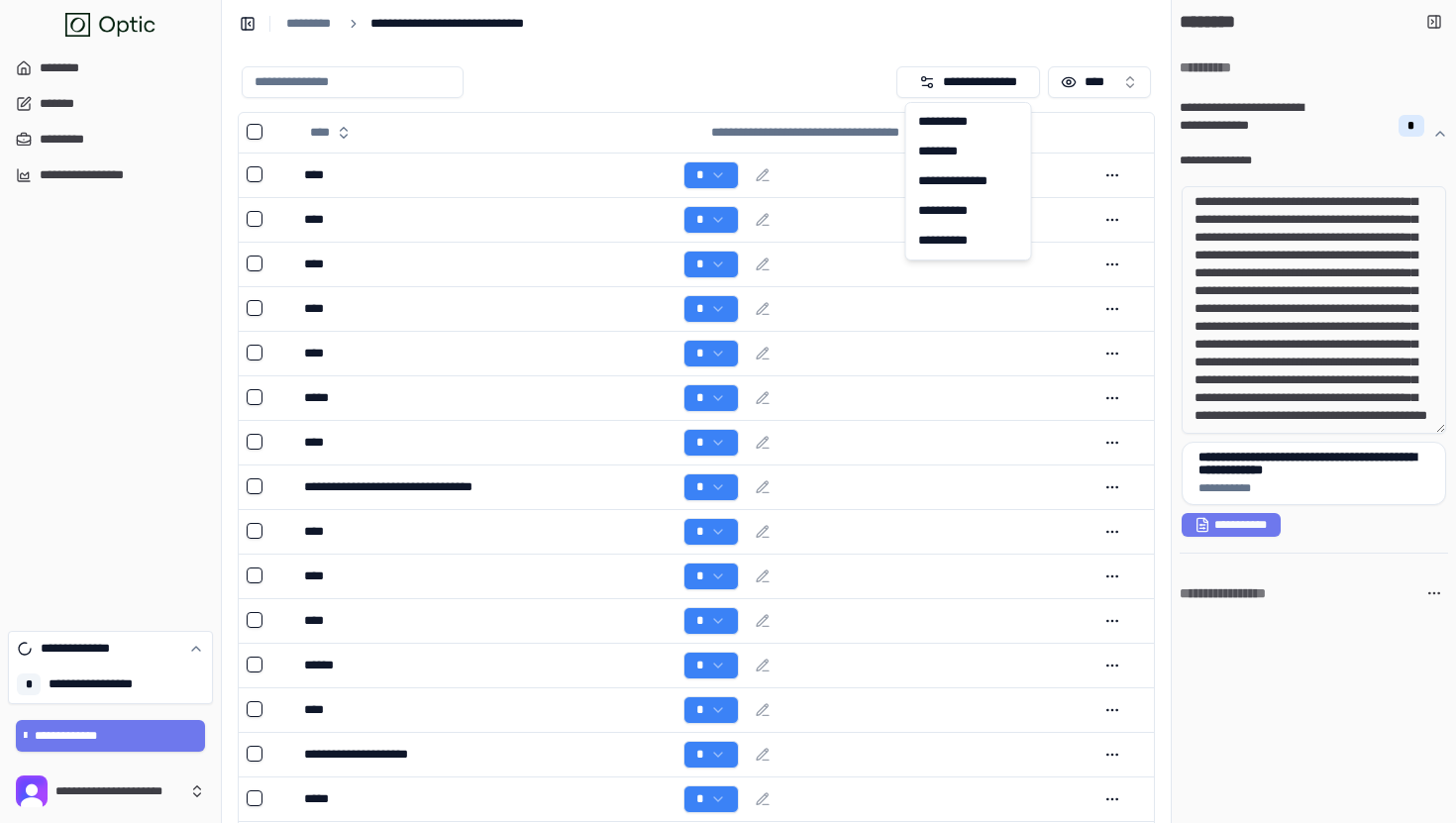 click on "**********" at bounding box center [696, 23] 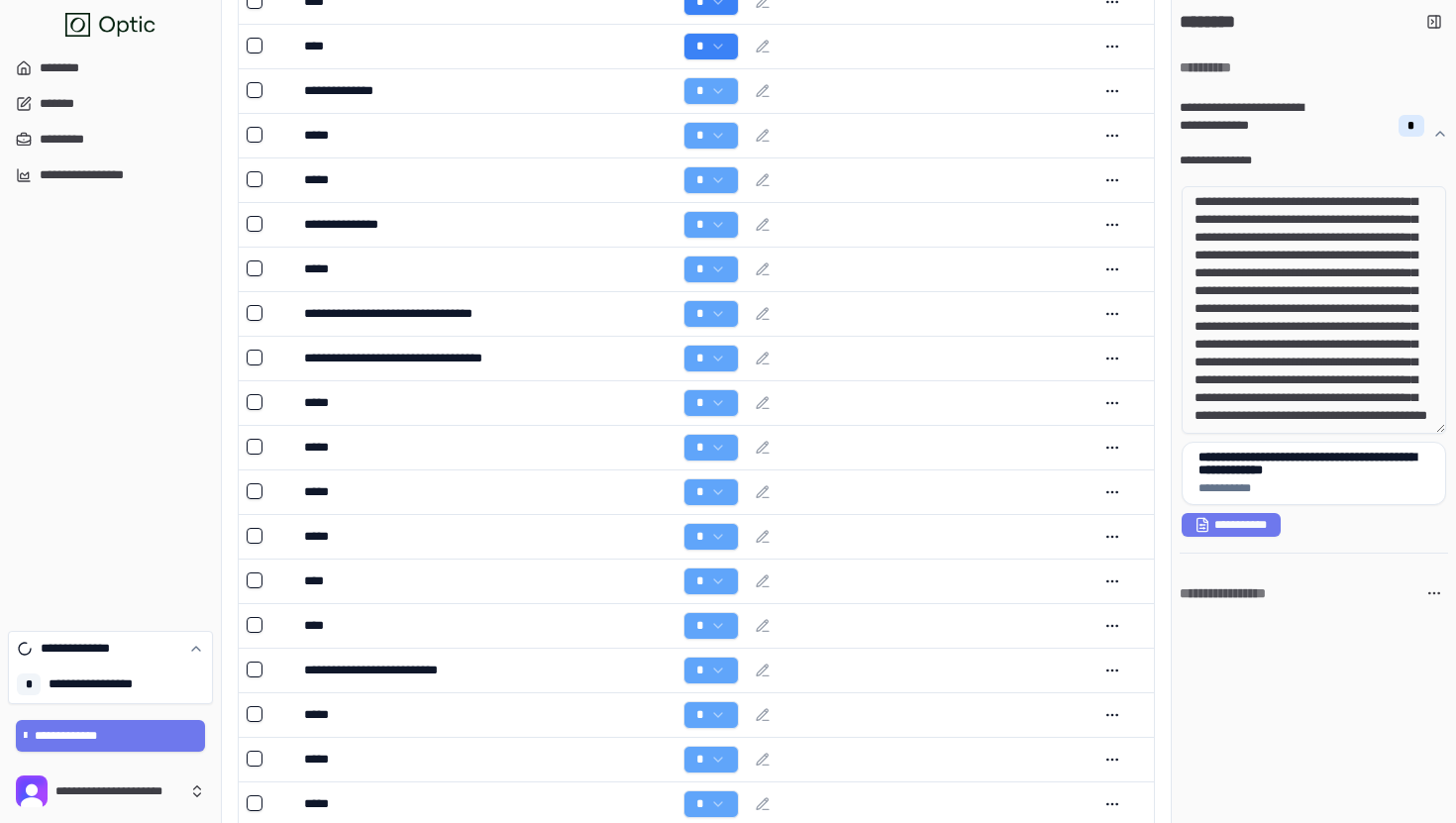 scroll, scrollTop: 1624, scrollLeft: 0, axis: vertical 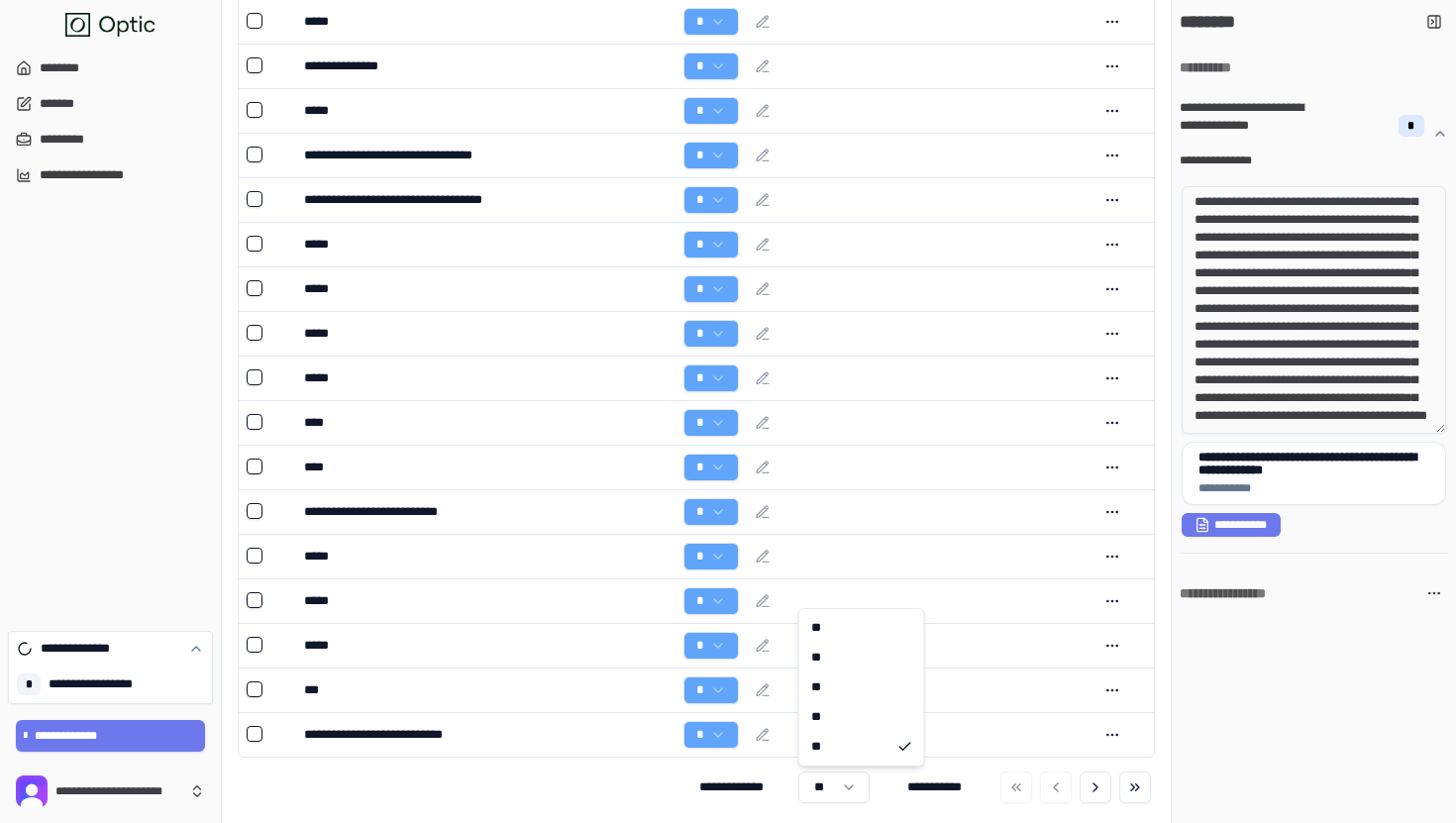click on "**********" at bounding box center [728, -400] 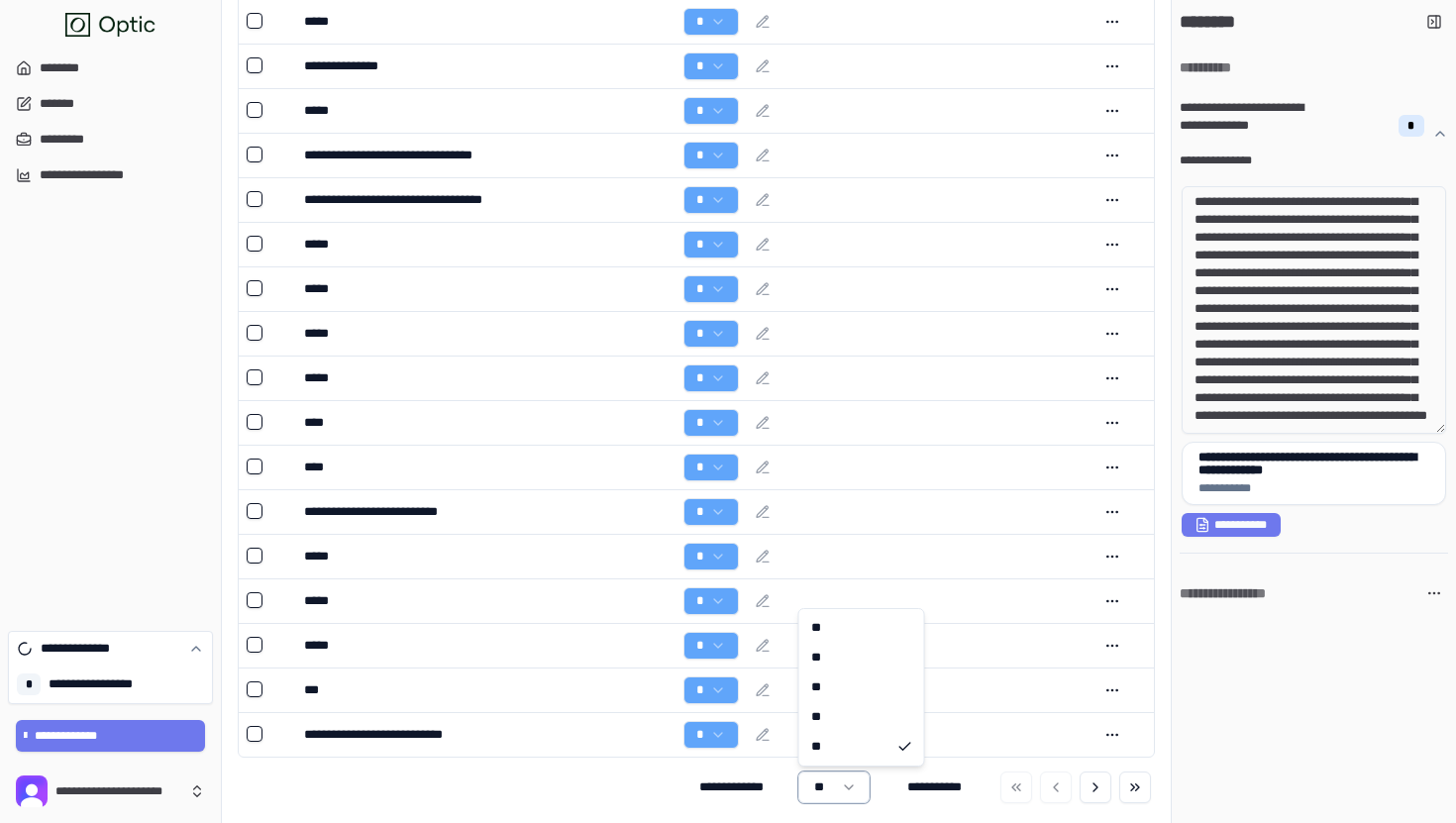 type 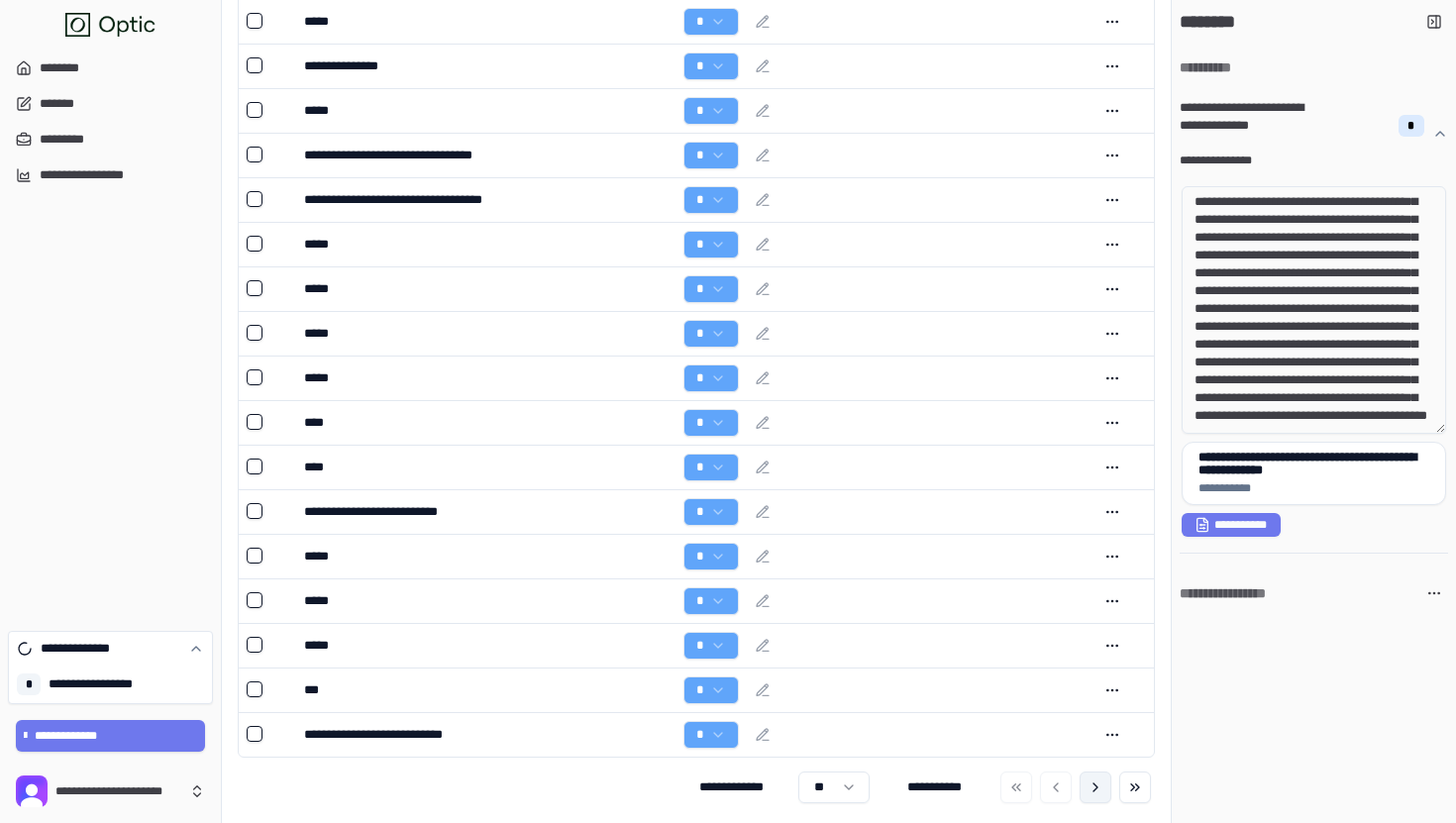 click at bounding box center [1095, 787] 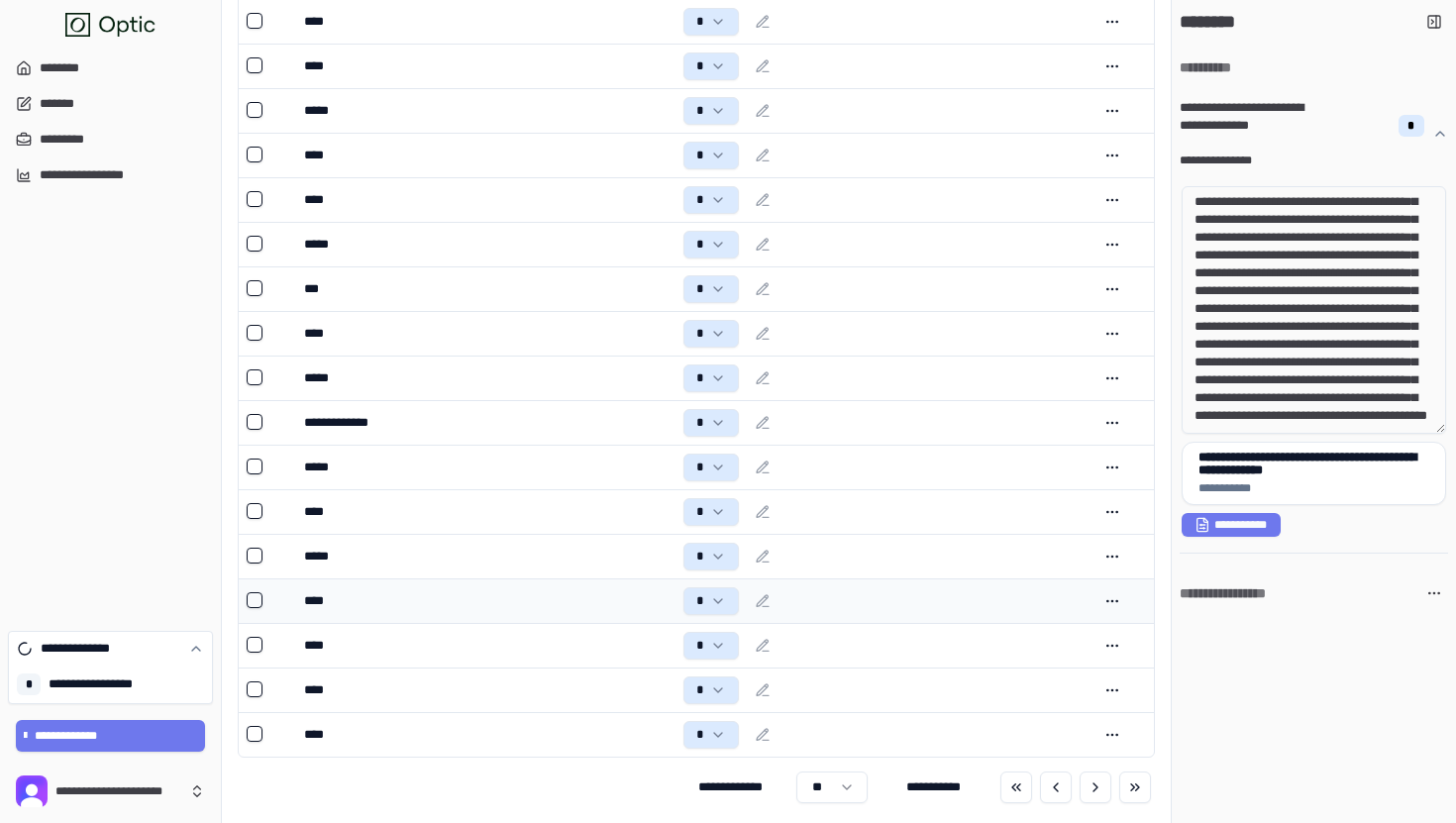 scroll, scrollTop: 1632, scrollLeft: 0, axis: vertical 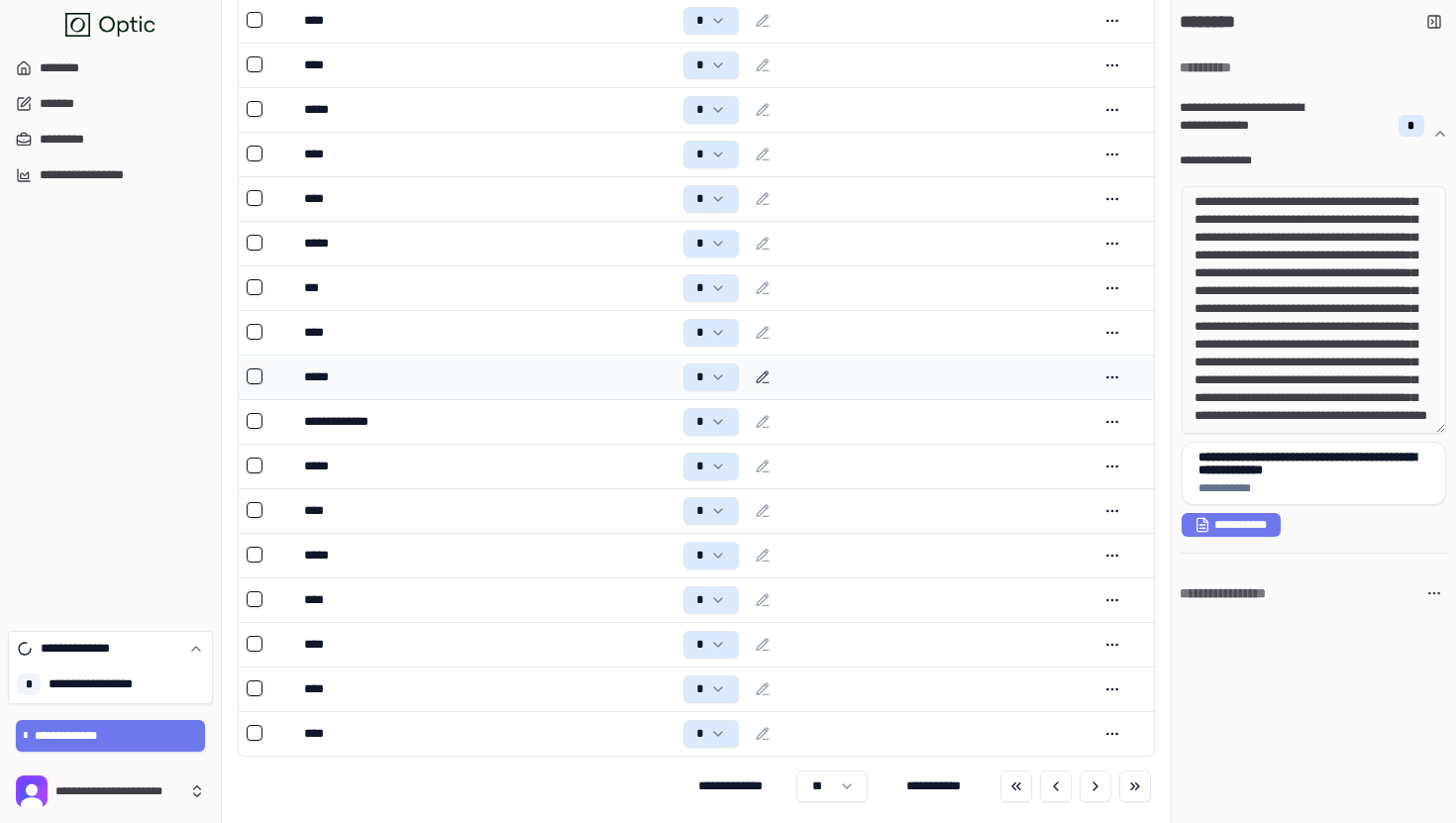 click 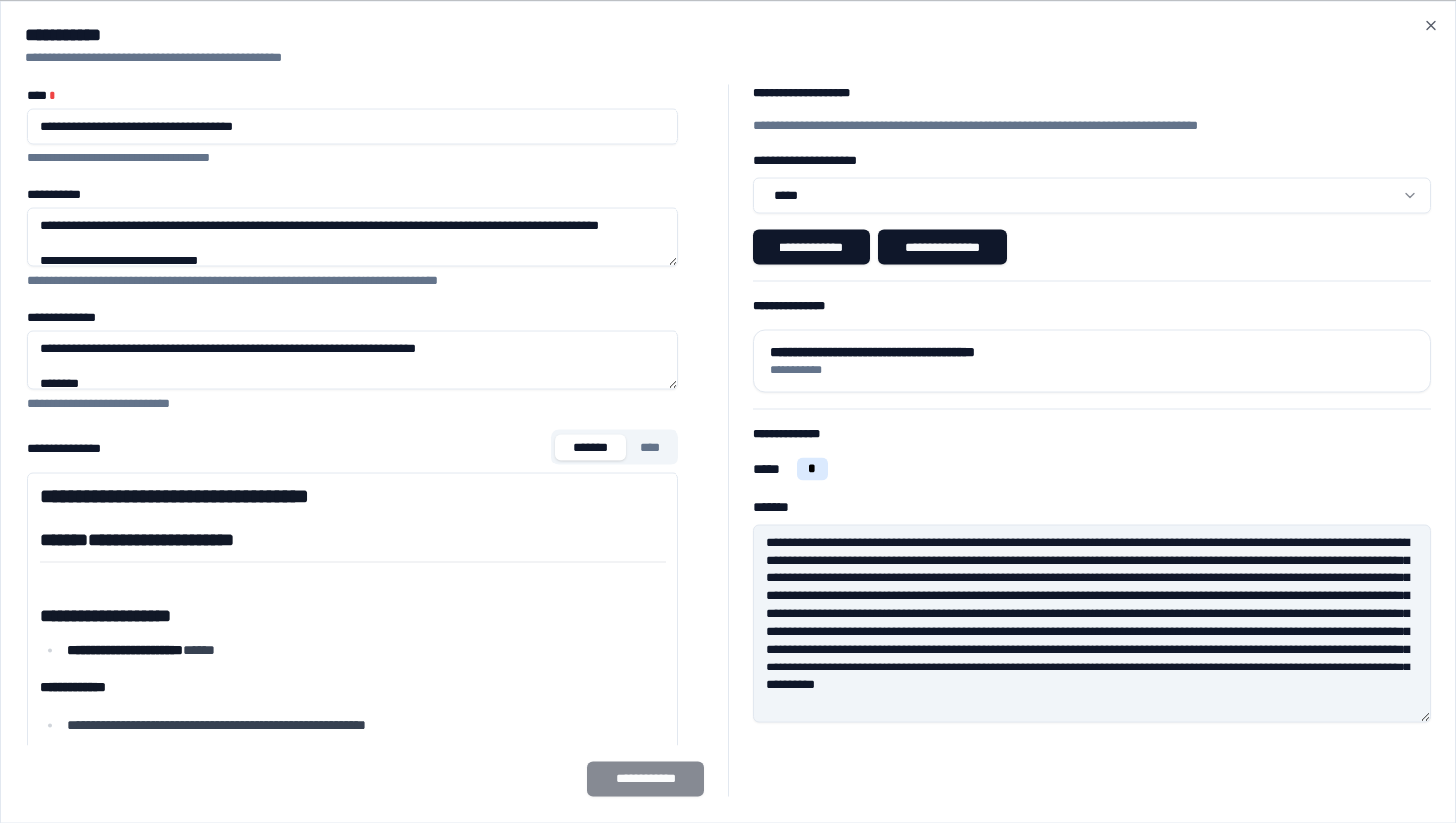 drag, startPoint x: 907, startPoint y: 539, endPoint x: 1101, endPoint y: 662, distance: 229.70633 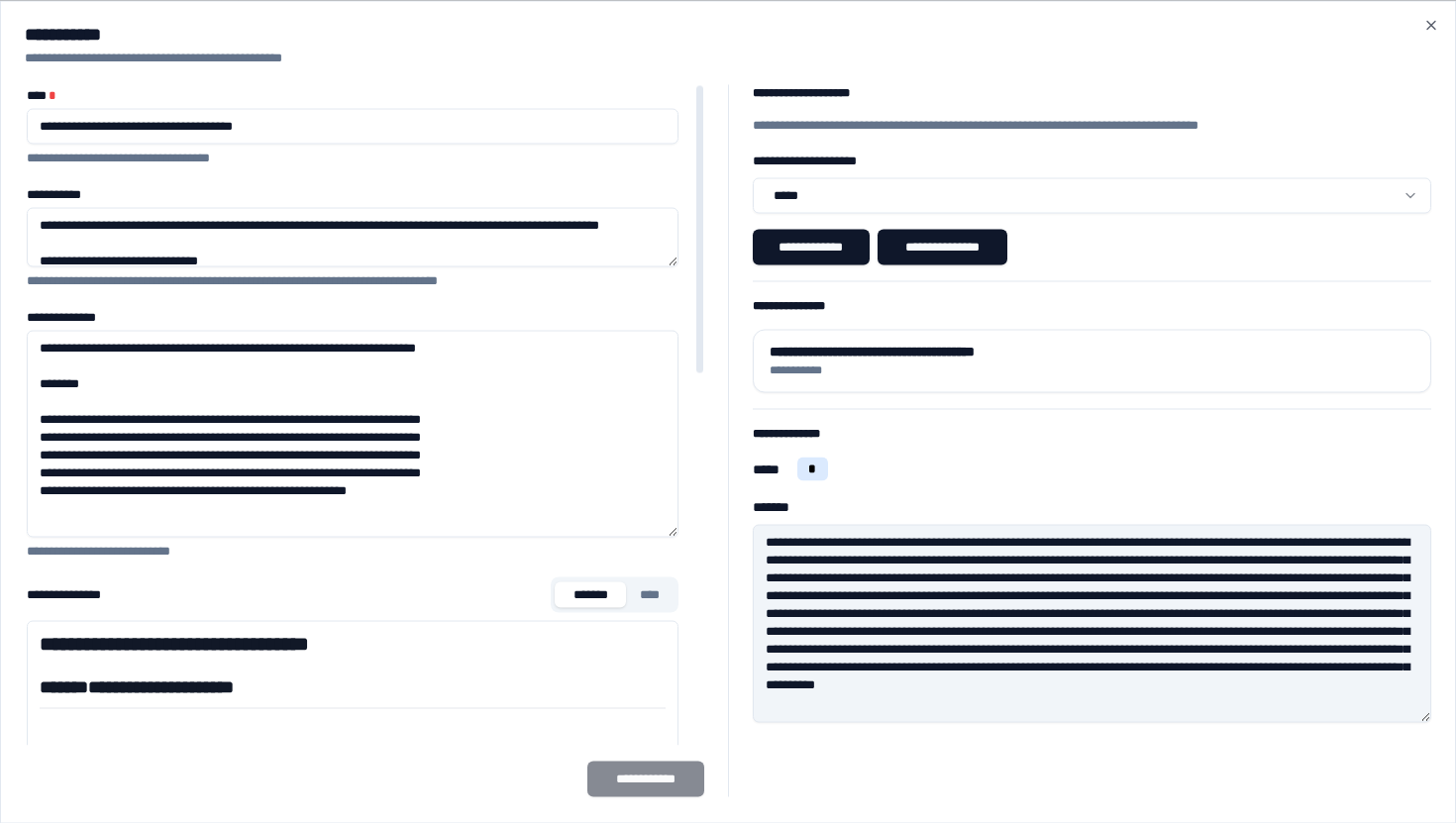 drag, startPoint x: 673, startPoint y: 384, endPoint x: 697, endPoint y: 543, distance: 160.80112 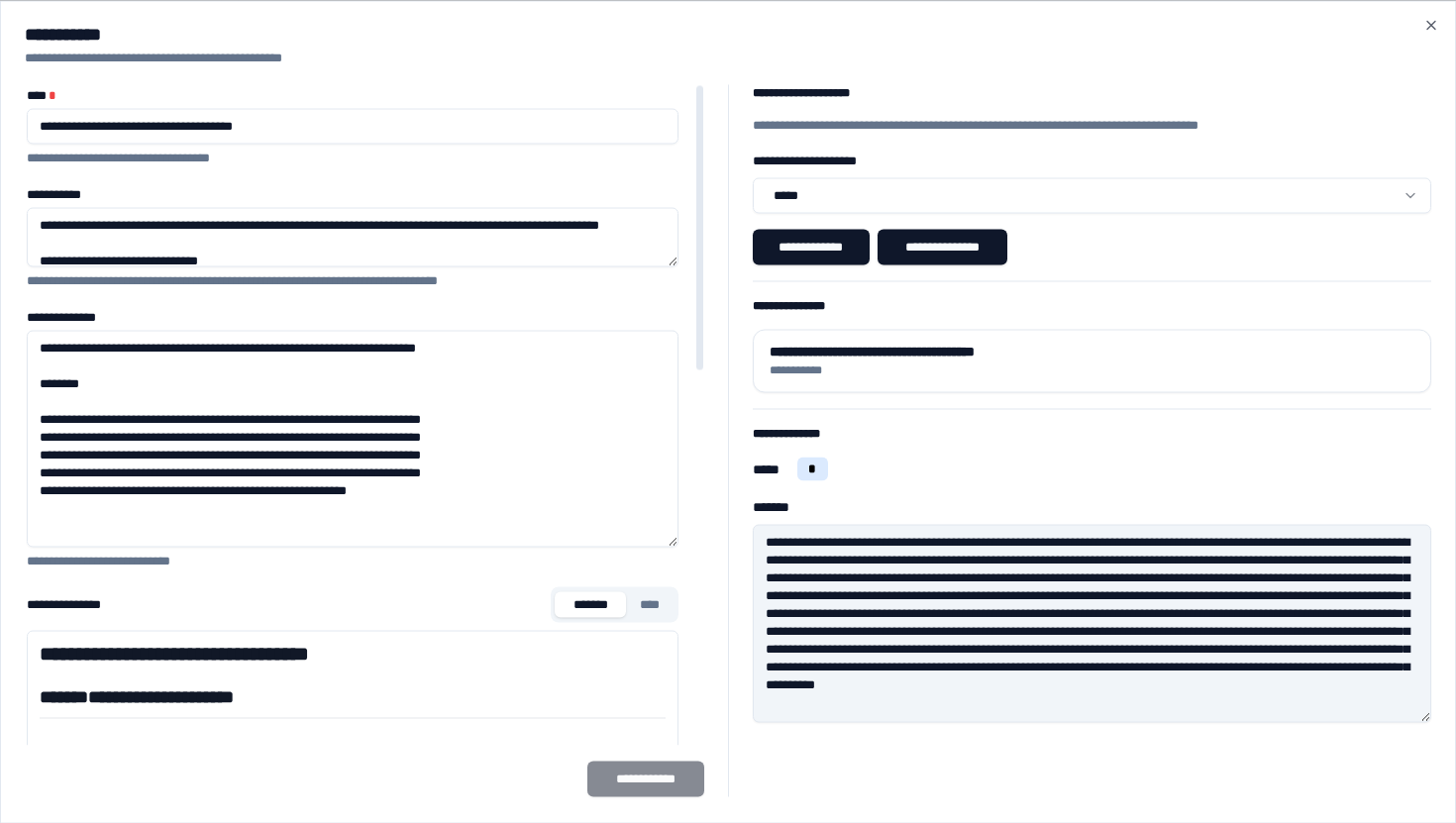 drag, startPoint x: 567, startPoint y: 462, endPoint x: 491, endPoint y: 387, distance: 106.77547 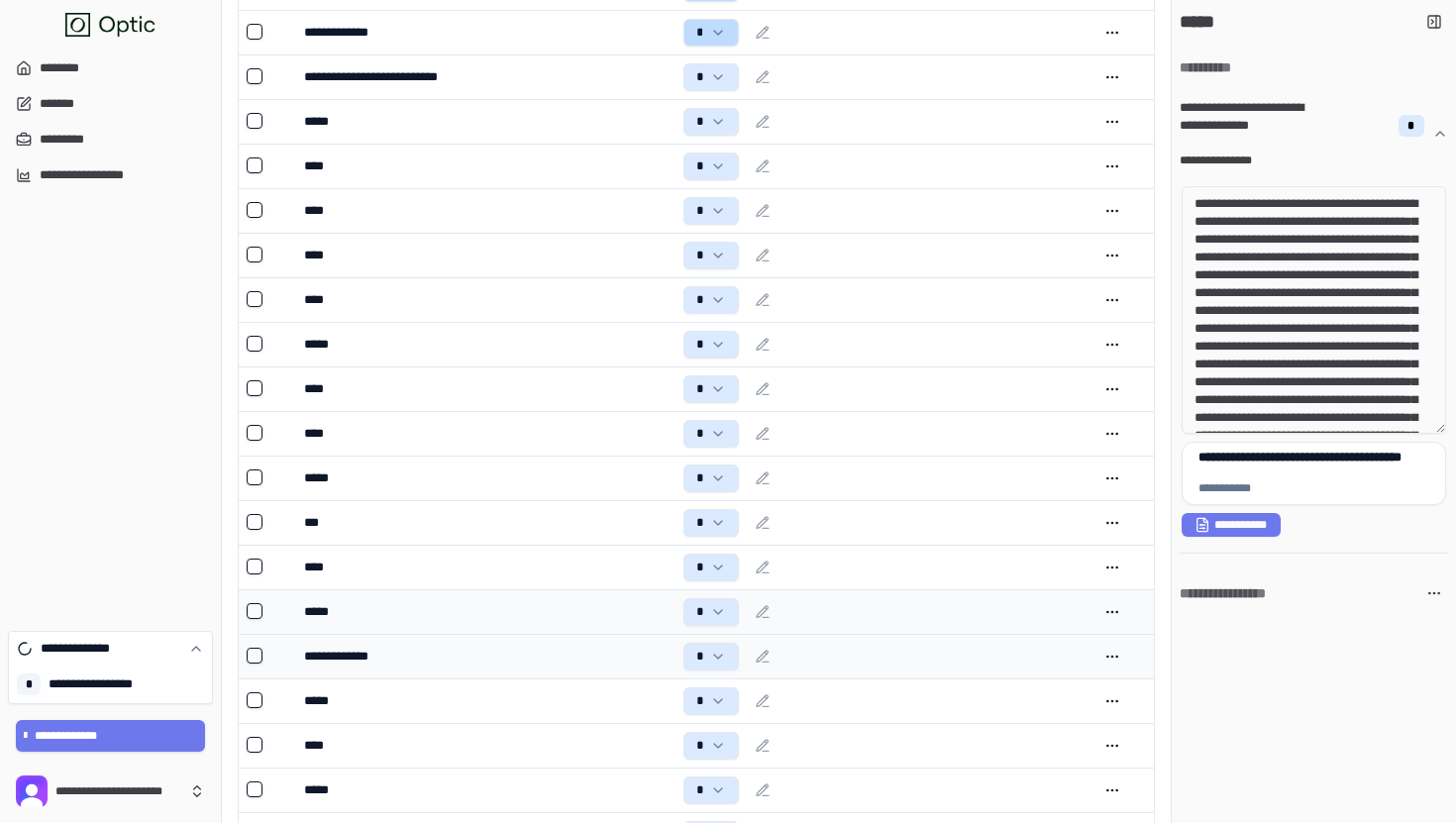 scroll, scrollTop: 1632, scrollLeft: 0, axis: vertical 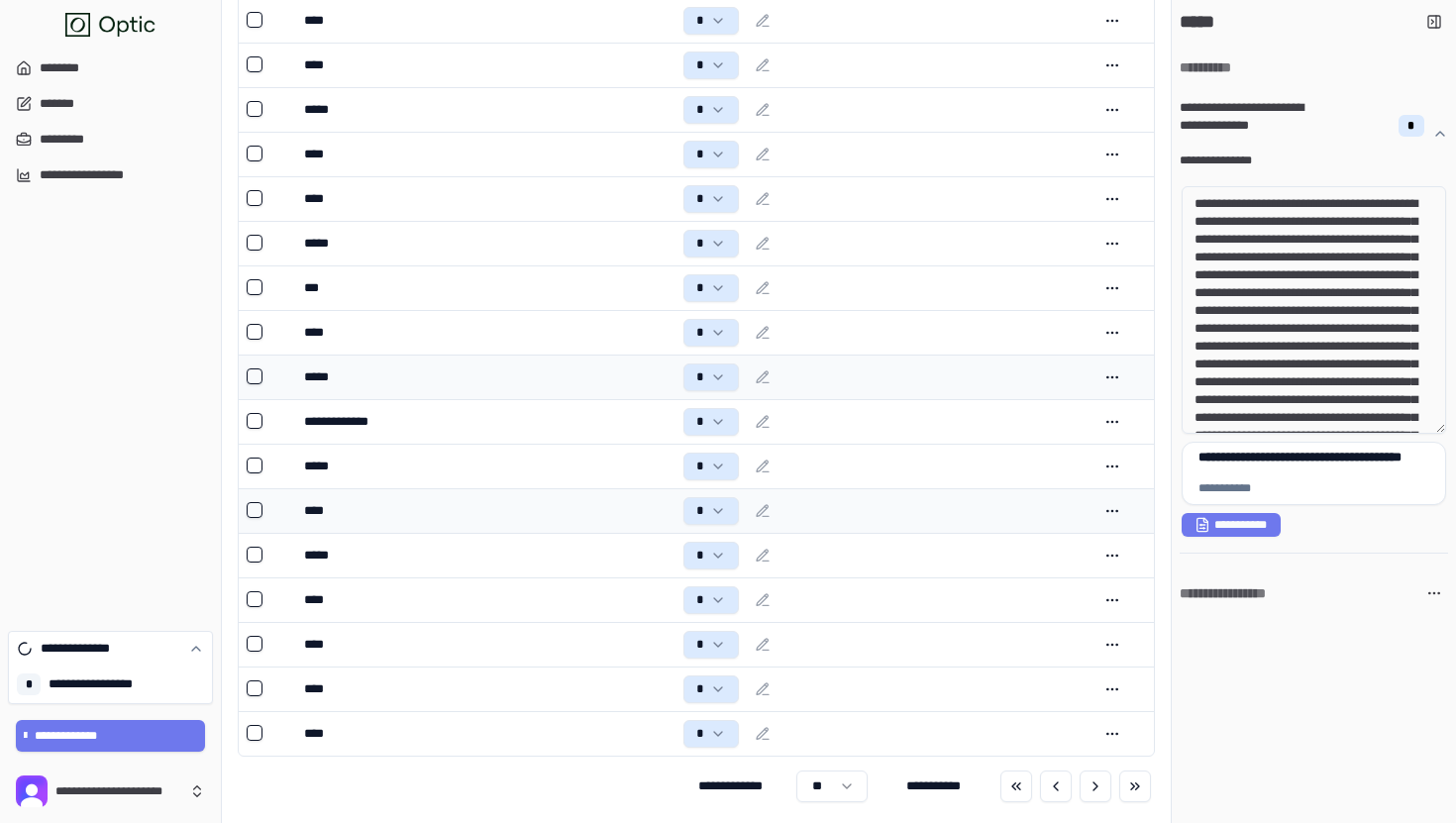 click on "****" at bounding box center [485, 510] 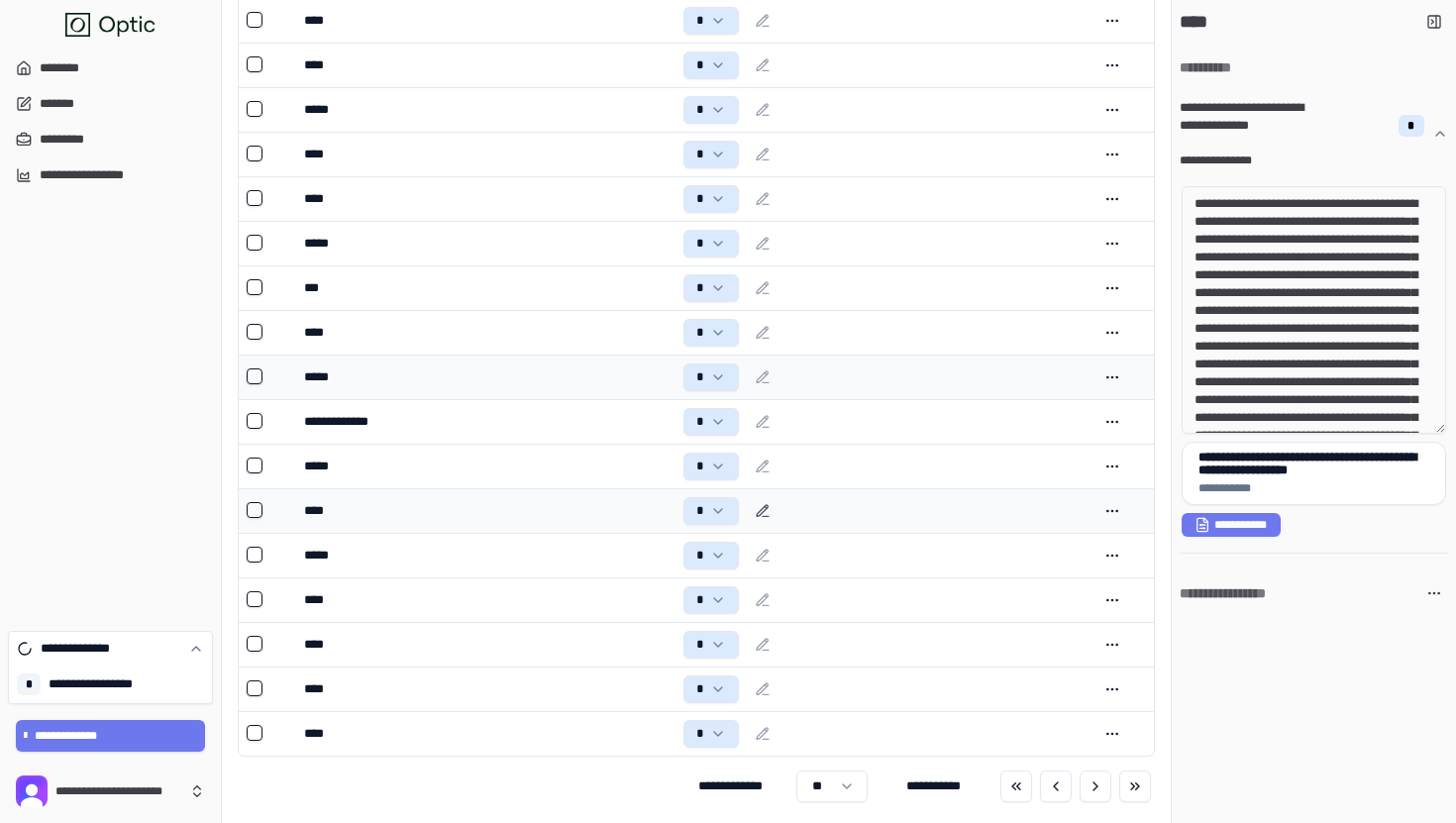 click 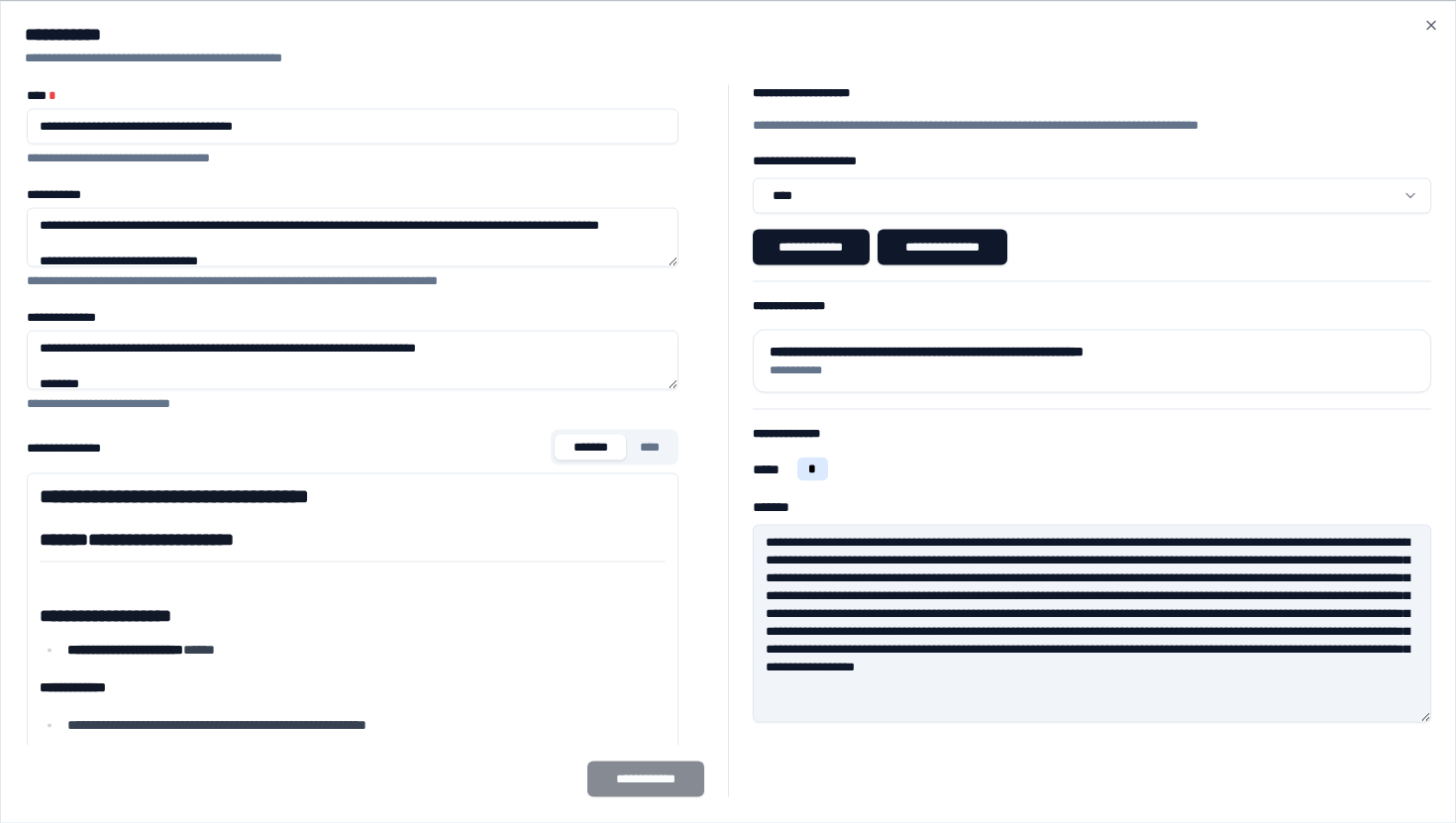 drag, startPoint x: 798, startPoint y: 535, endPoint x: 1083, endPoint y: 642, distance: 304.424 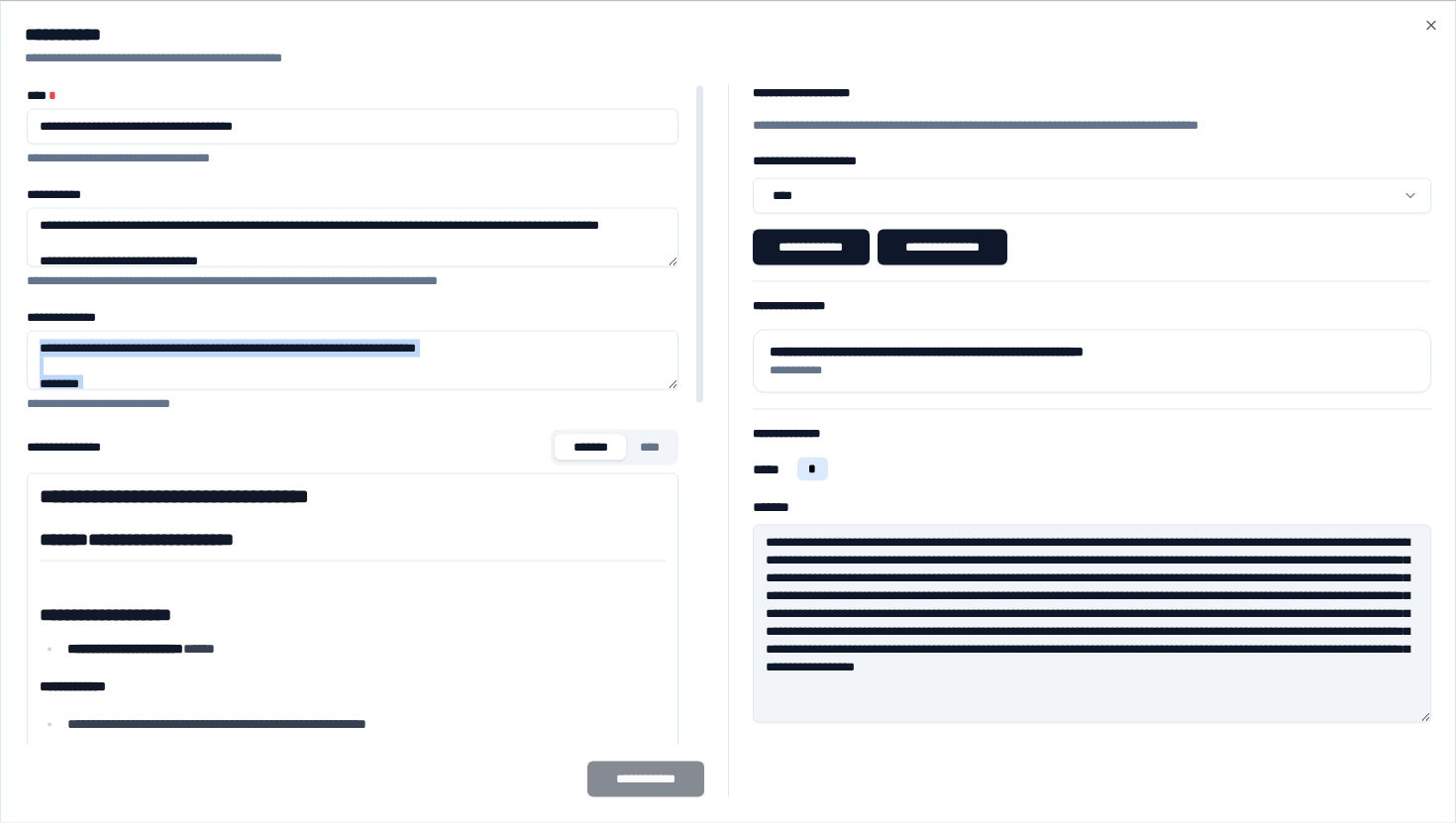 click on "**********" at bounding box center (353, 767) 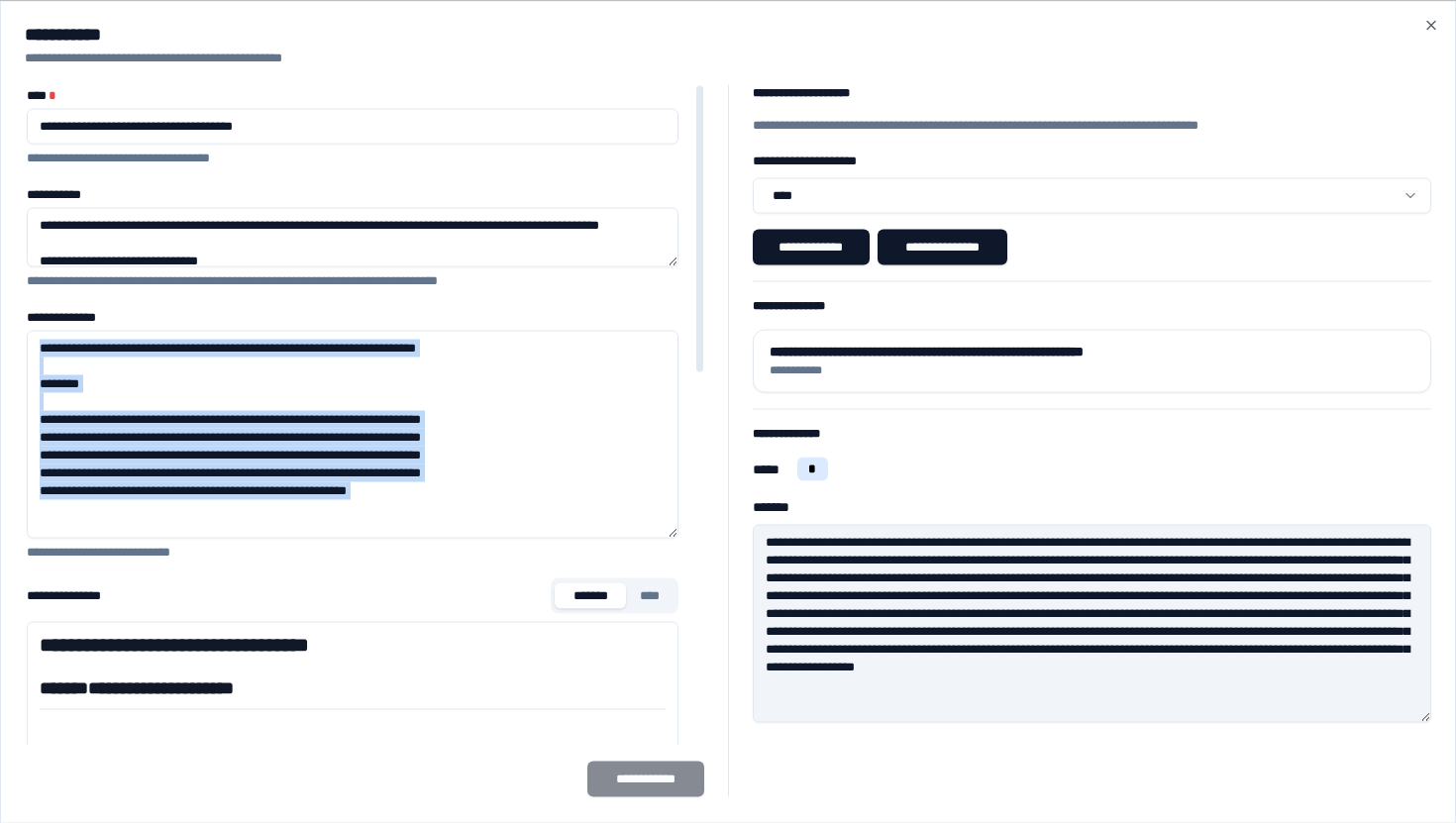 drag, startPoint x: 676, startPoint y: 385, endPoint x: 685, endPoint y: 552, distance: 167.24234 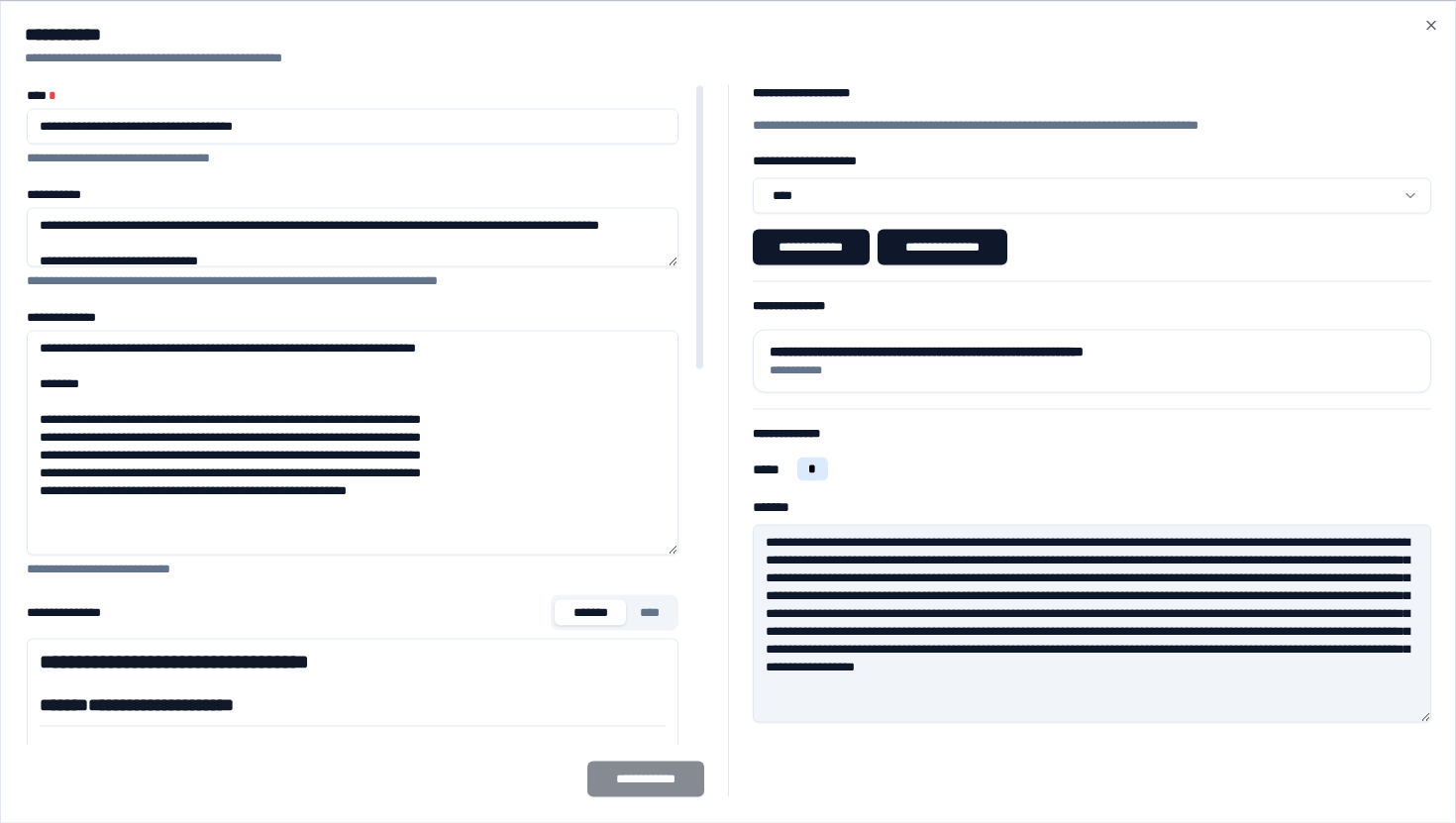 drag, startPoint x: 615, startPoint y: 497, endPoint x: 41, endPoint y: 419, distance: 579.27541 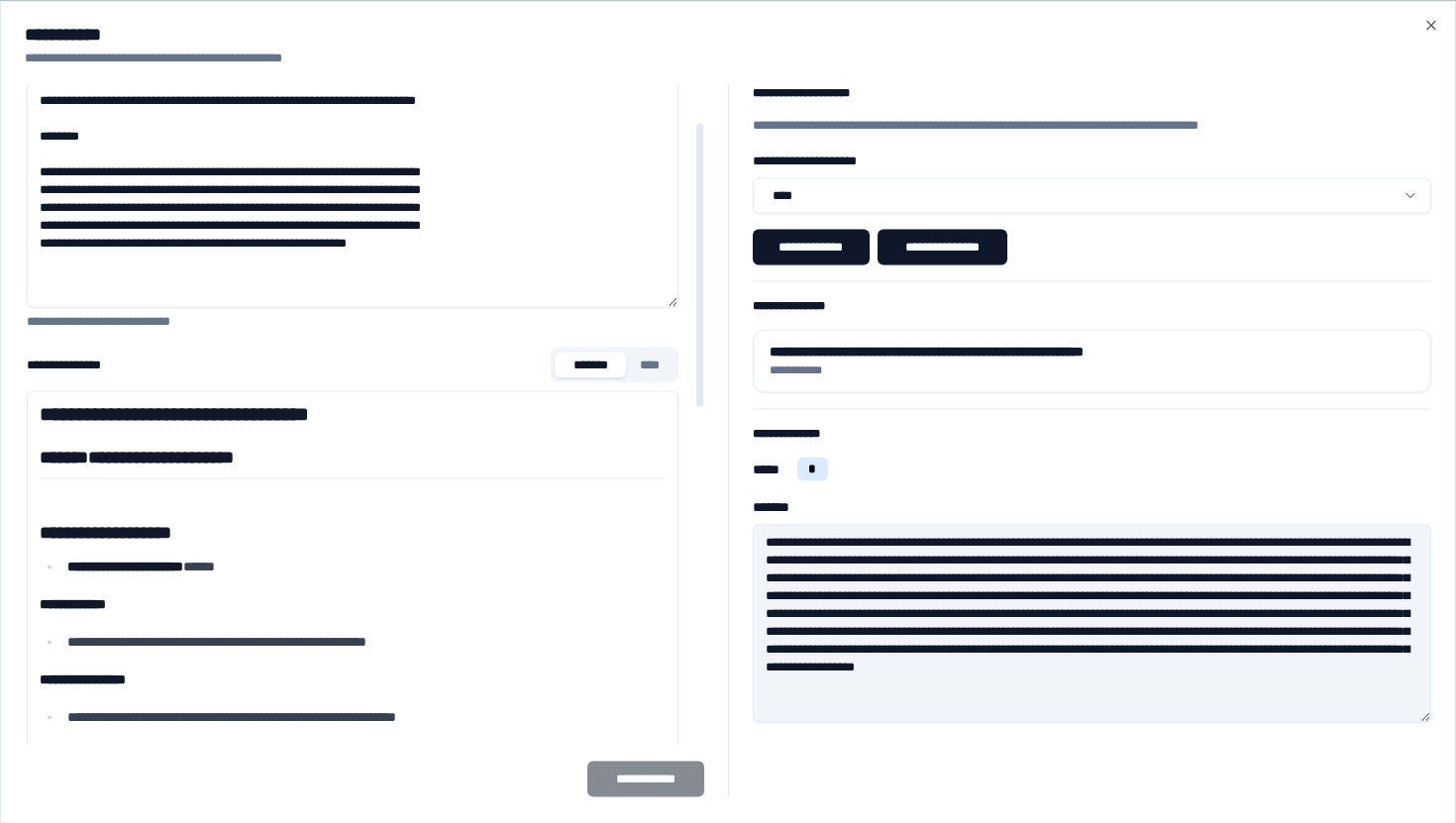 scroll, scrollTop: 0, scrollLeft: 0, axis: both 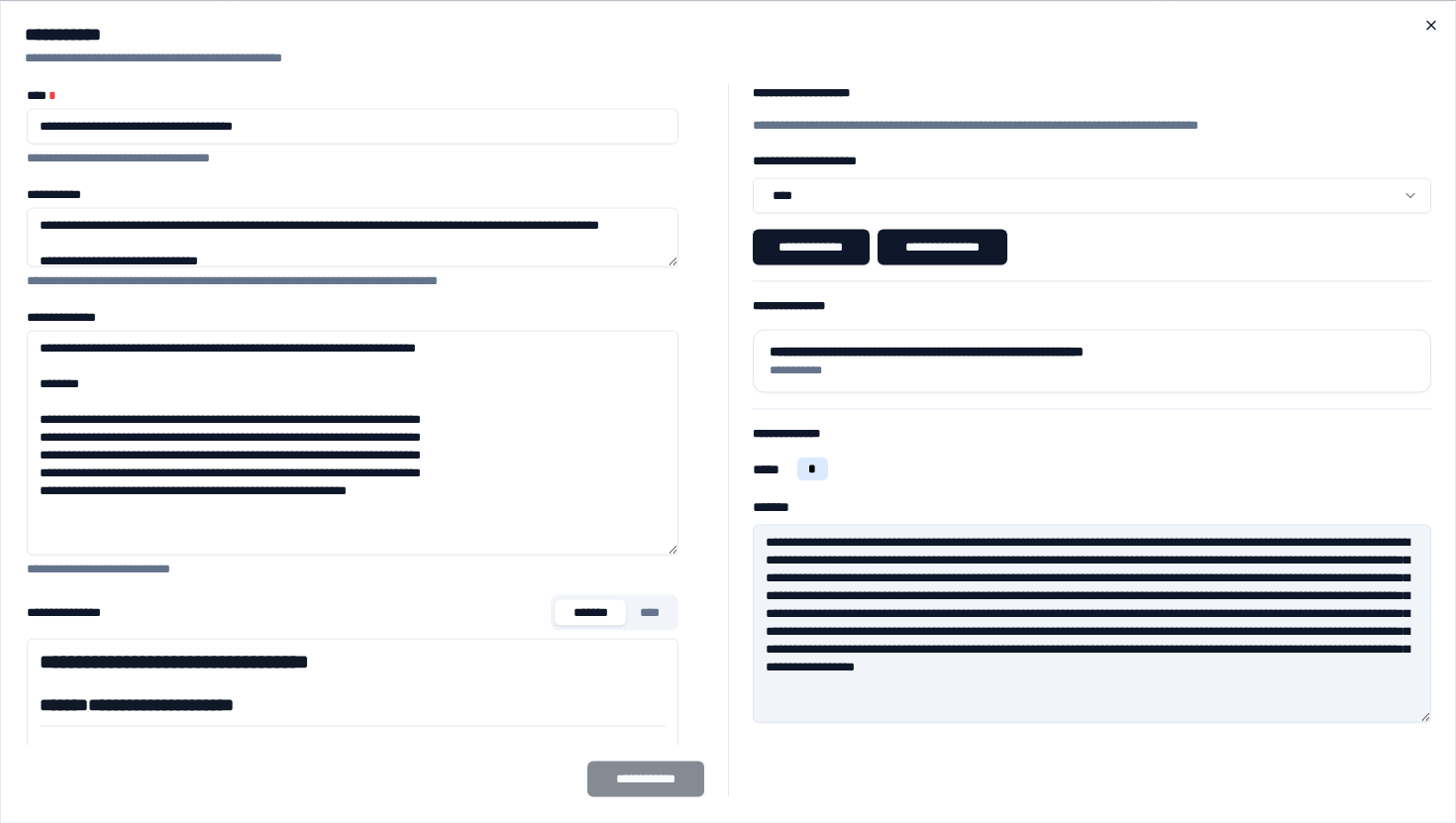 click 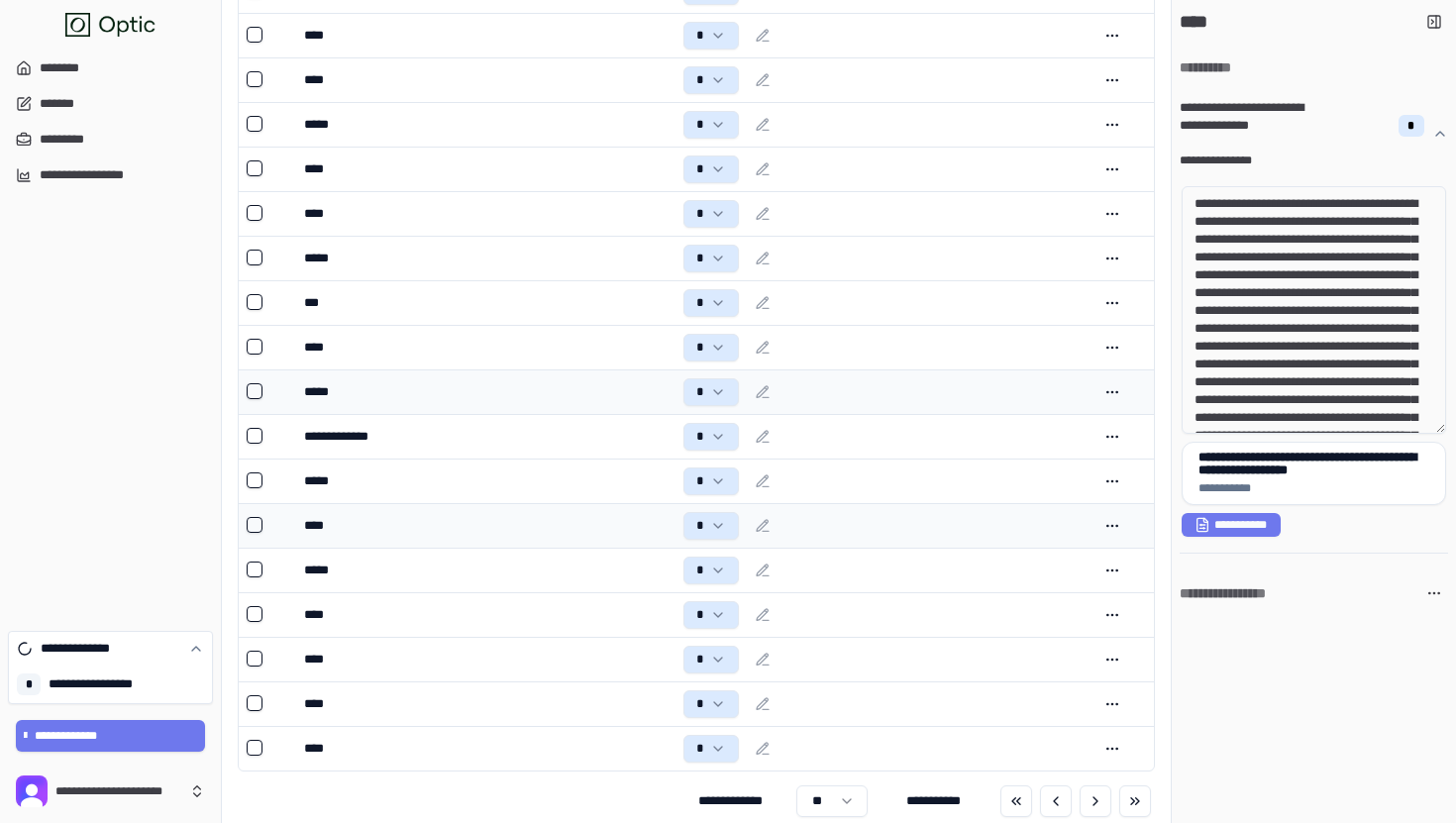 scroll, scrollTop: 1632, scrollLeft: 0, axis: vertical 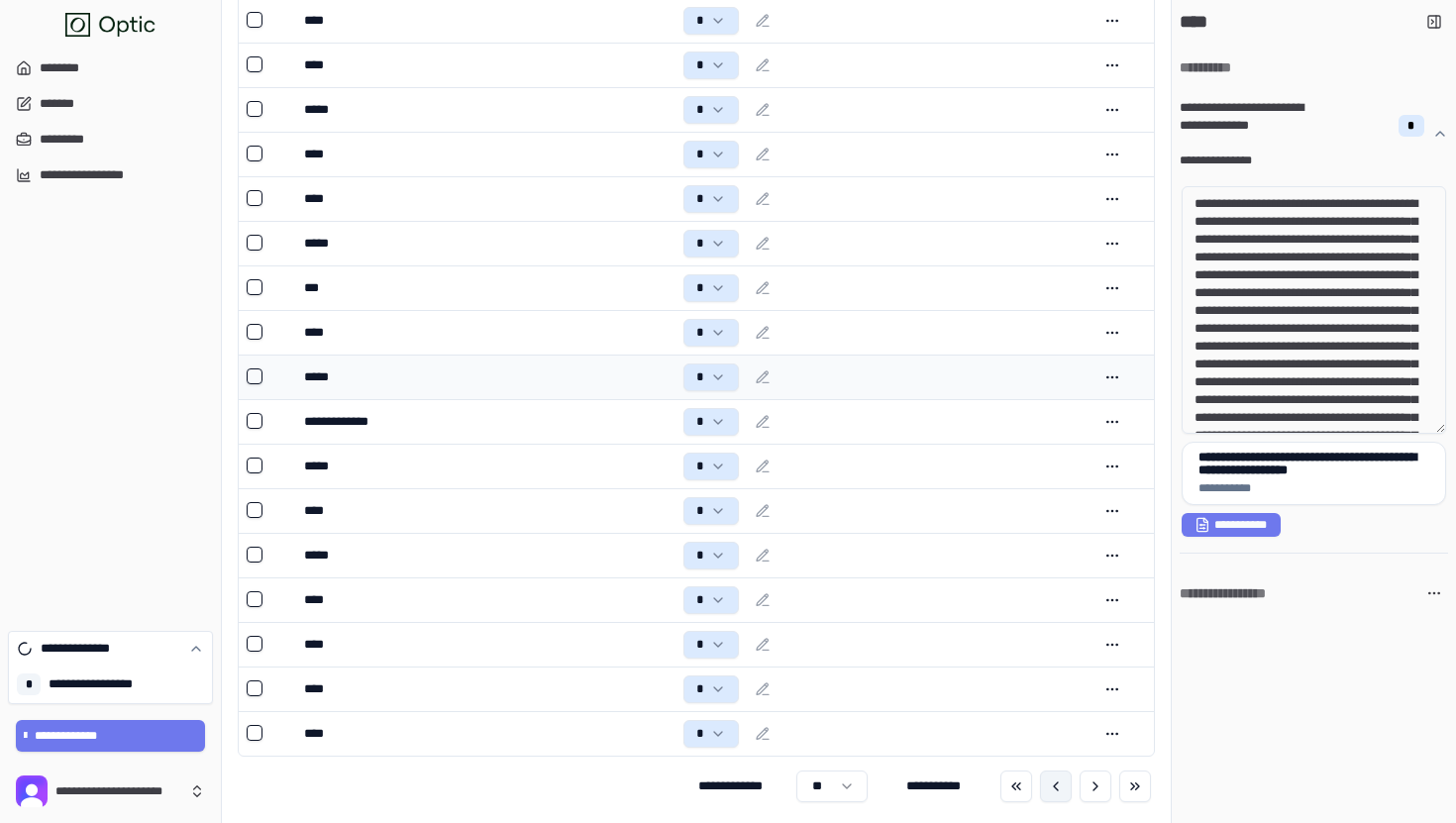click at bounding box center [1056, 786] 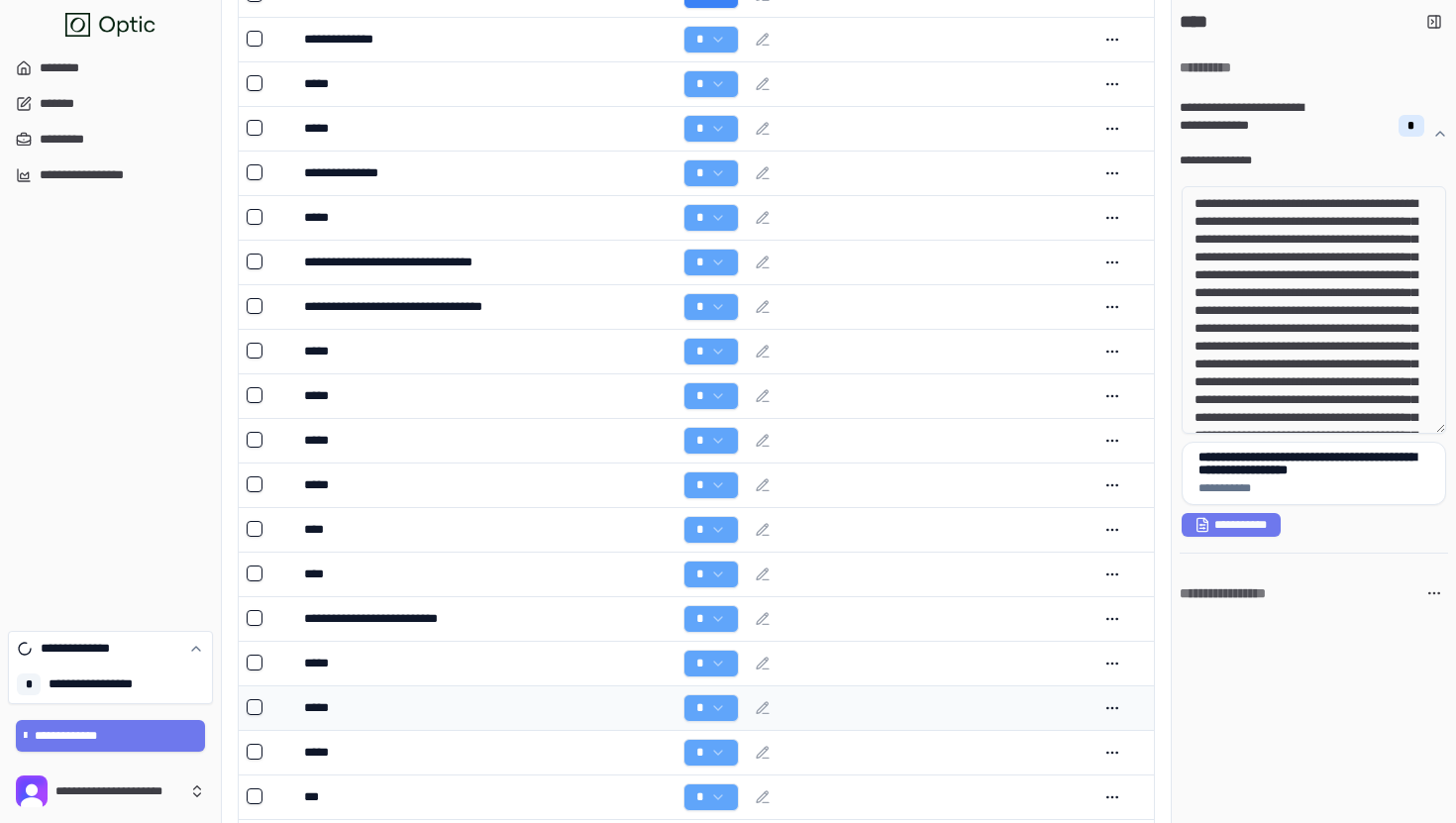 scroll, scrollTop: 1624, scrollLeft: 0, axis: vertical 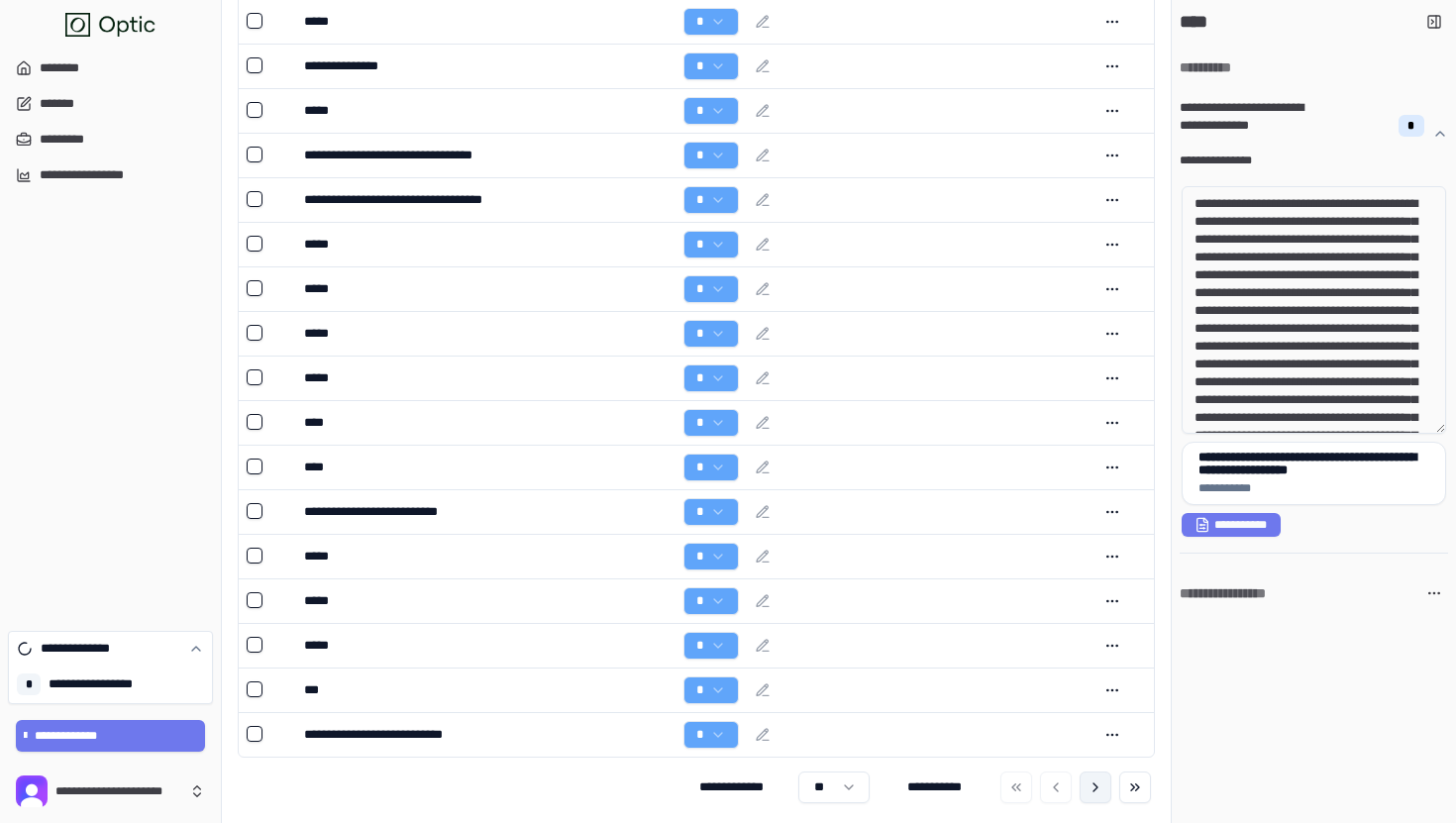 click at bounding box center (1095, 787) 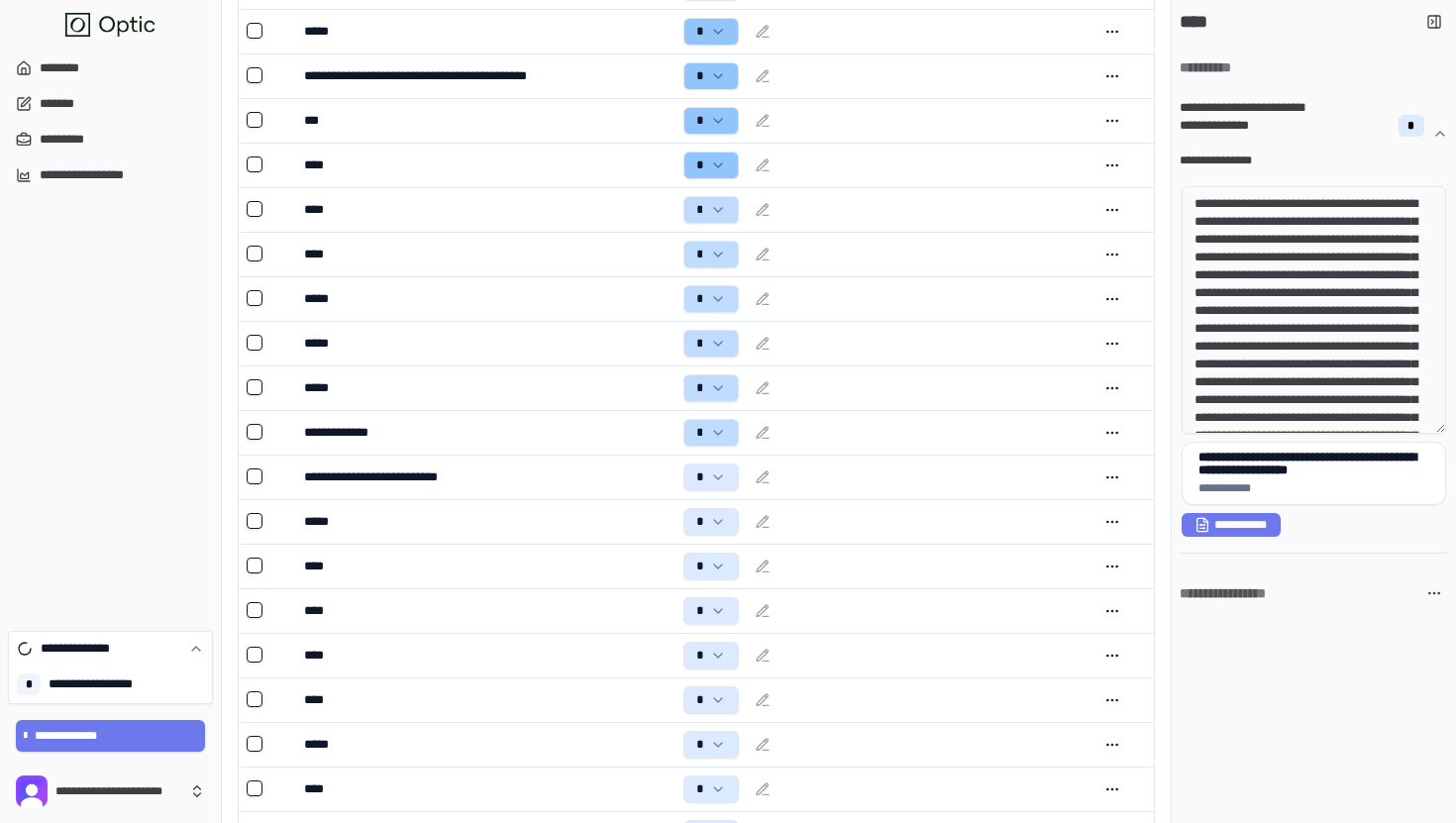 scroll, scrollTop: 1632, scrollLeft: 0, axis: vertical 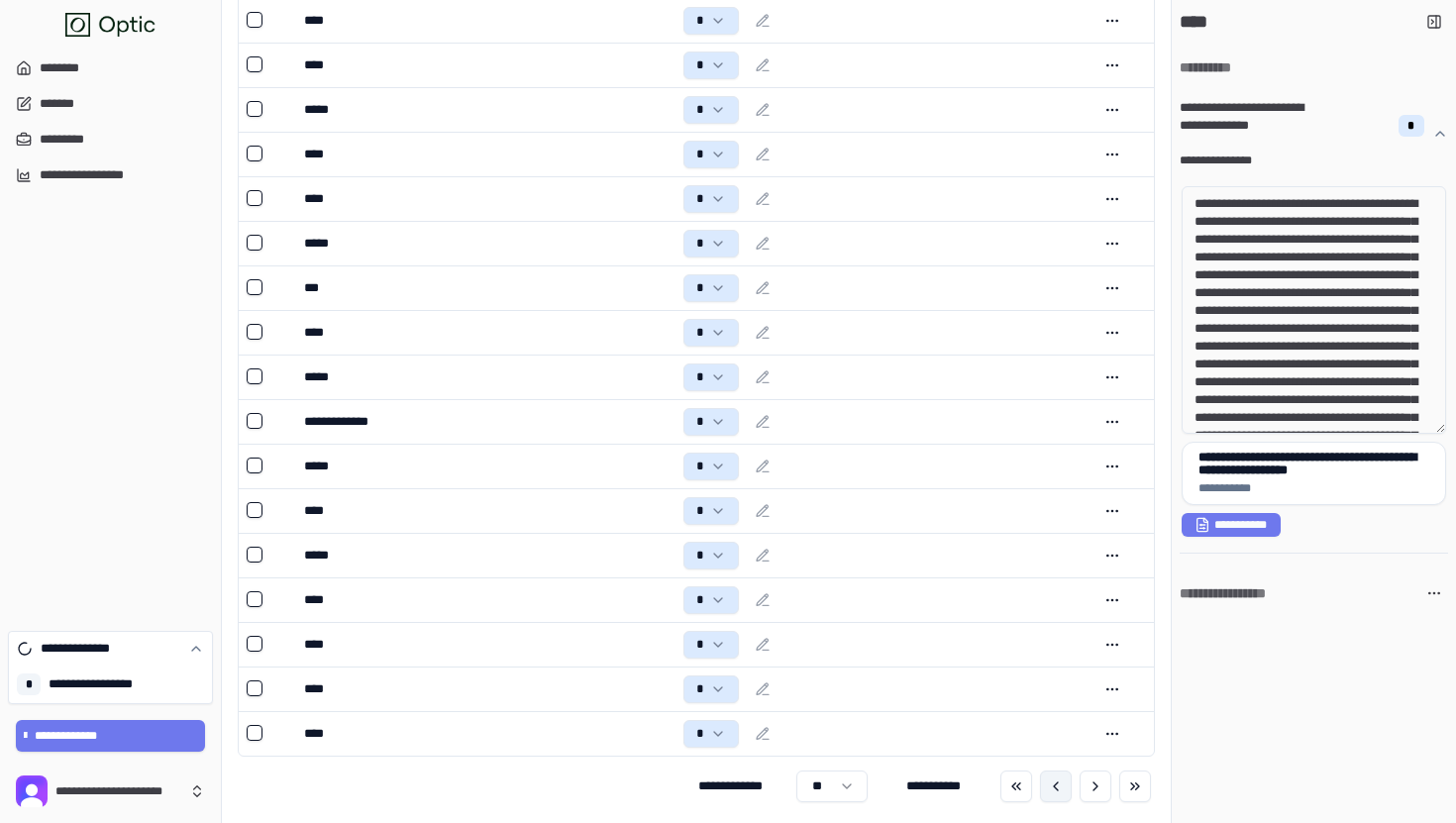 click at bounding box center [1056, 786] 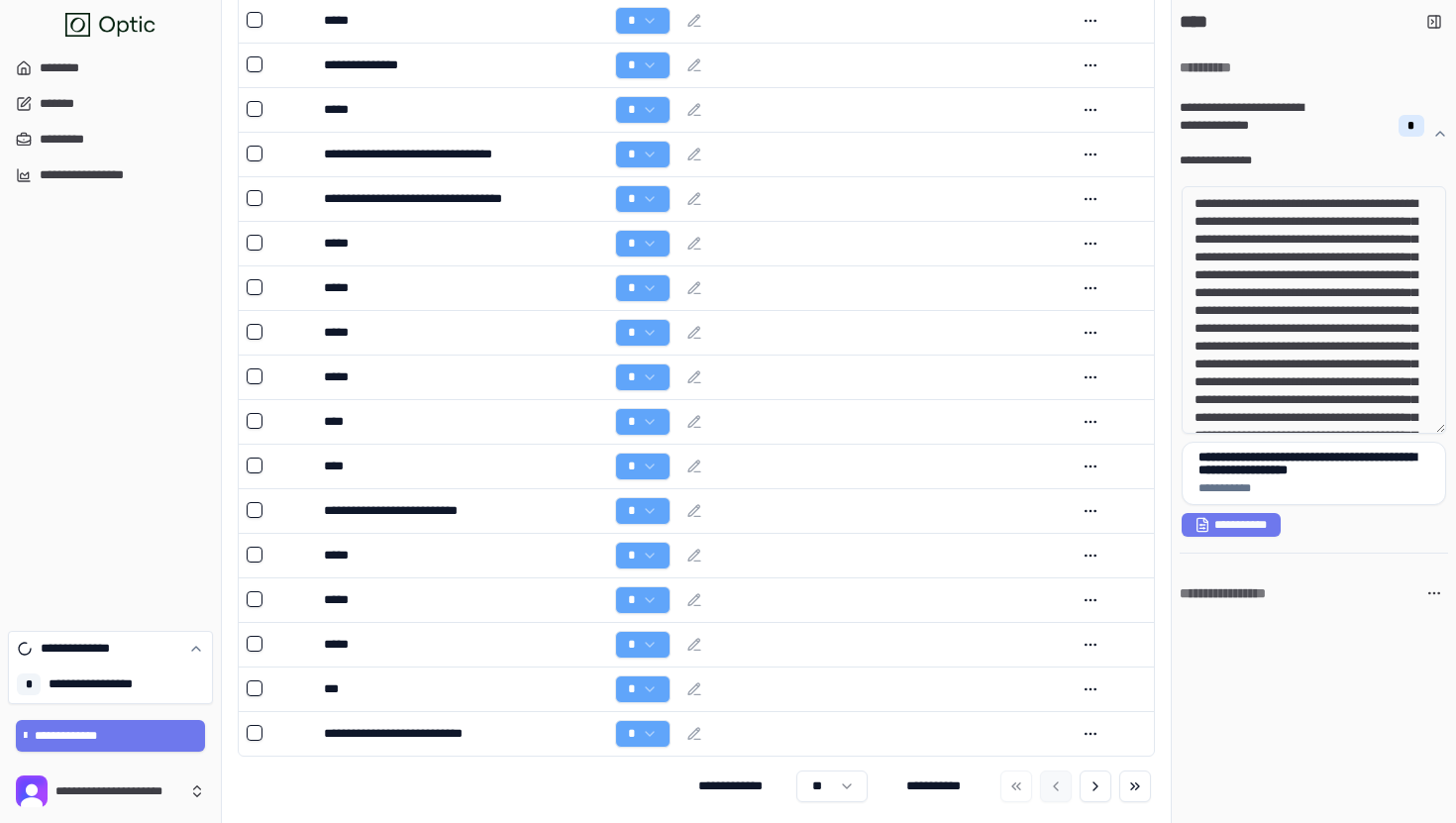 scroll, scrollTop: 1624, scrollLeft: 0, axis: vertical 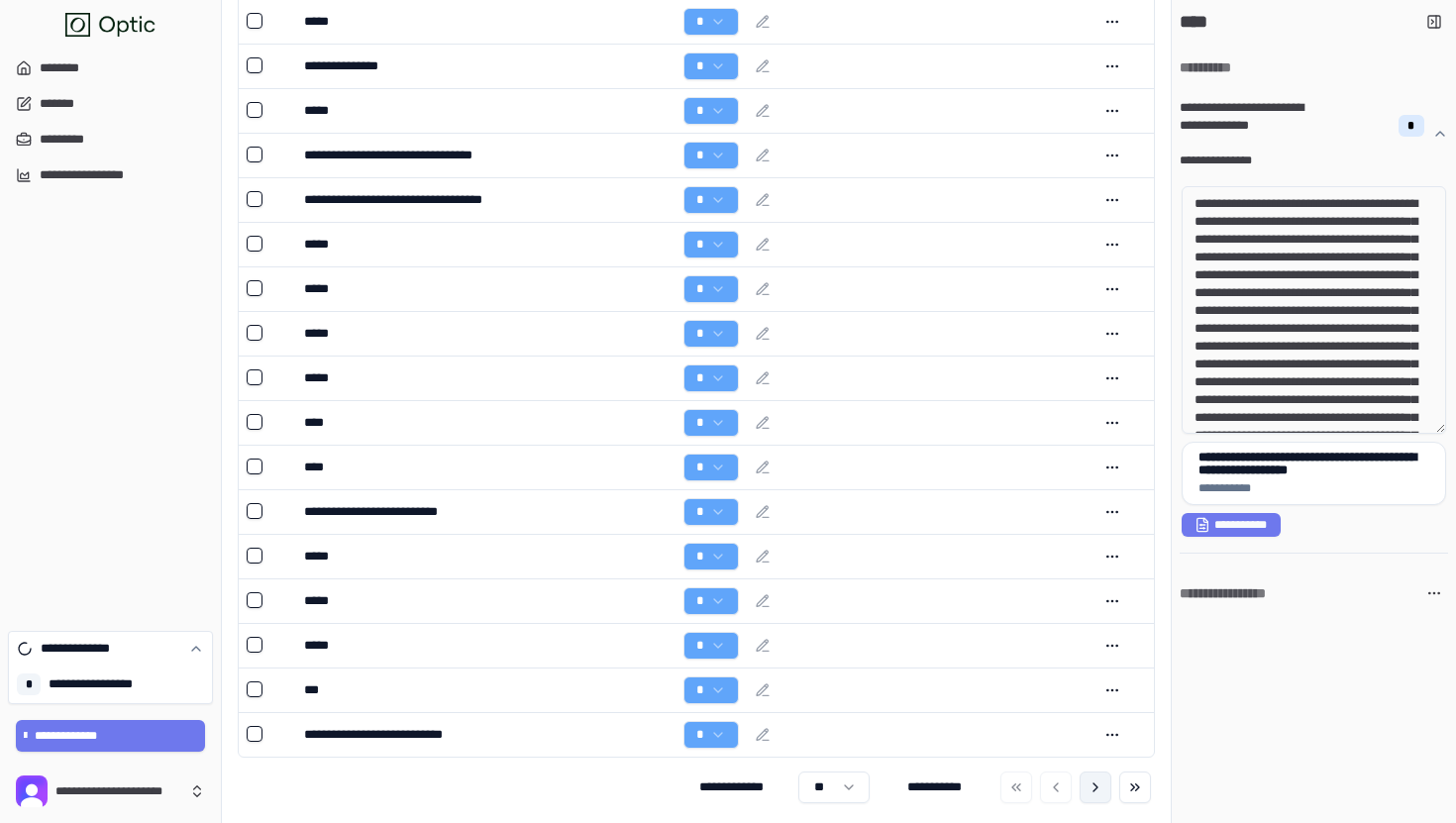 click at bounding box center (1095, 787) 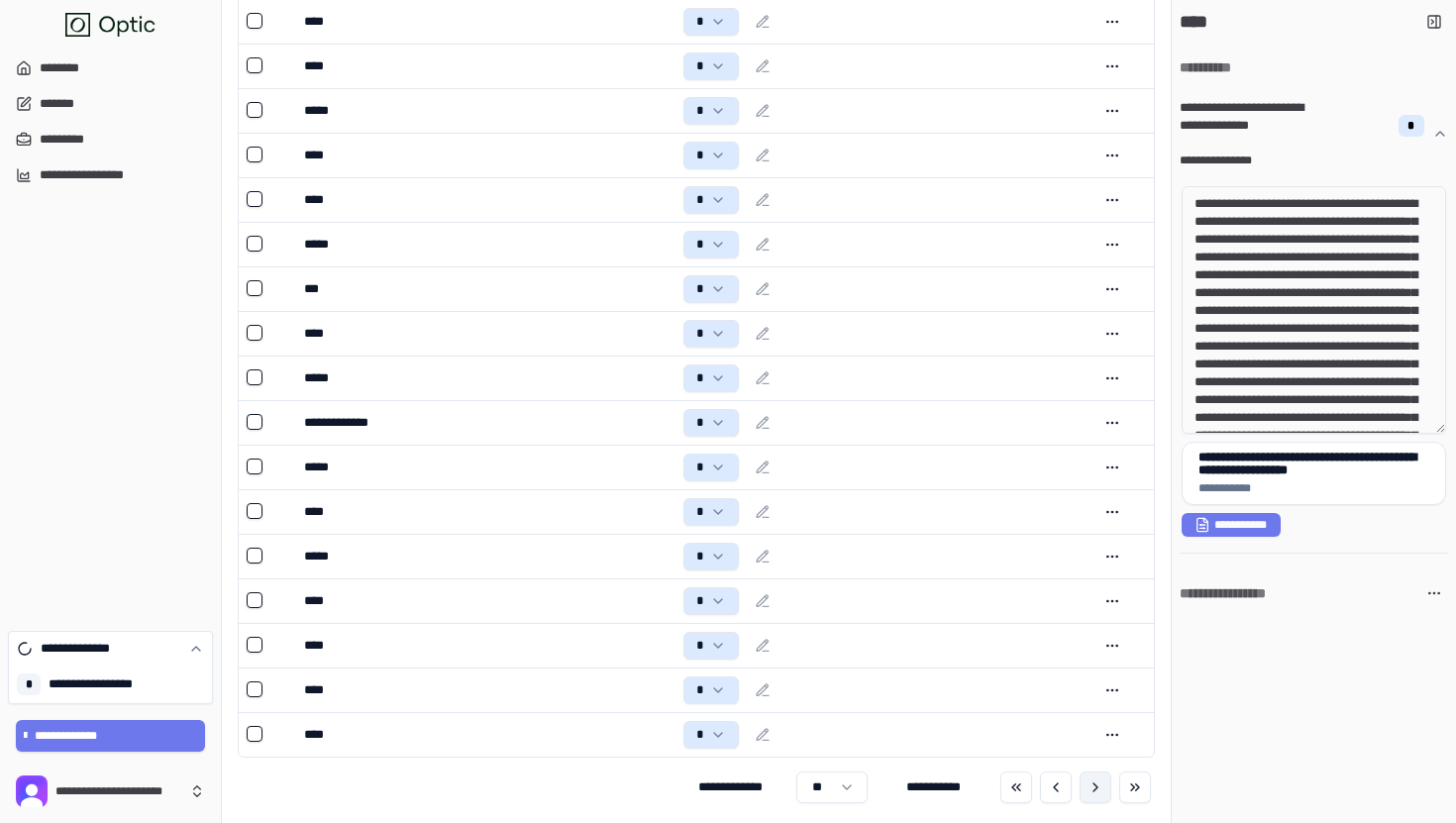 click at bounding box center [1095, 787] 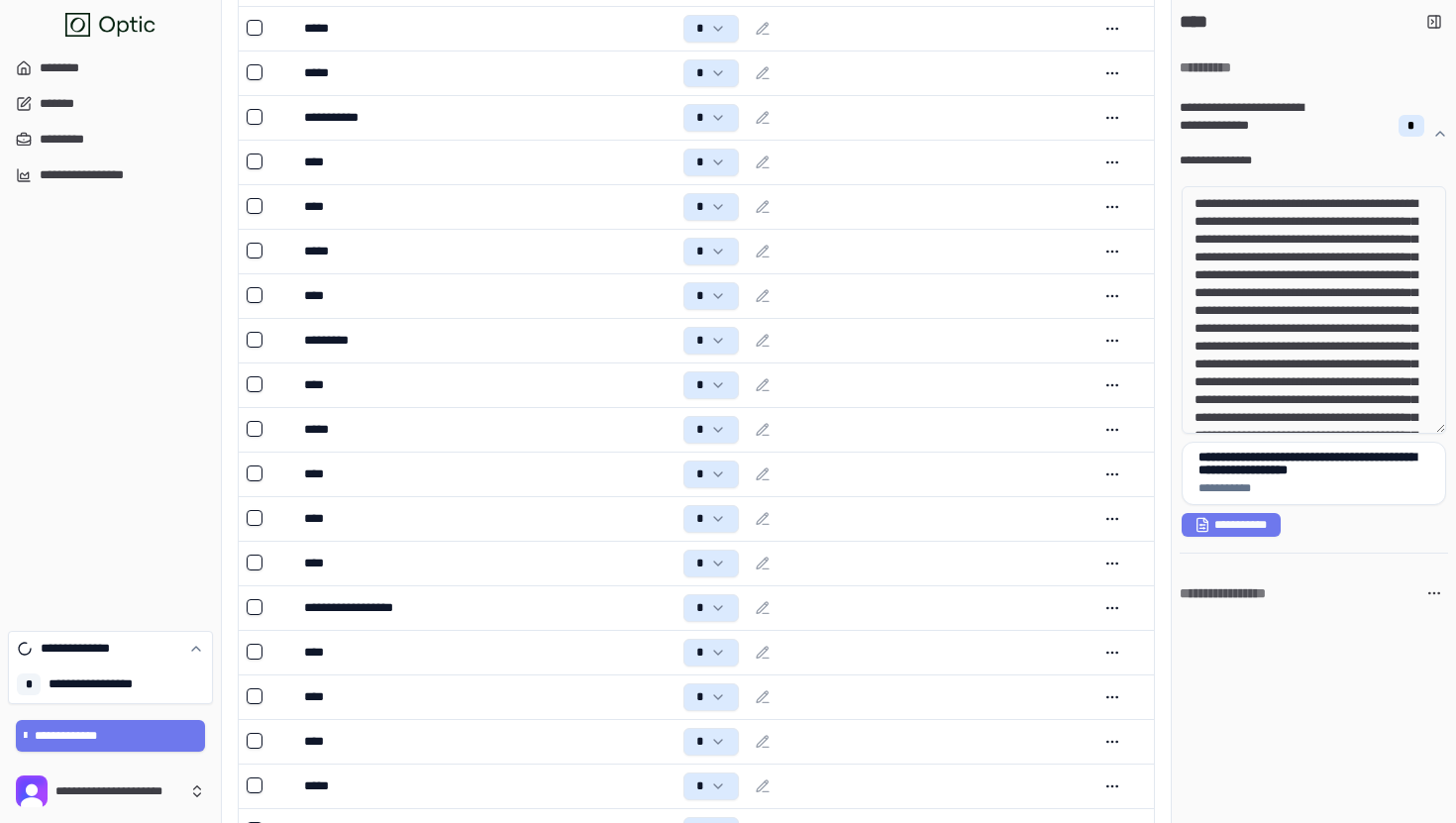 scroll, scrollTop: 0, scrollLeft: 0, axis: both 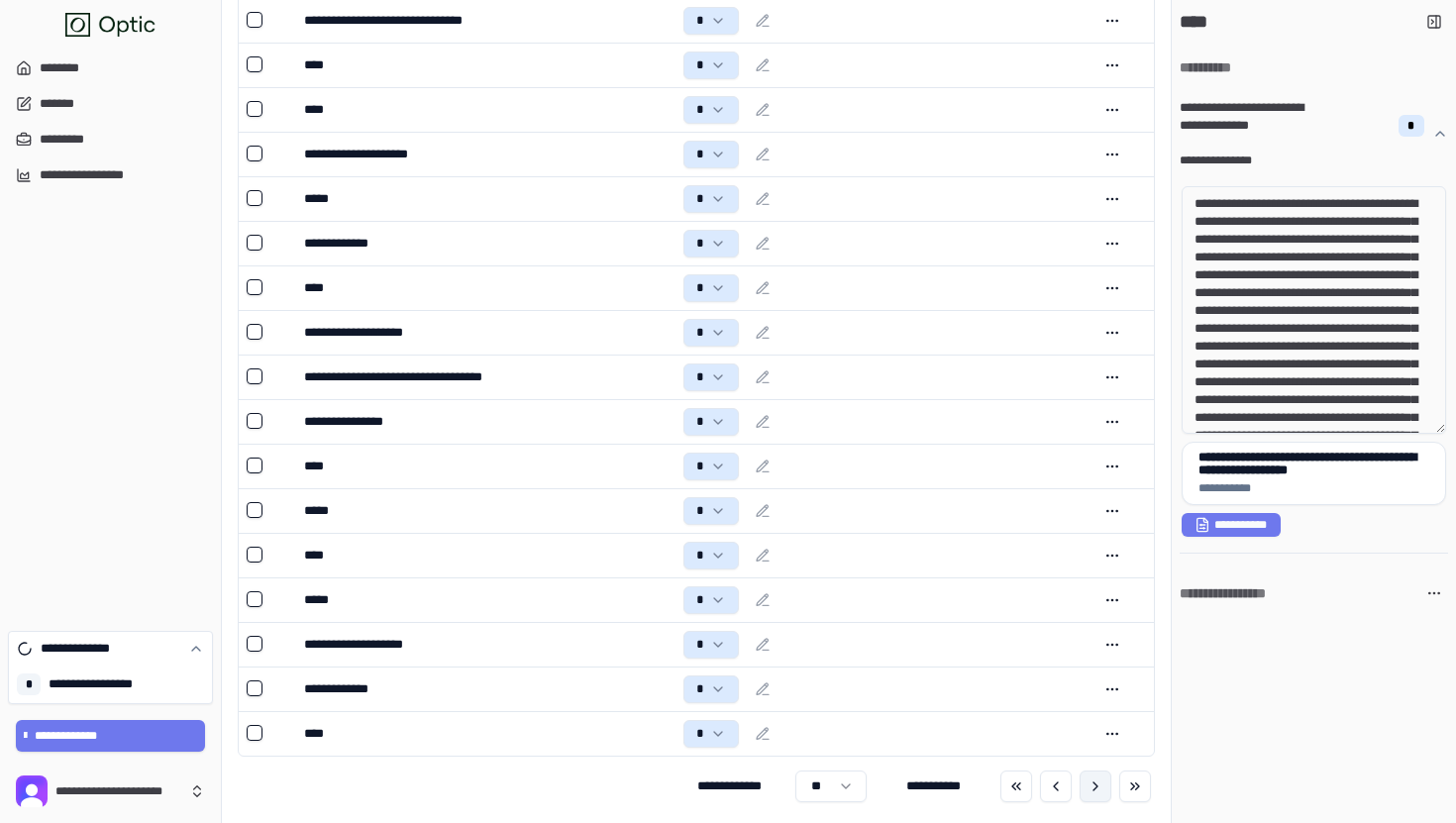 click at bounding box center [1095, 786] 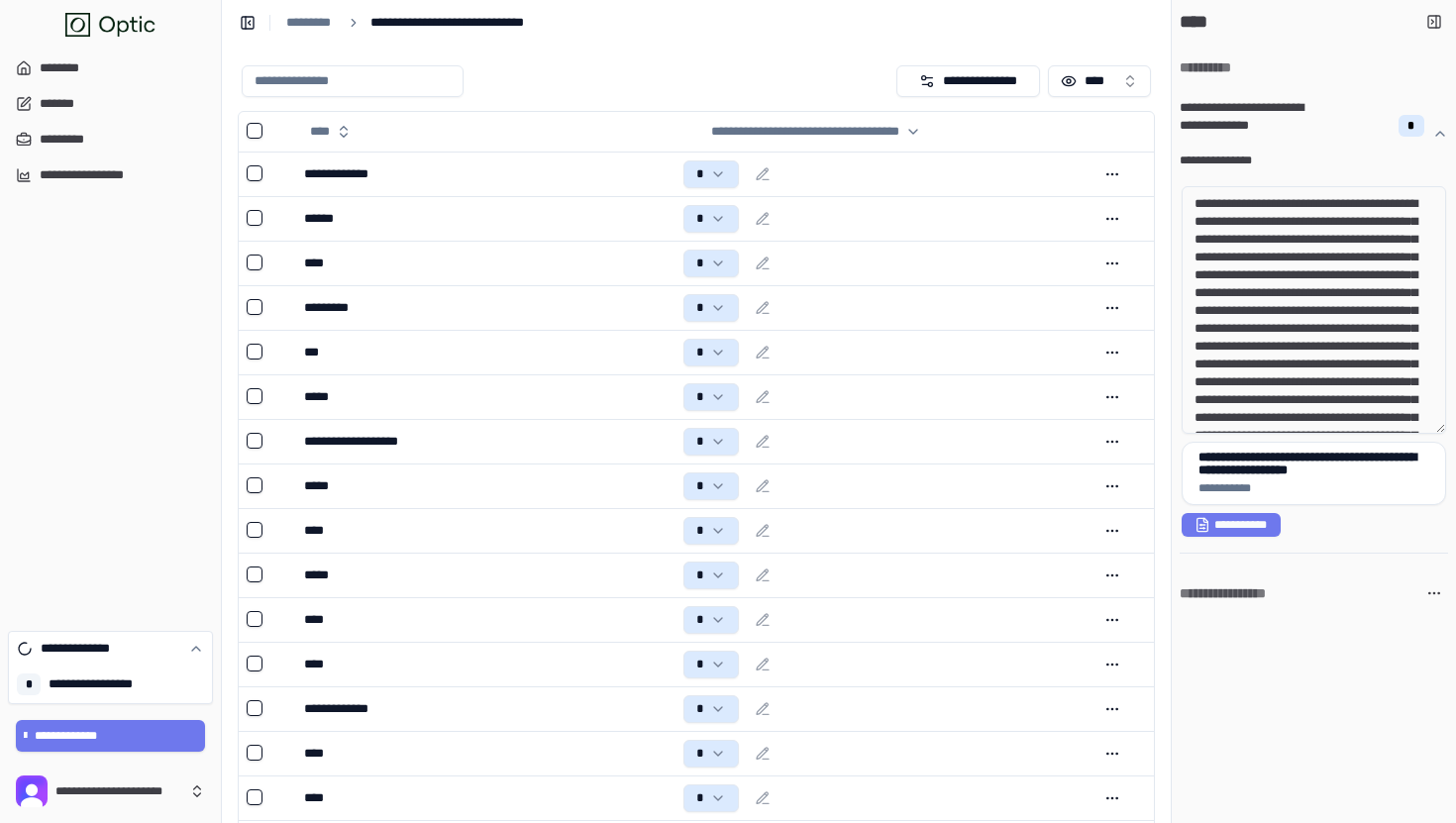 scroll, scrollTop: 376, scrollLeft: 0, axis: vertical 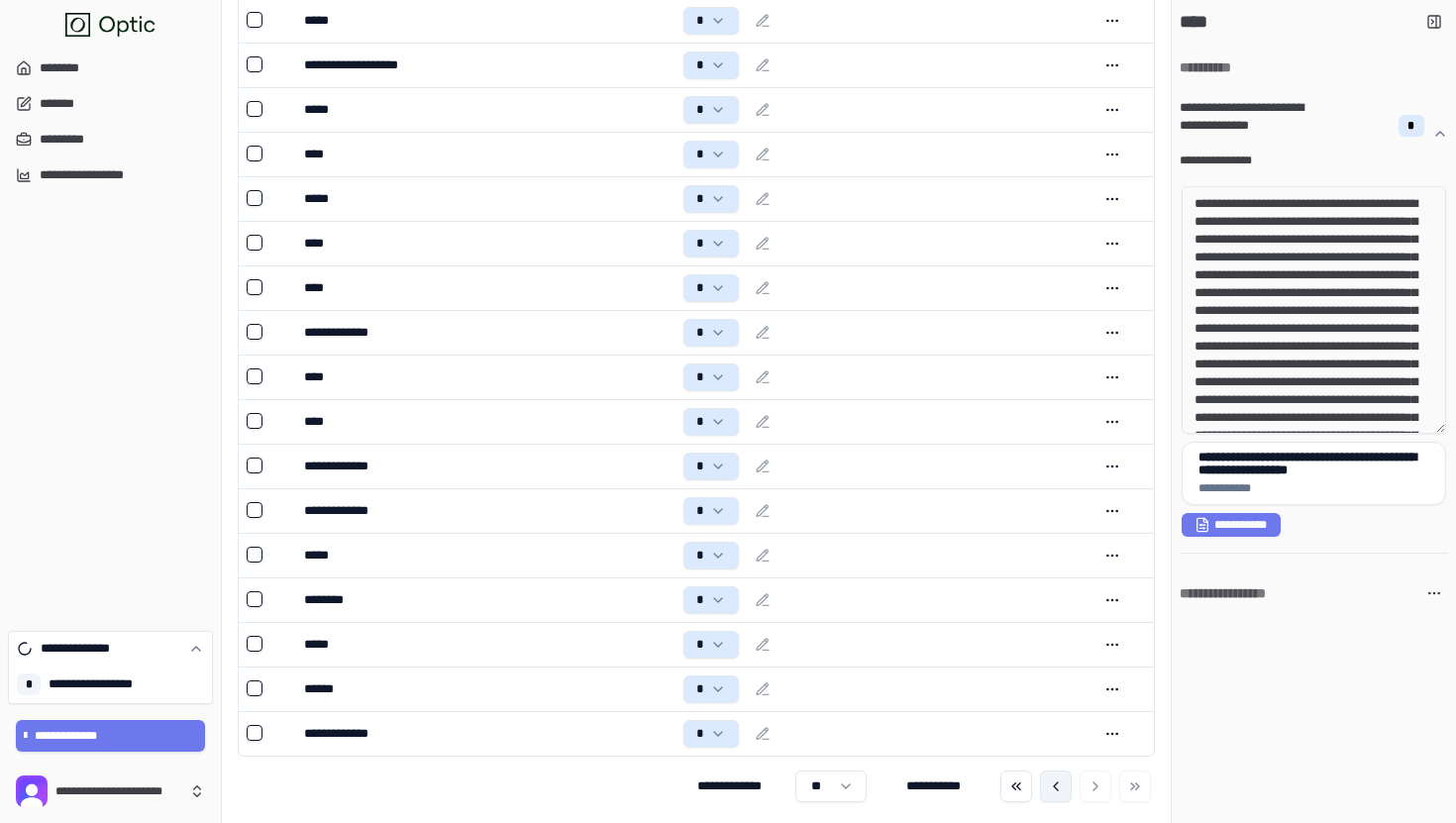 click at bounding box center (1056, 786) 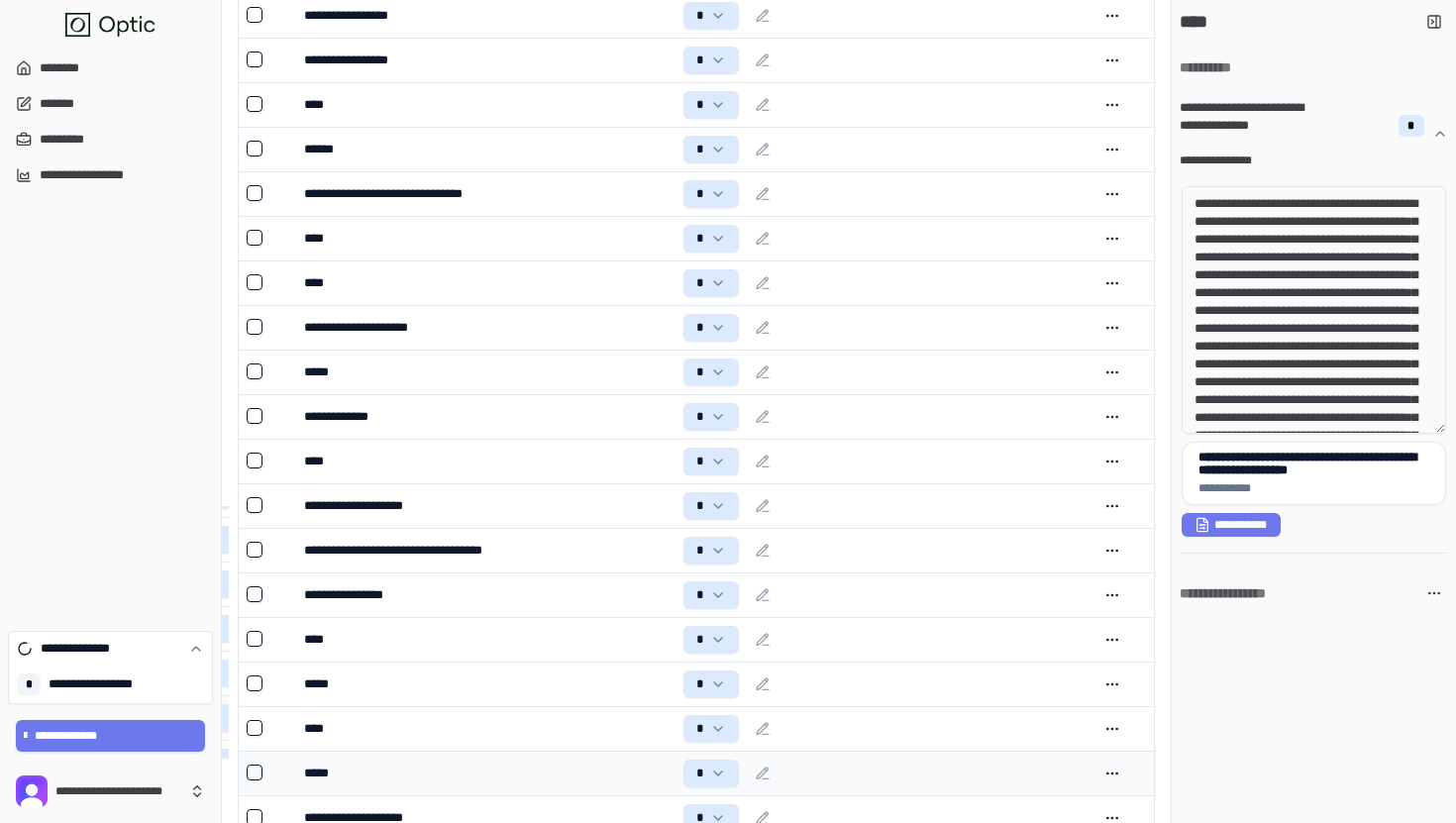 scroll, scrollTop: 1632, scrollLeft: 0, axis: vertical 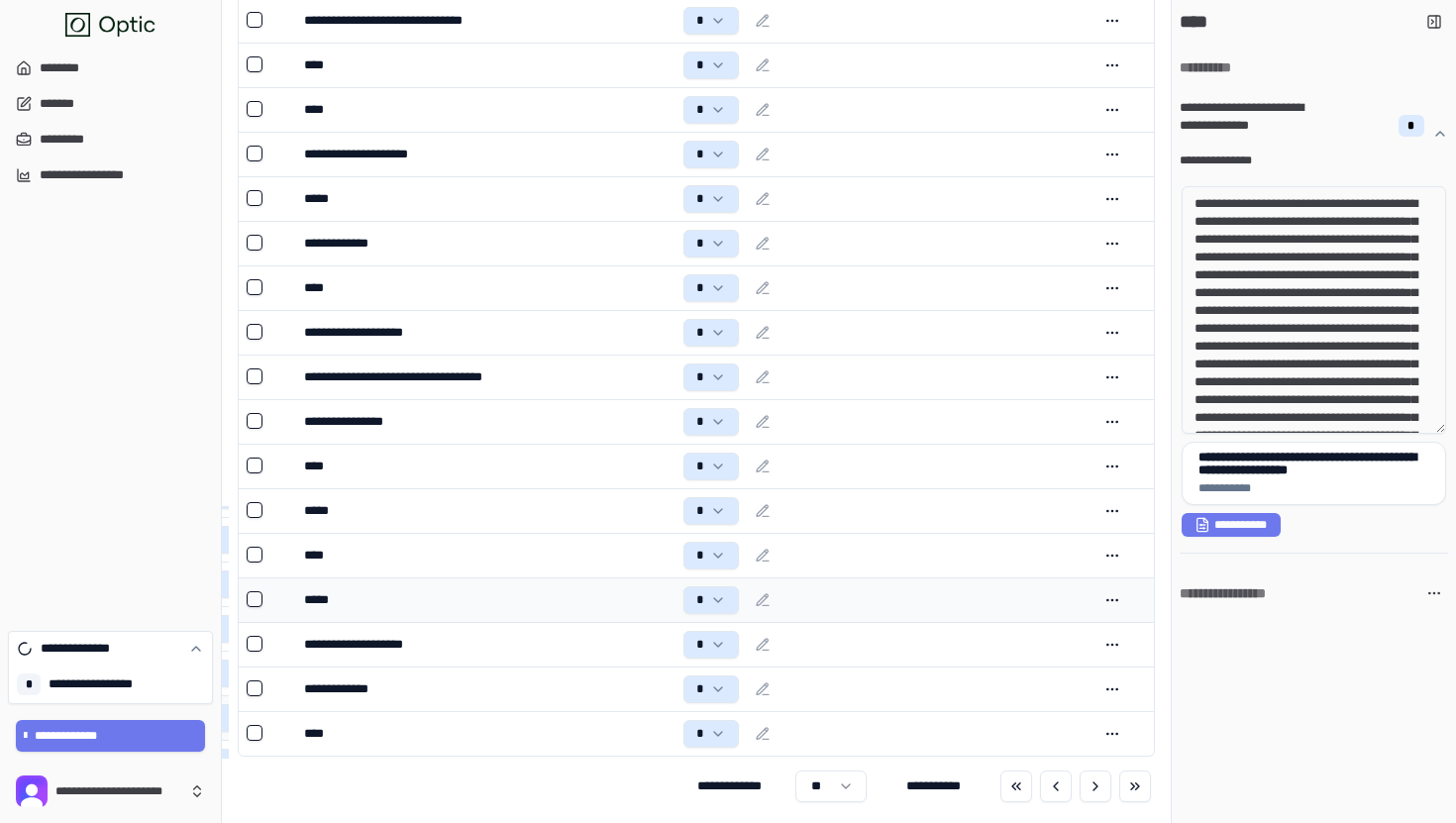 click on "**********" at bounding box center [696, 786] 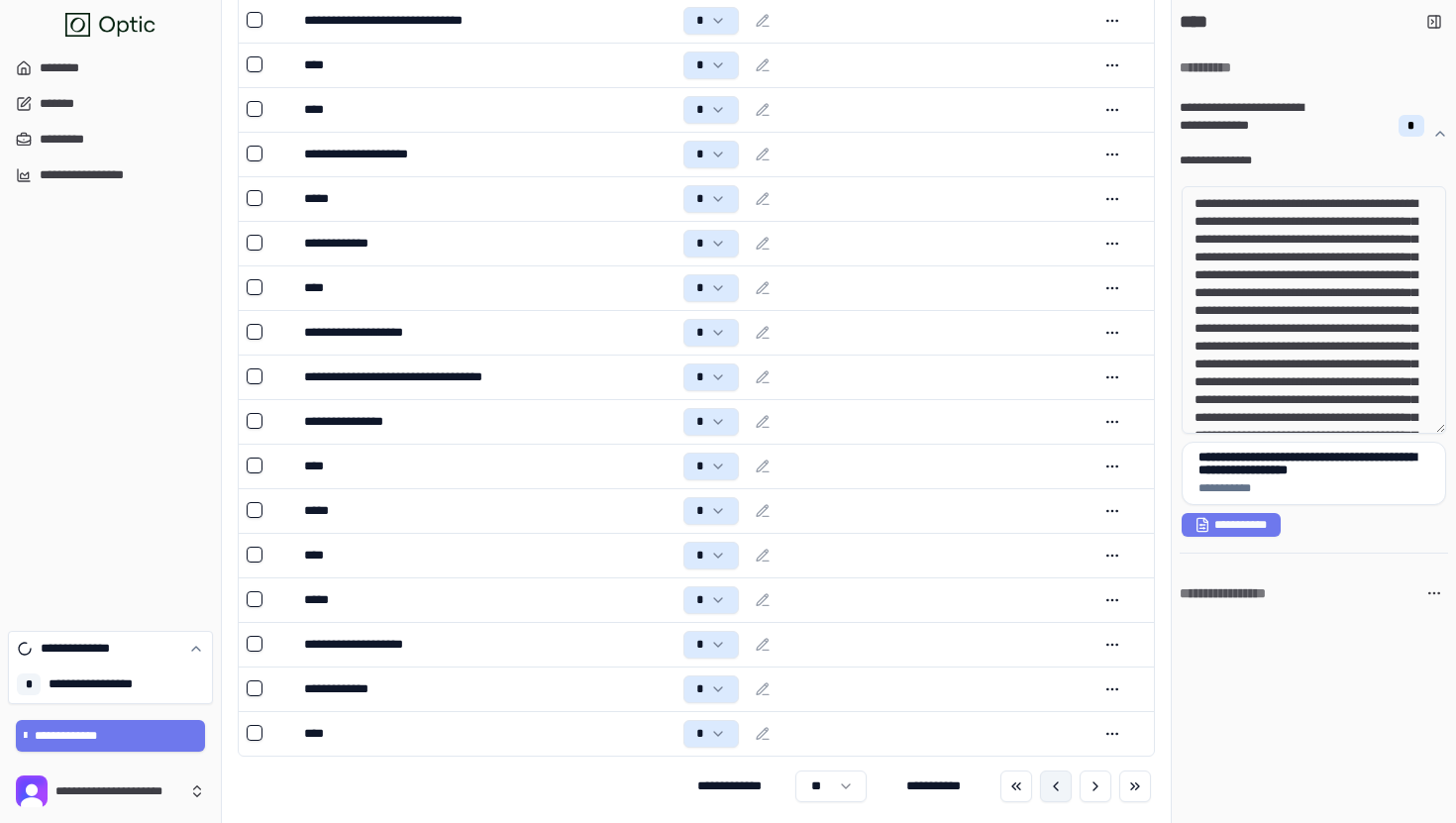click at bounding box center (1056, 786) 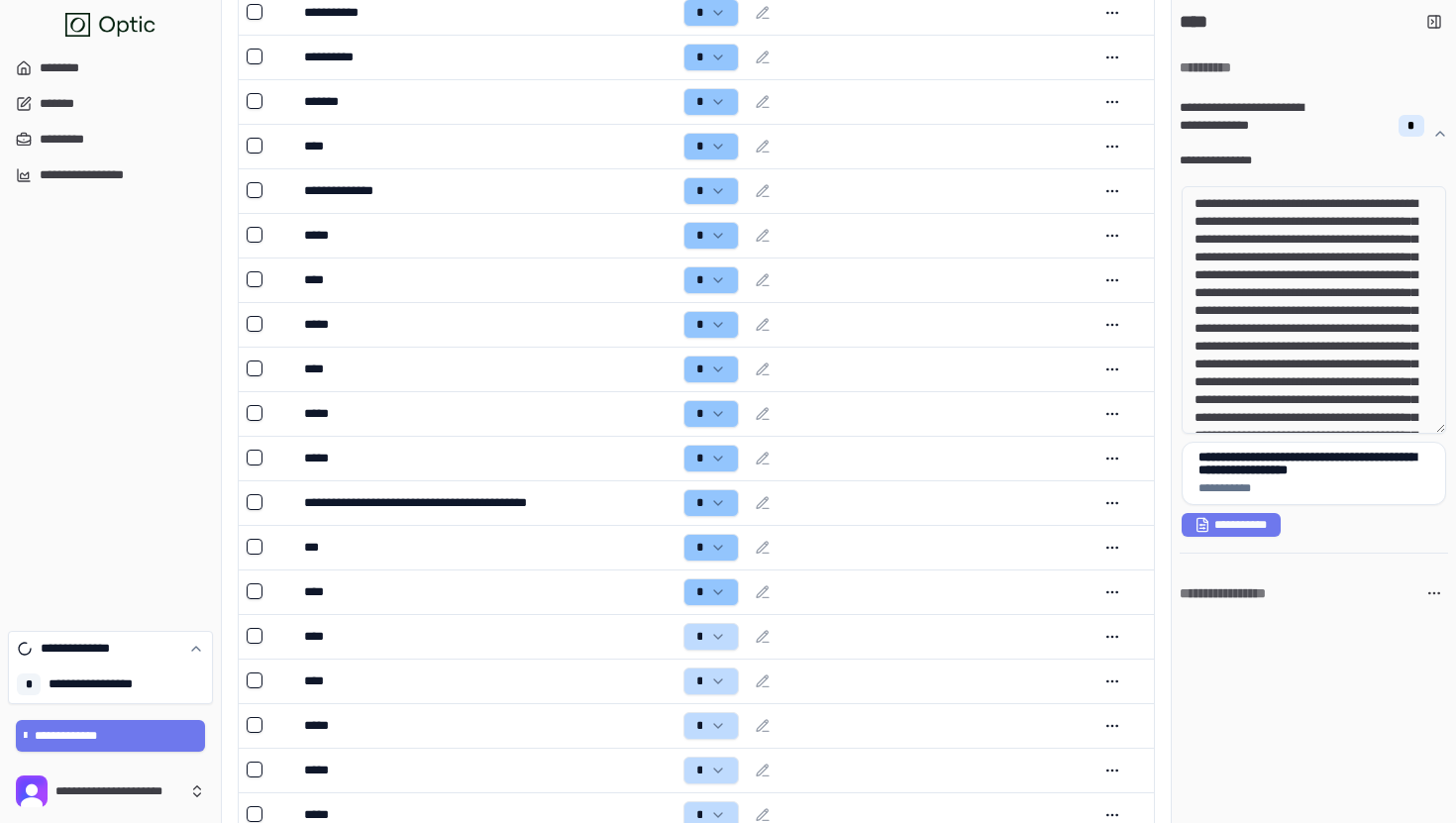 scroll, scrollTop: 0, scrollLeft: 0, axis: both 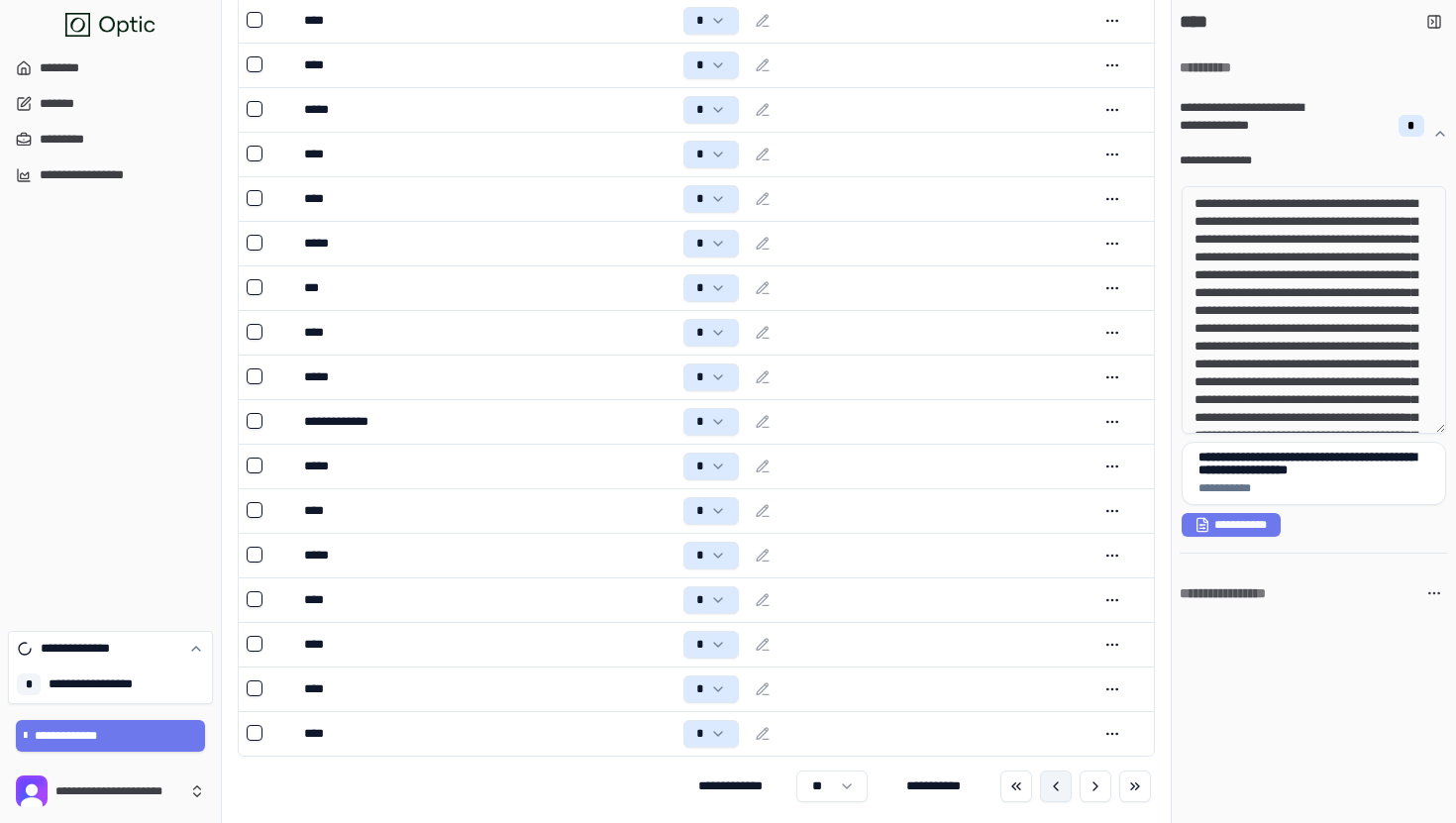 click at bounding box center [1056, 786] 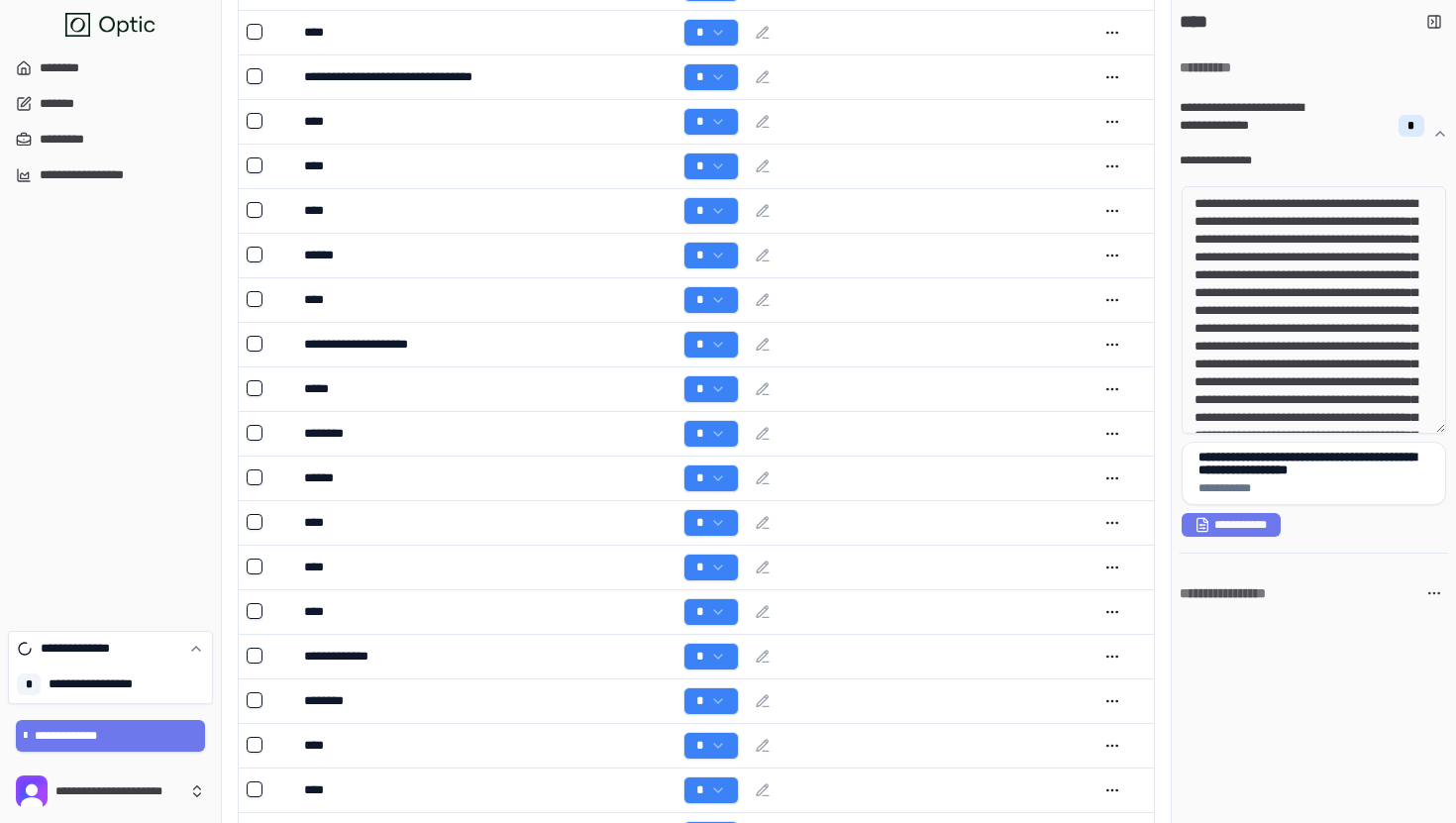 scroll, scrollTop: 0, scrollLeft: 0, axis: both 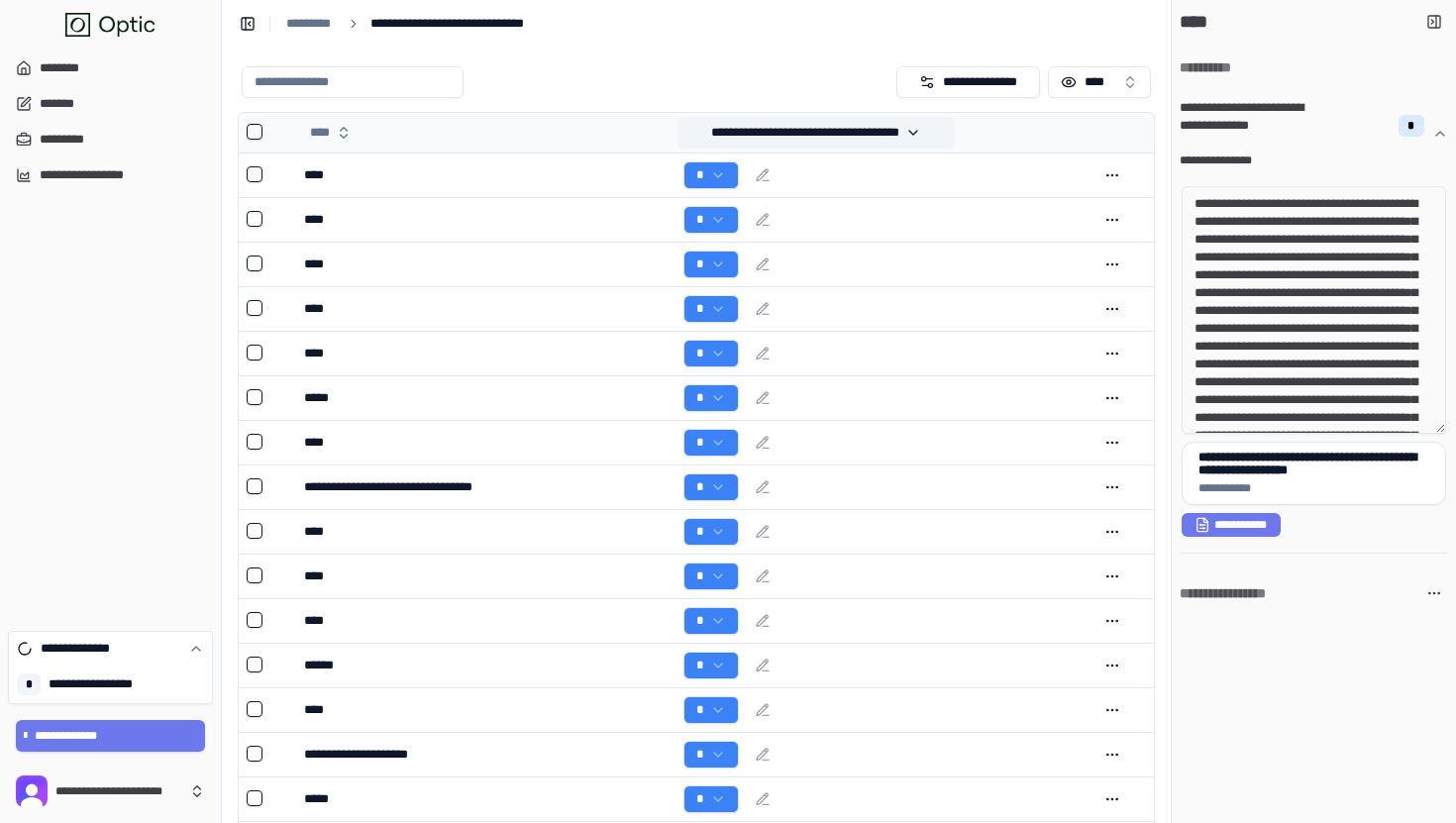 click on "**********" at bounding box center (816, 133) 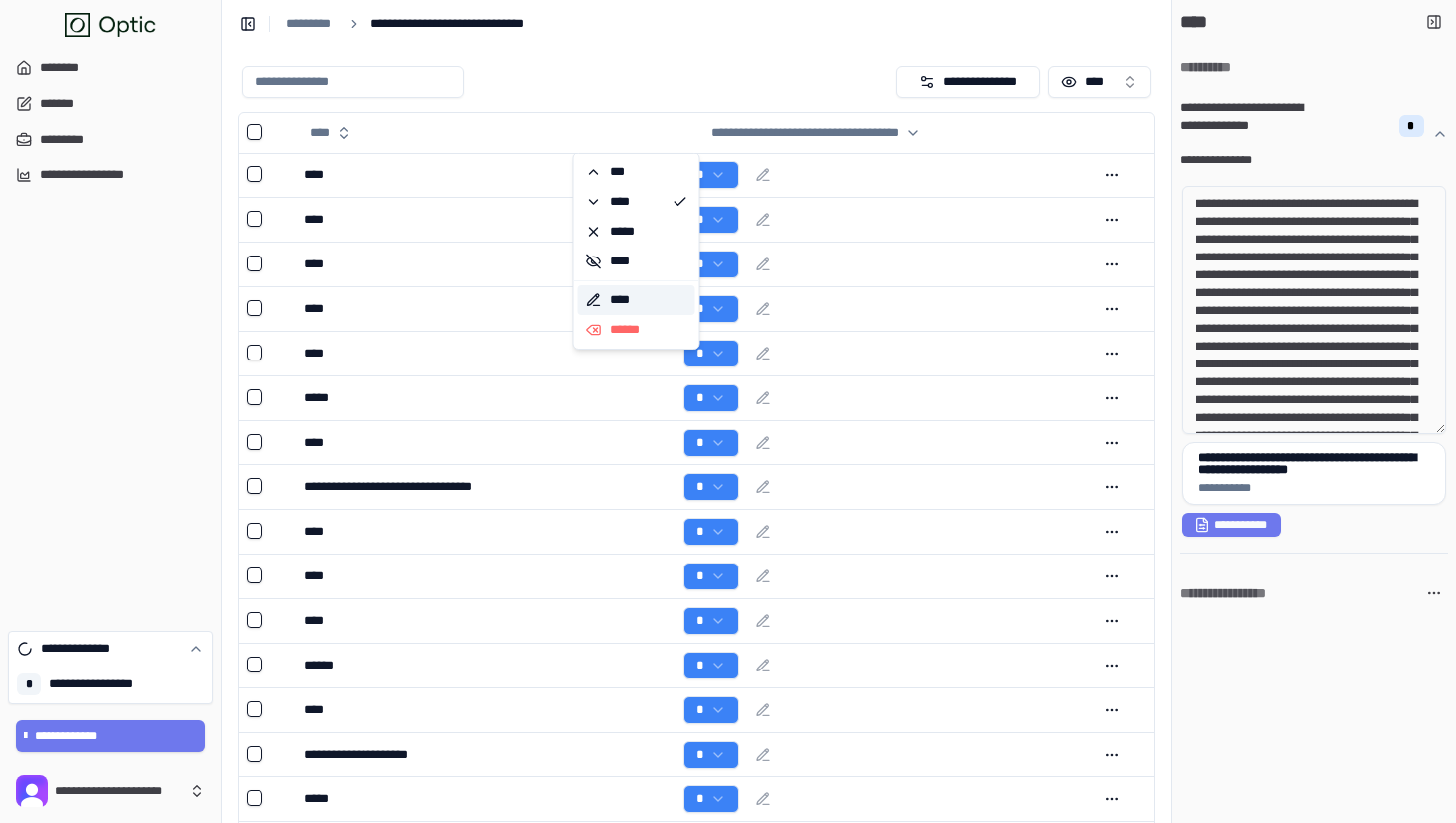 click on "****" at bounding box center (637, 300) 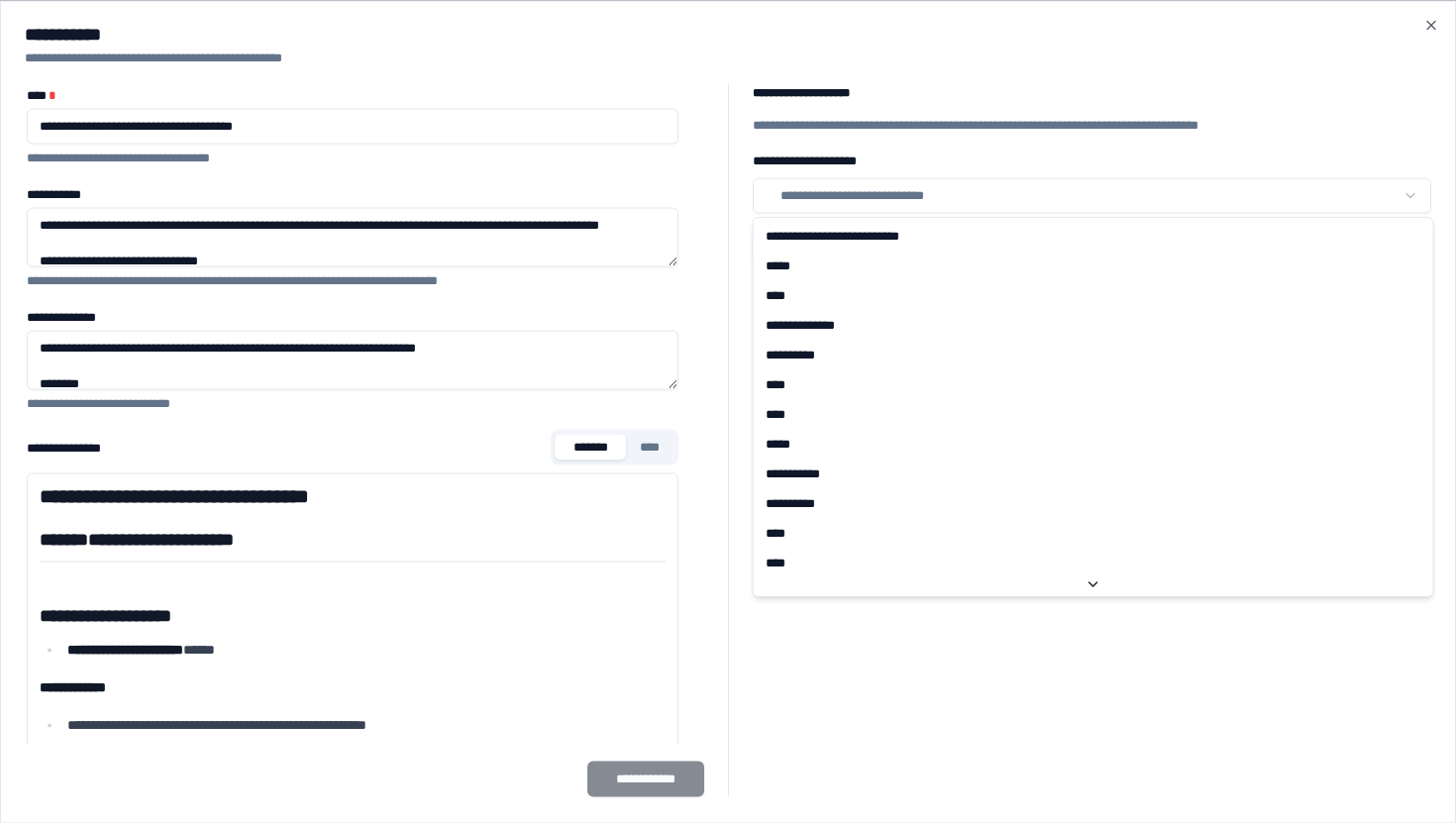 click on "**********" at bounding box center [728, 1224] 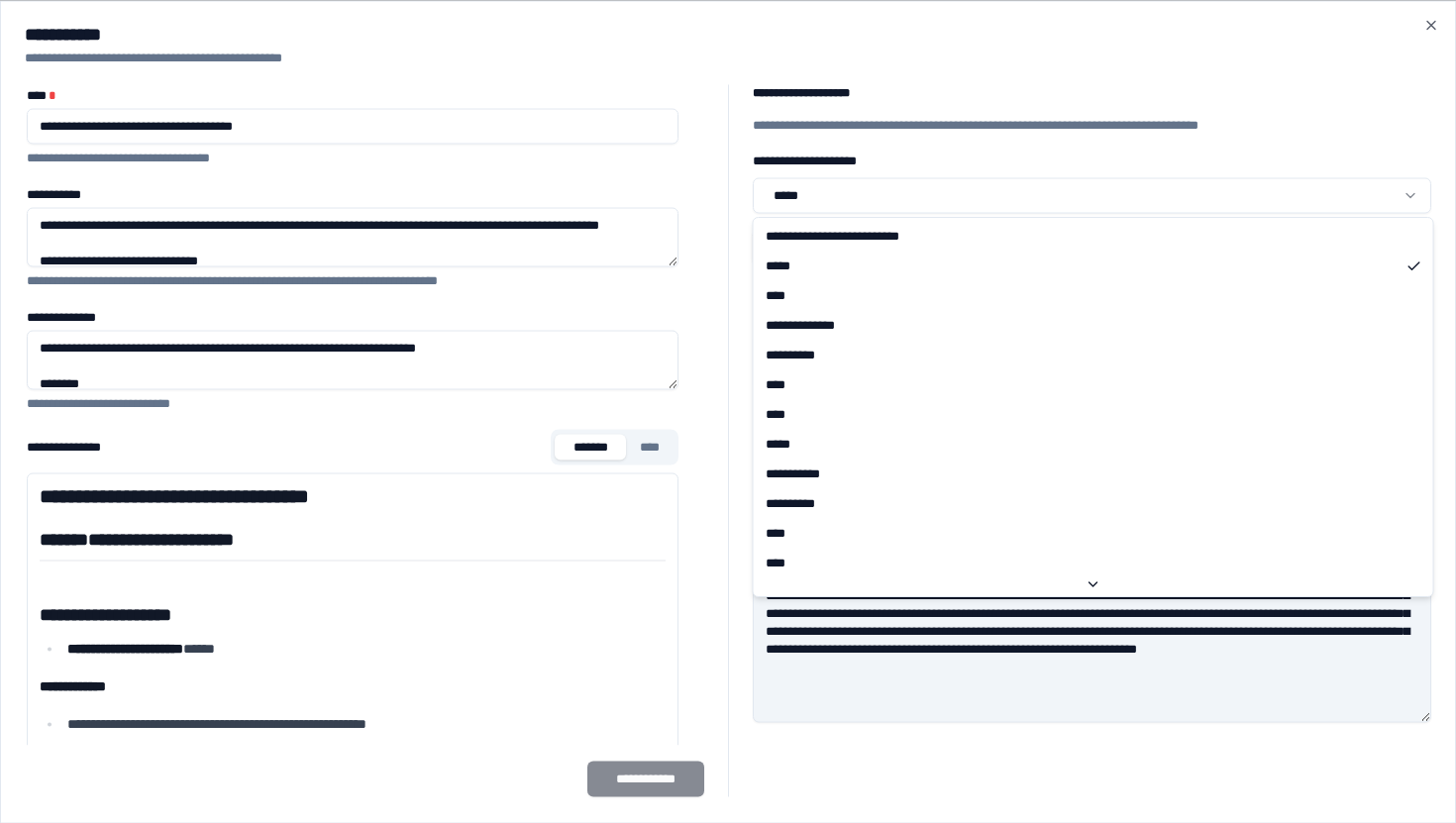 click on "**********" at bounding box center (728, 1224) 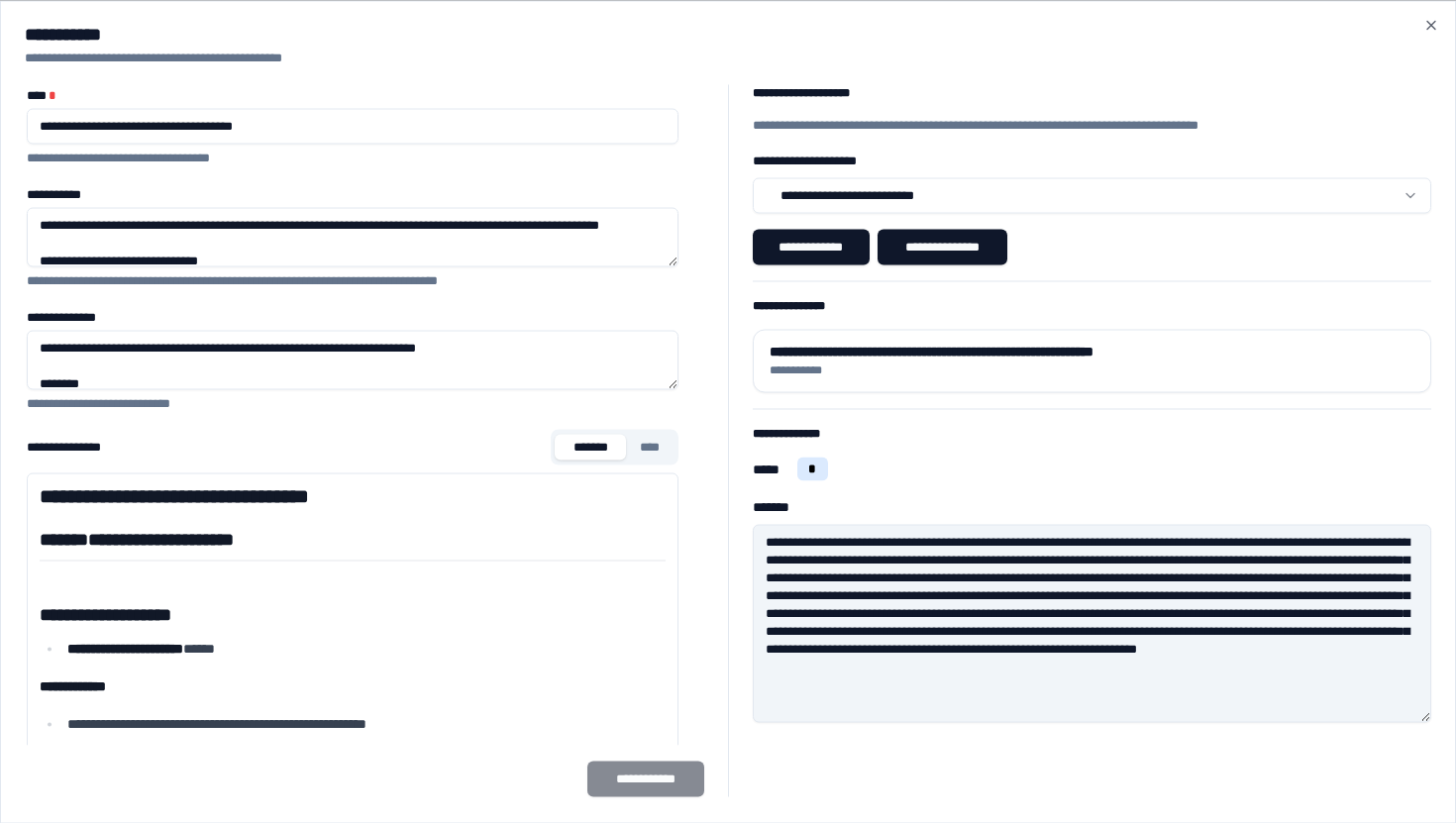 click on "**********" at bounding box center [1092, 125] 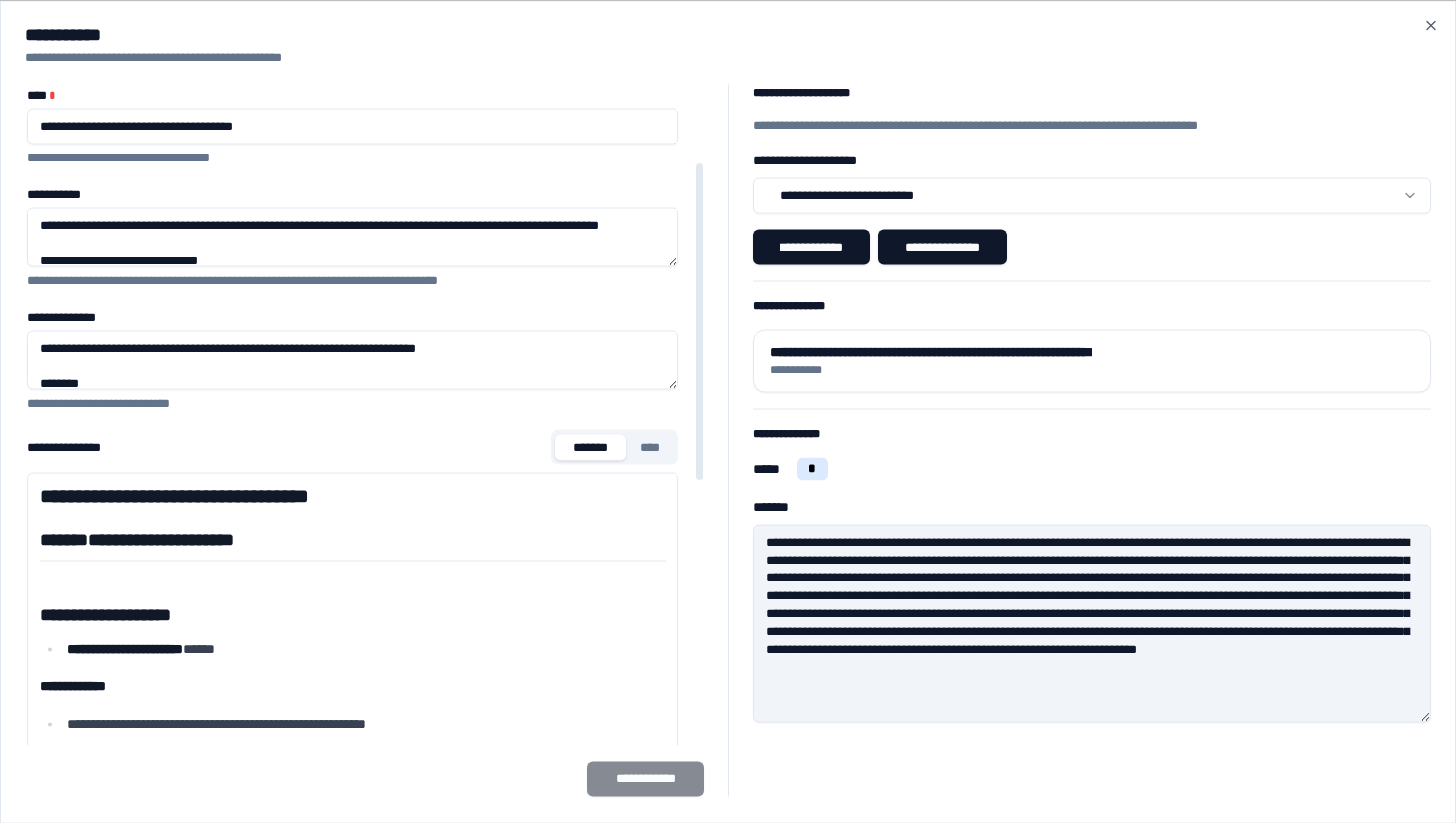 scroll, scrollTop: 708, scrollLeft: 0, axis: vertical 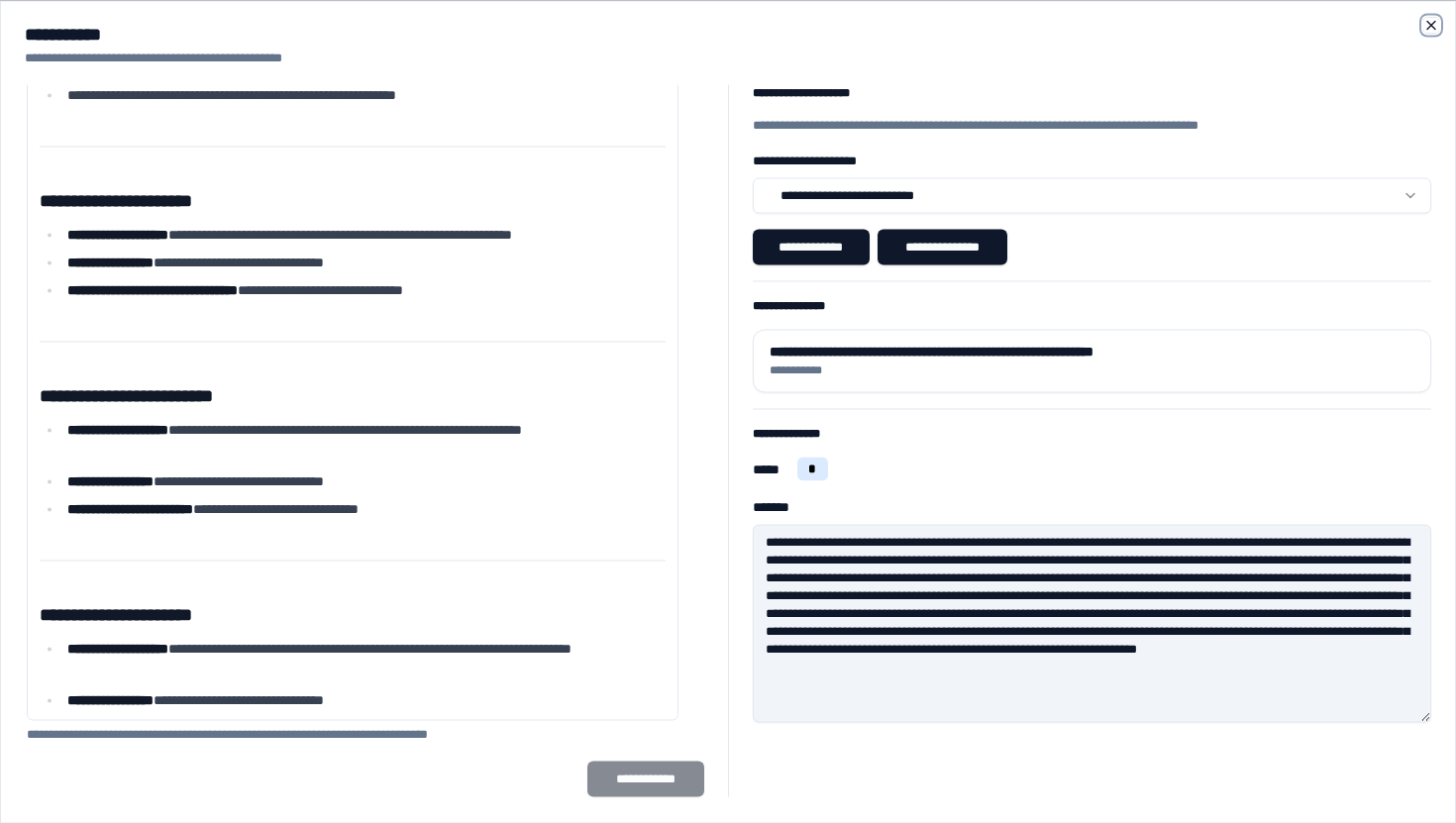 click 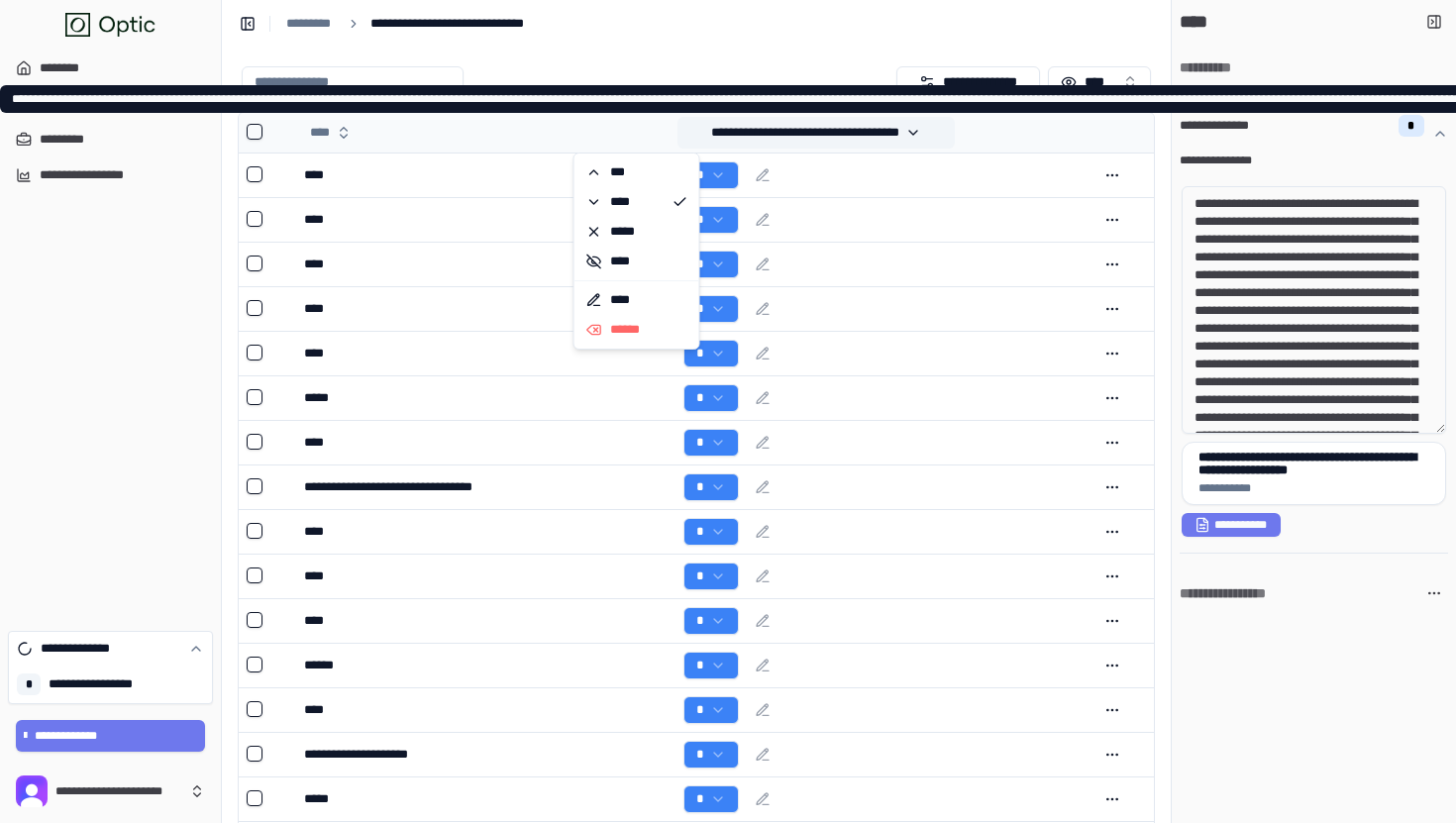click on "**********" at bounding box center [816, 133] 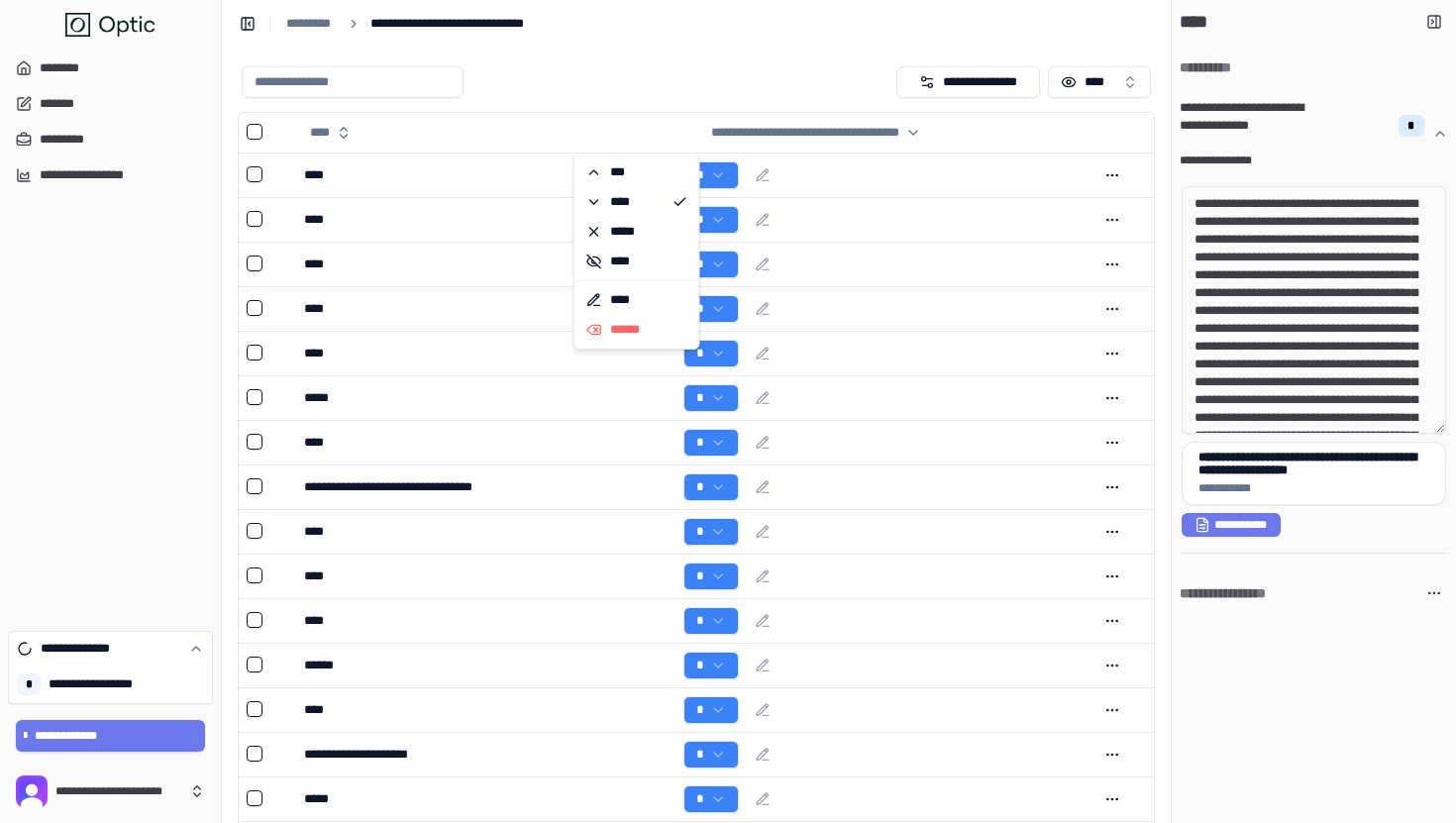 click at bounding box center (565, 82) 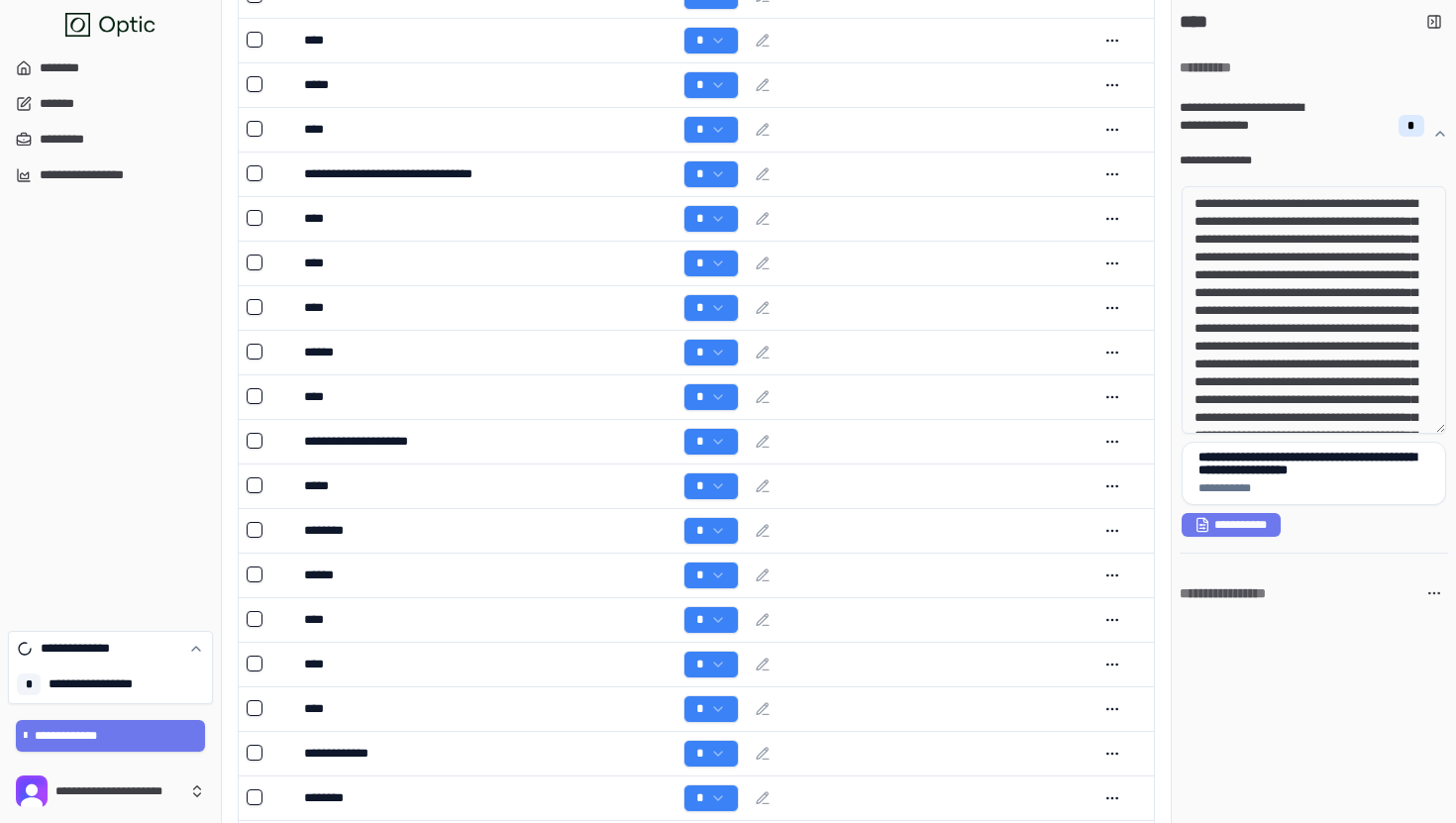 scroll, scrollTop: 0, scrollLeft: 0, axis: both 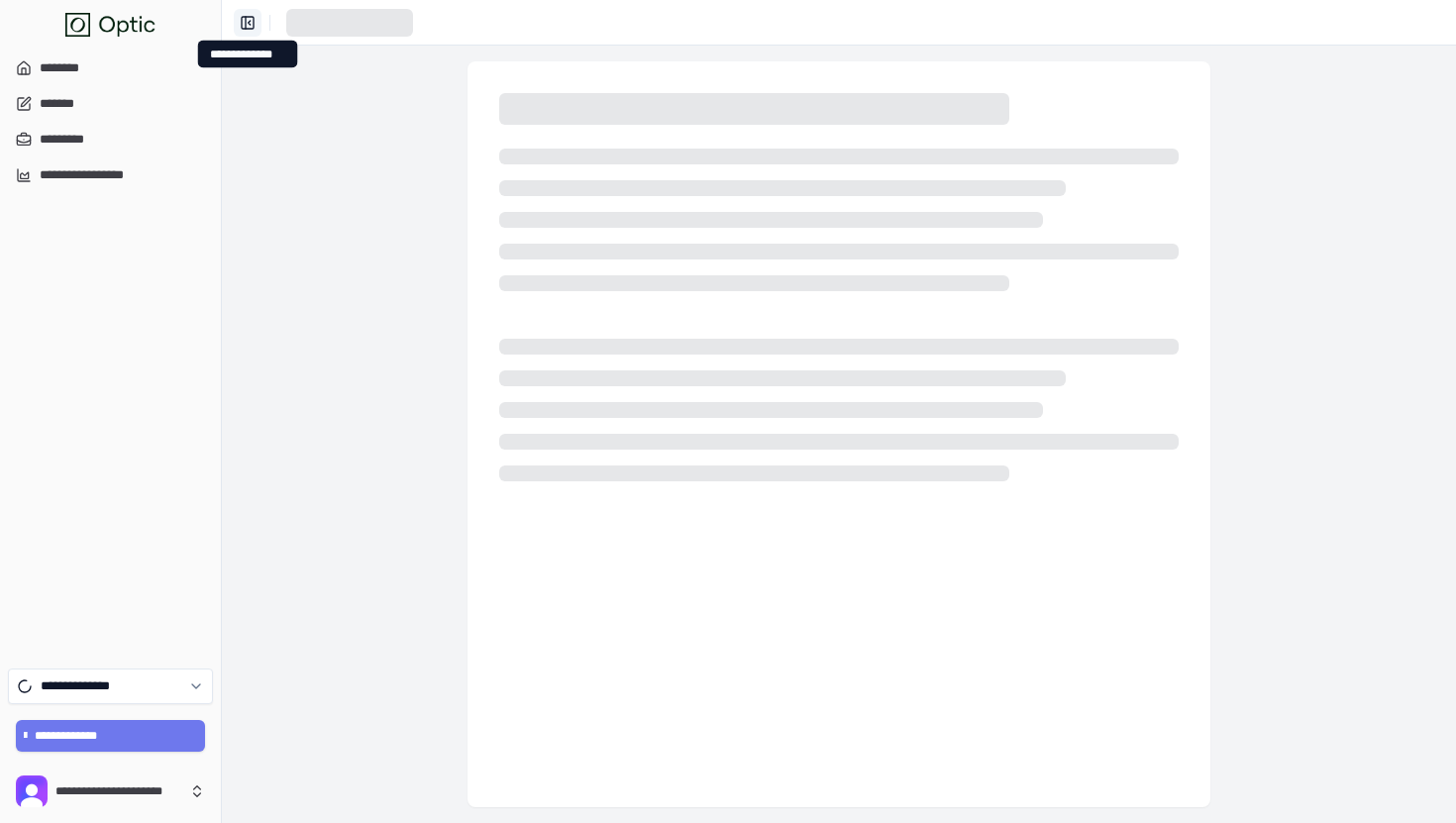 click on "**********" at bounding box center (248, 23) 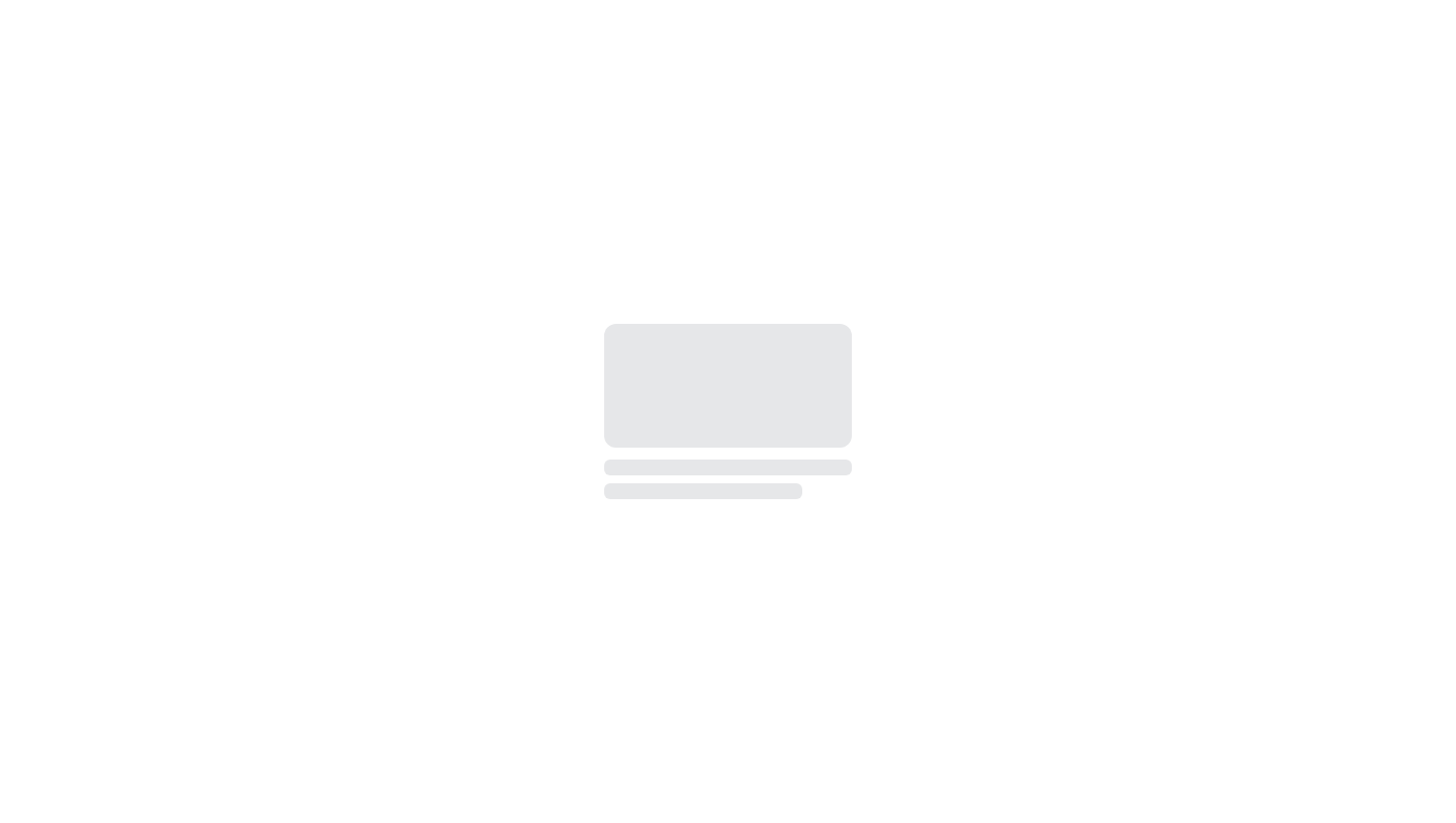 scroll, scrollTop: 0, scrollLeft: 0, axis: both 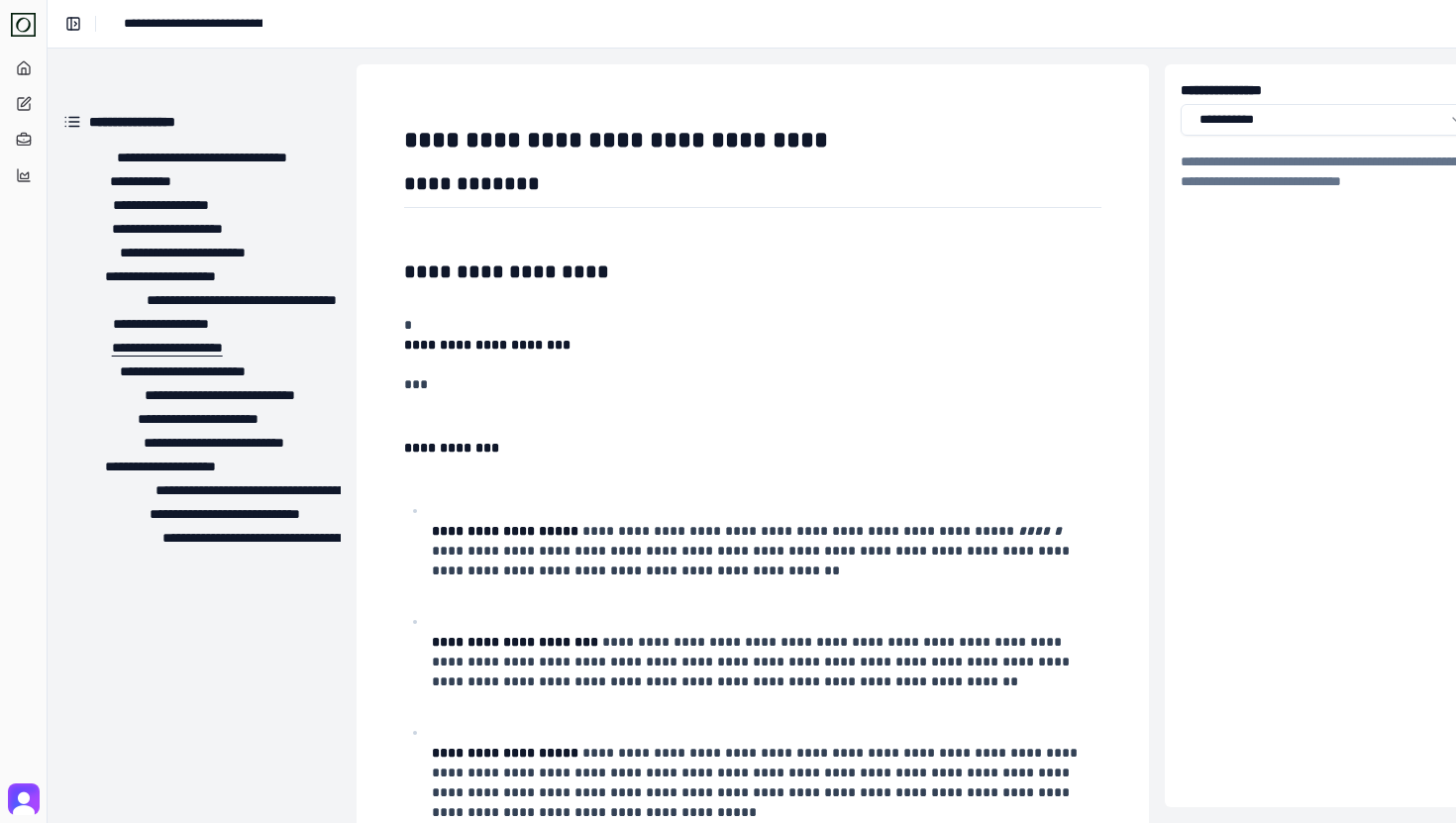 click on "**********" at bounding box center [151, 348] 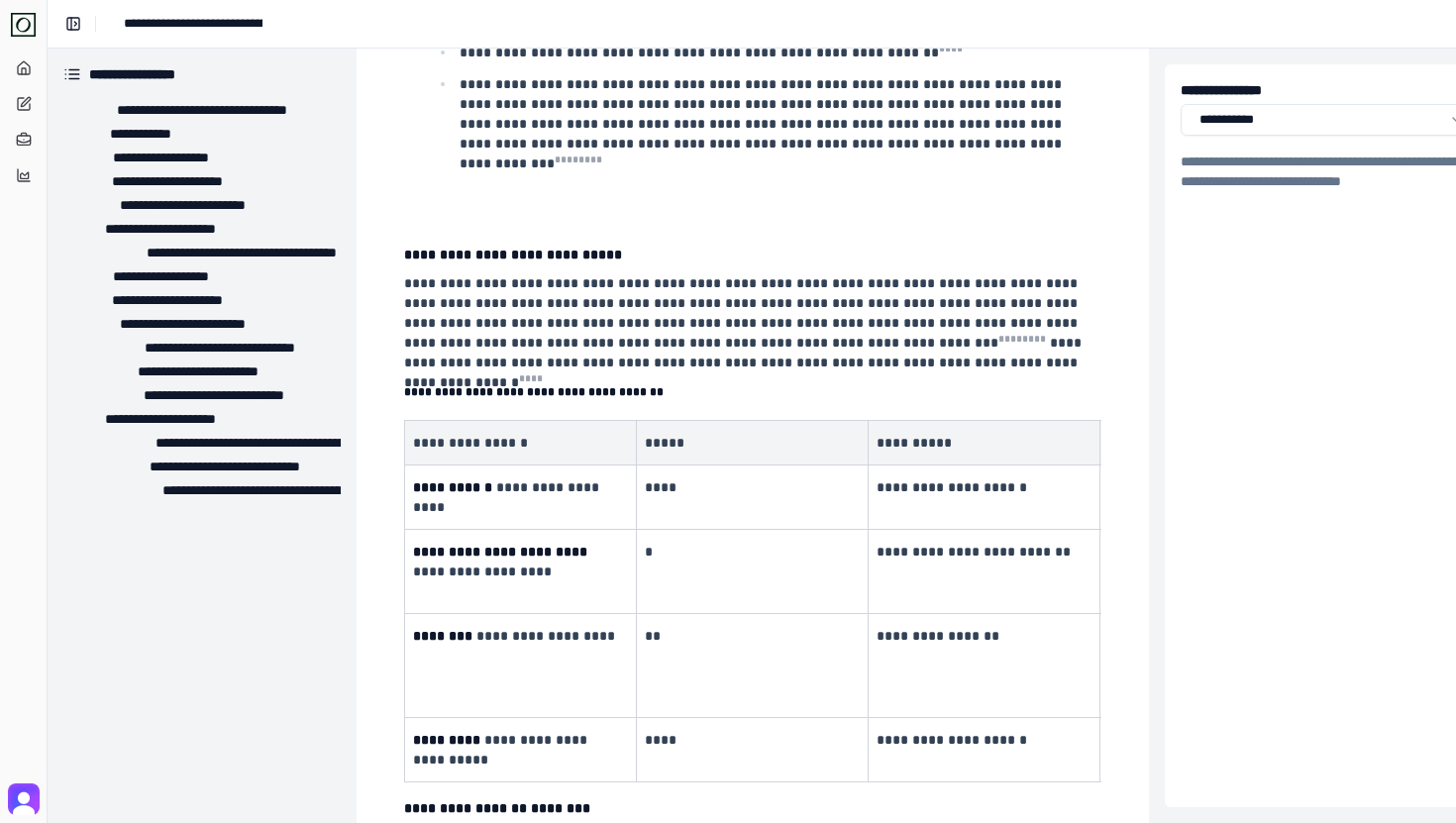 scroll, scrollTop: 9060, scrollLeft: 0, axis: vertical 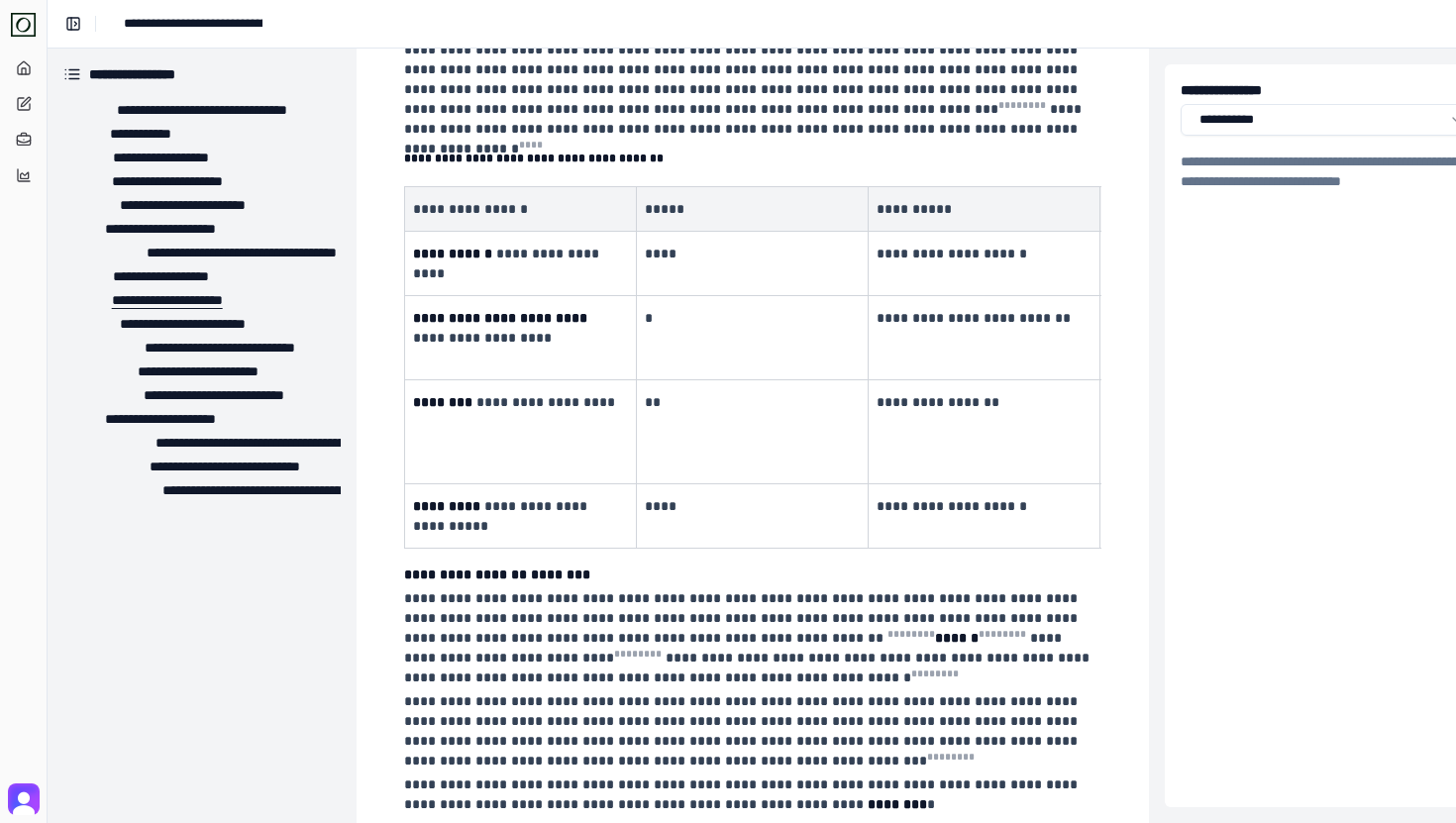 click on "**********" at bounding box center (151, 300) 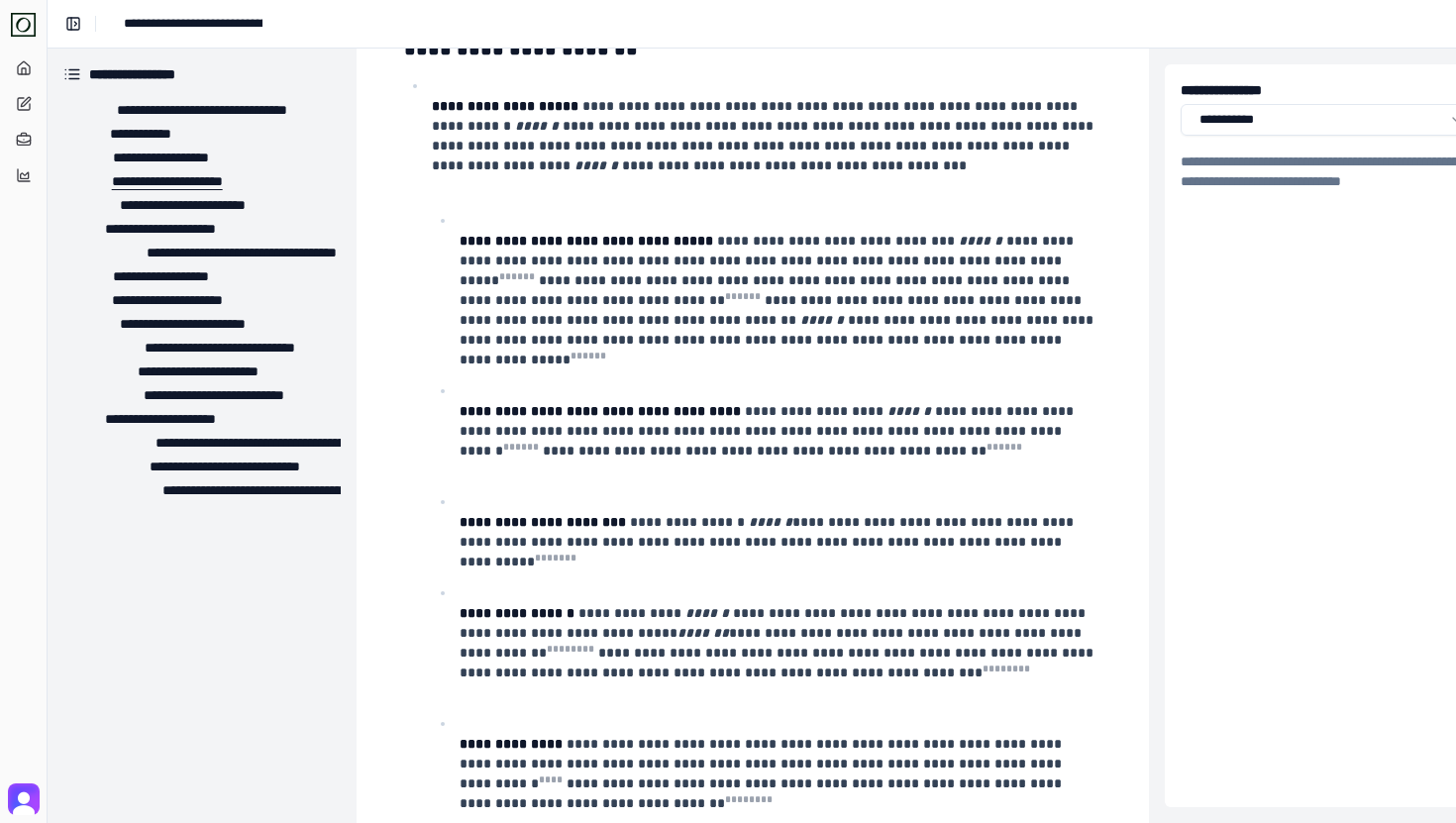 click on "**********" at bounding box center [151, 181] 